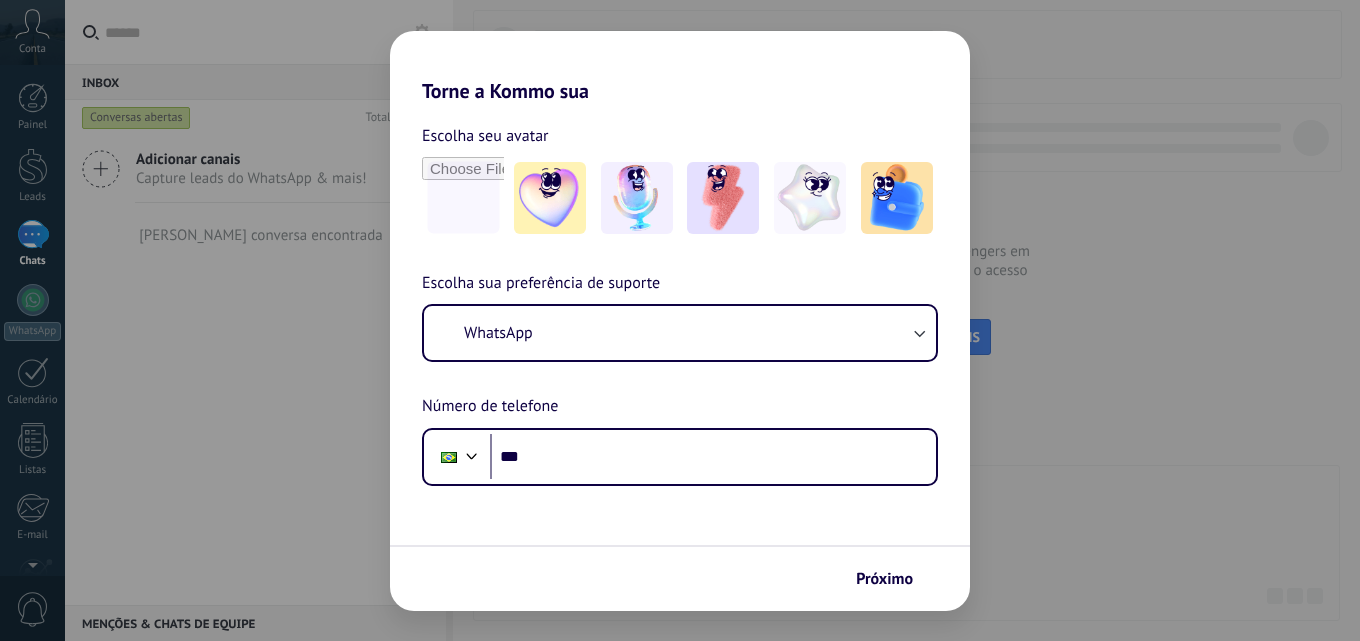 scroll, scrollTop: 0, scrollLeft: 0, axis: both 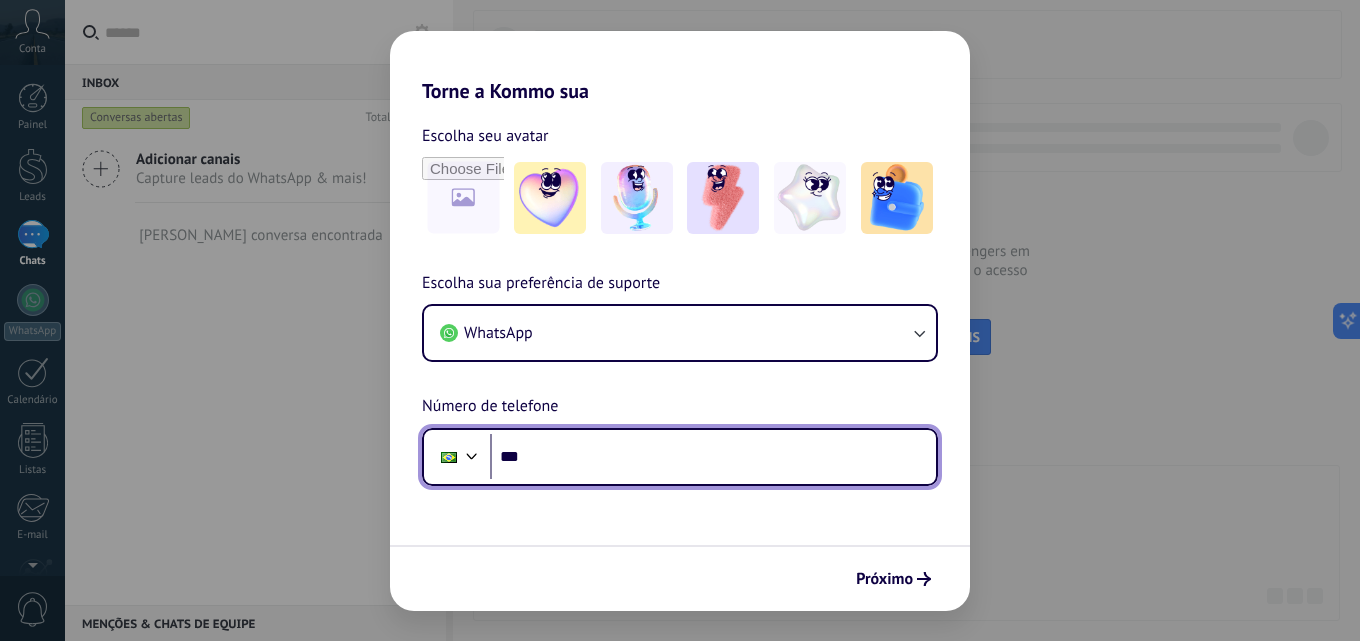 click on "***" at bounding box center (713, 457) 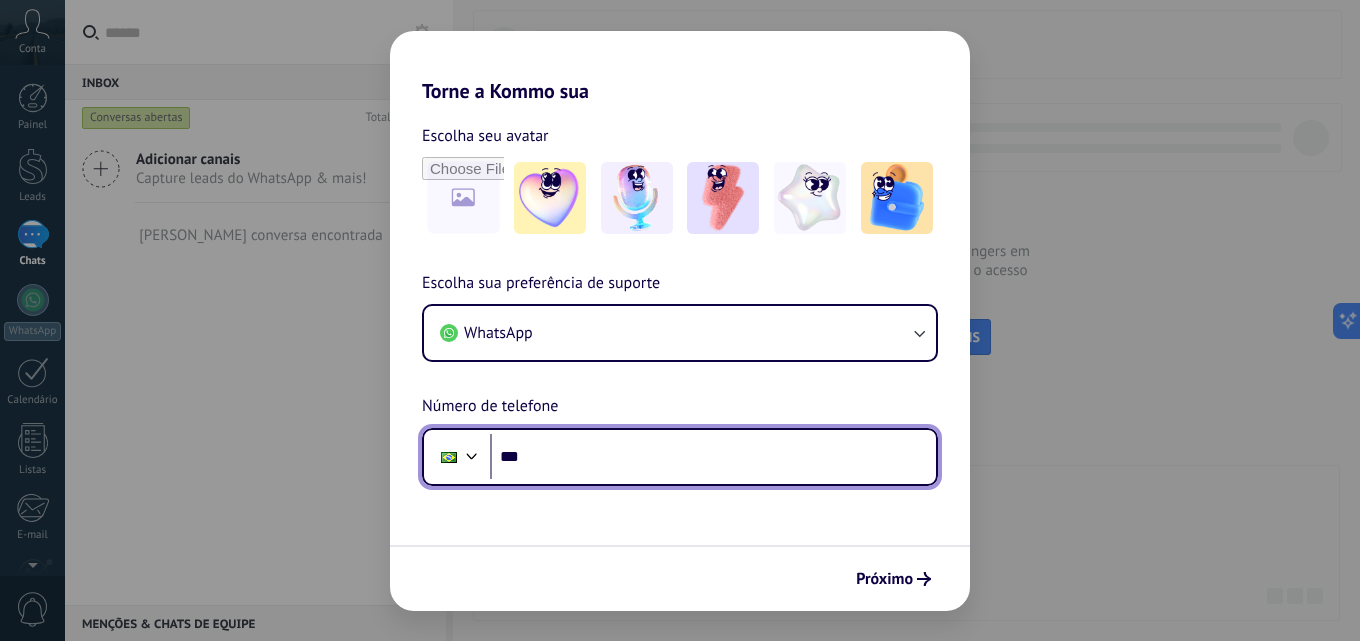 click on "***" at bounding box center [713, 457] 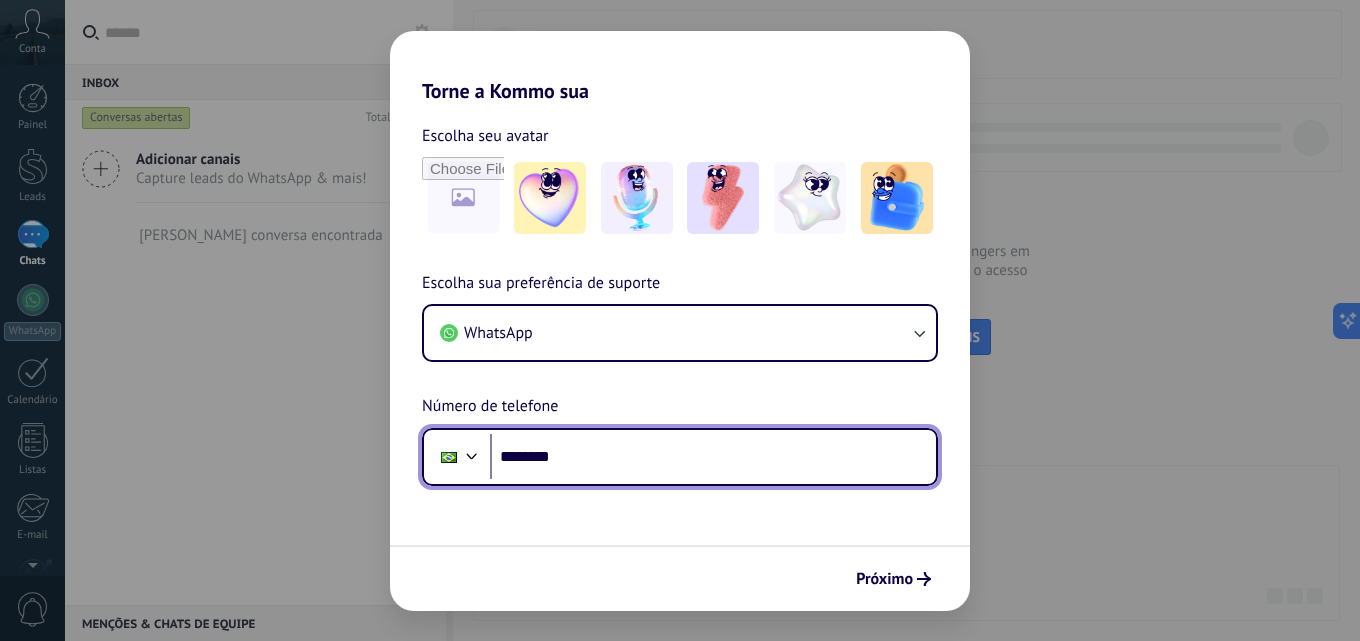 click on "********" at bounding box center [713, 457] 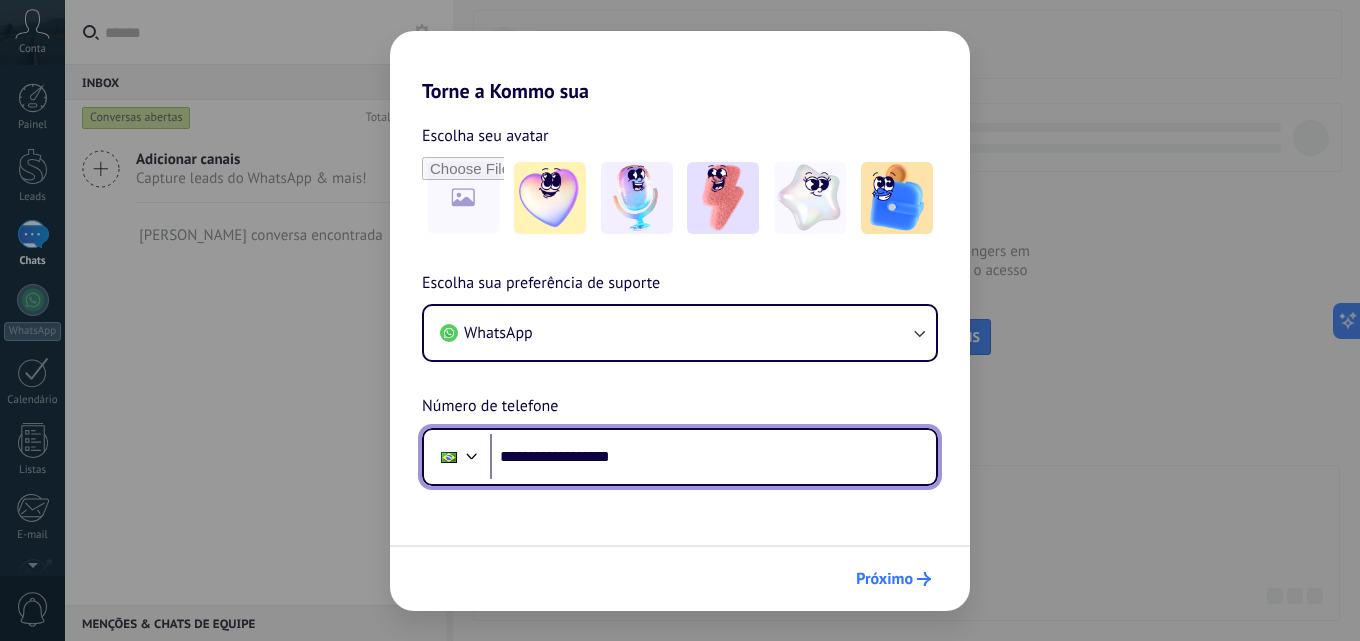 type on "**********" 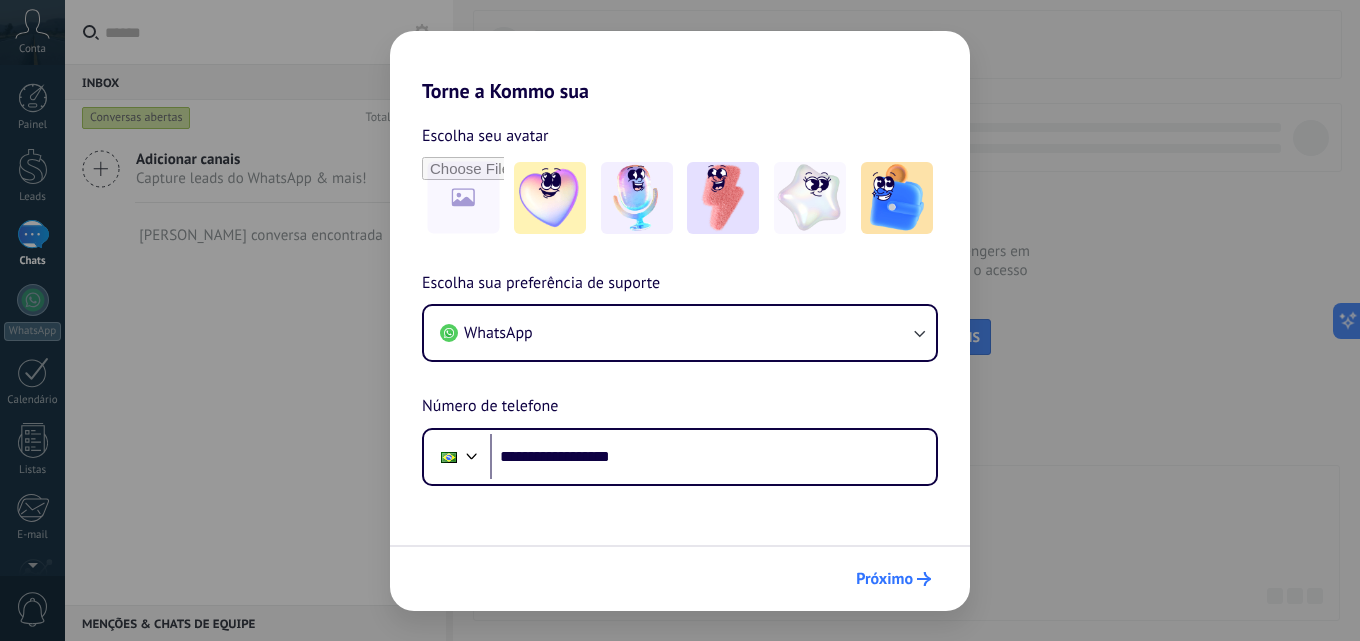 click on "Próximo" at bounding box center [893, 579] 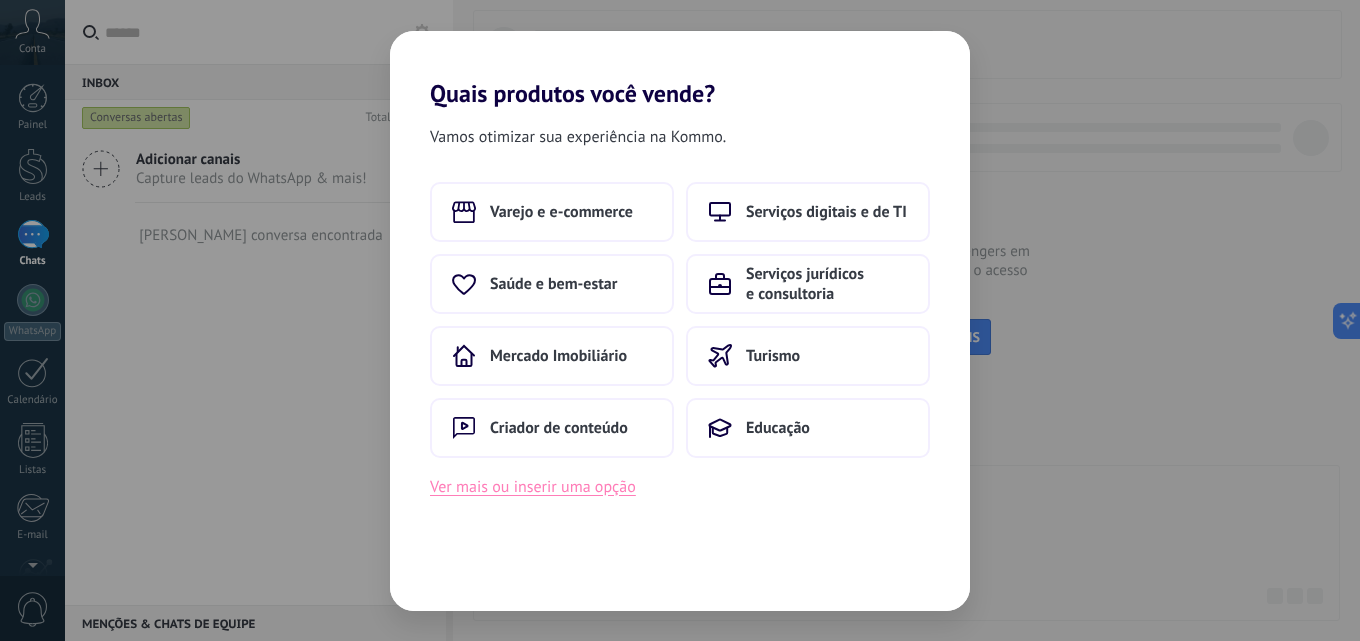 click on "Ver mais ou inserir uma opção" at bounding box center (533, 487) 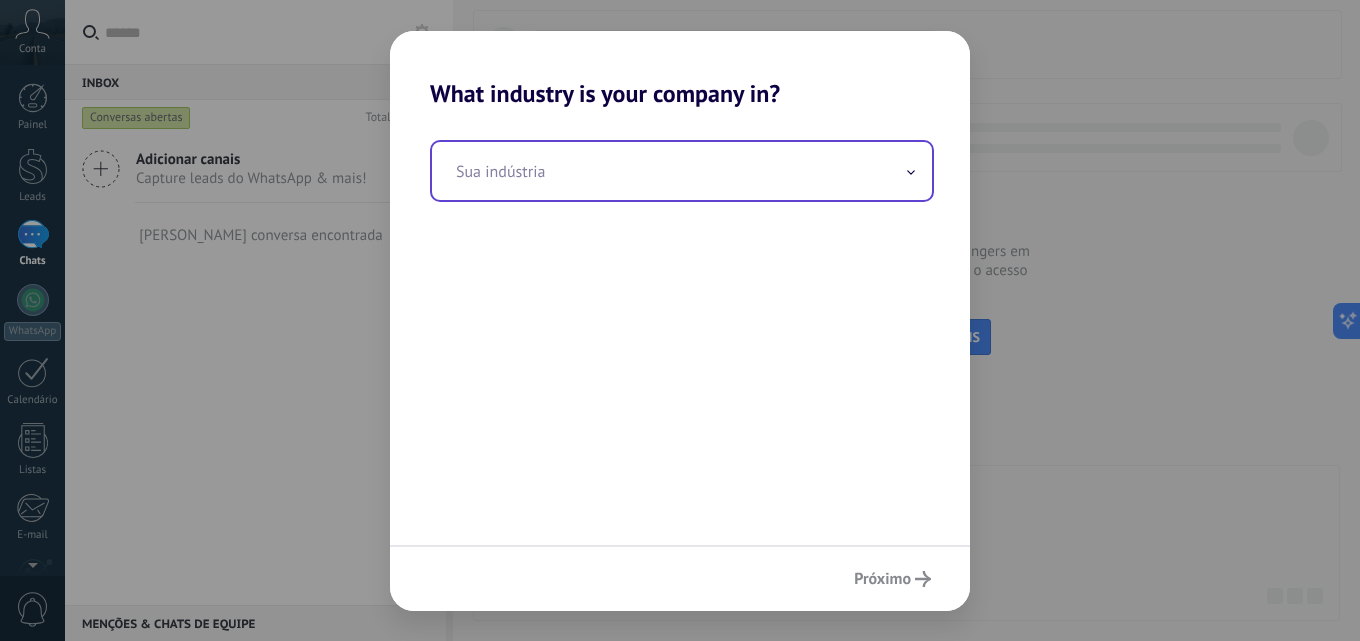 click at bounding box center (682, 171) 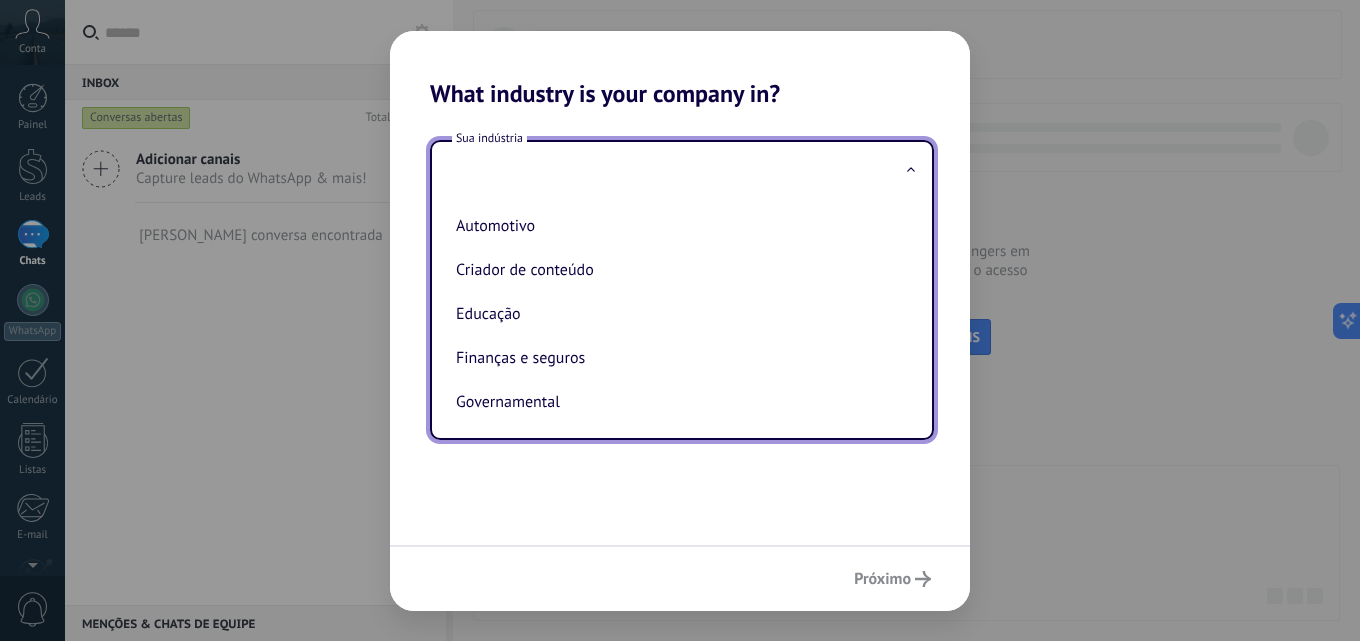 click on "Sua indústria Automotivo Criador de conteúdo Educação Finanças e seguros Governamental Manufatura/Indústria [PERSON_NAME] Imobiliário Organizações sem fins lucrativos Saúde e bem-estar Serviços ao consumidor Serviços de alimentação Serviços digitais e de TI Serviços jurídicos e consultoria Telecomunicações Transporte Turismo Varejo e e-commerce" at bounding box center (680, 326) 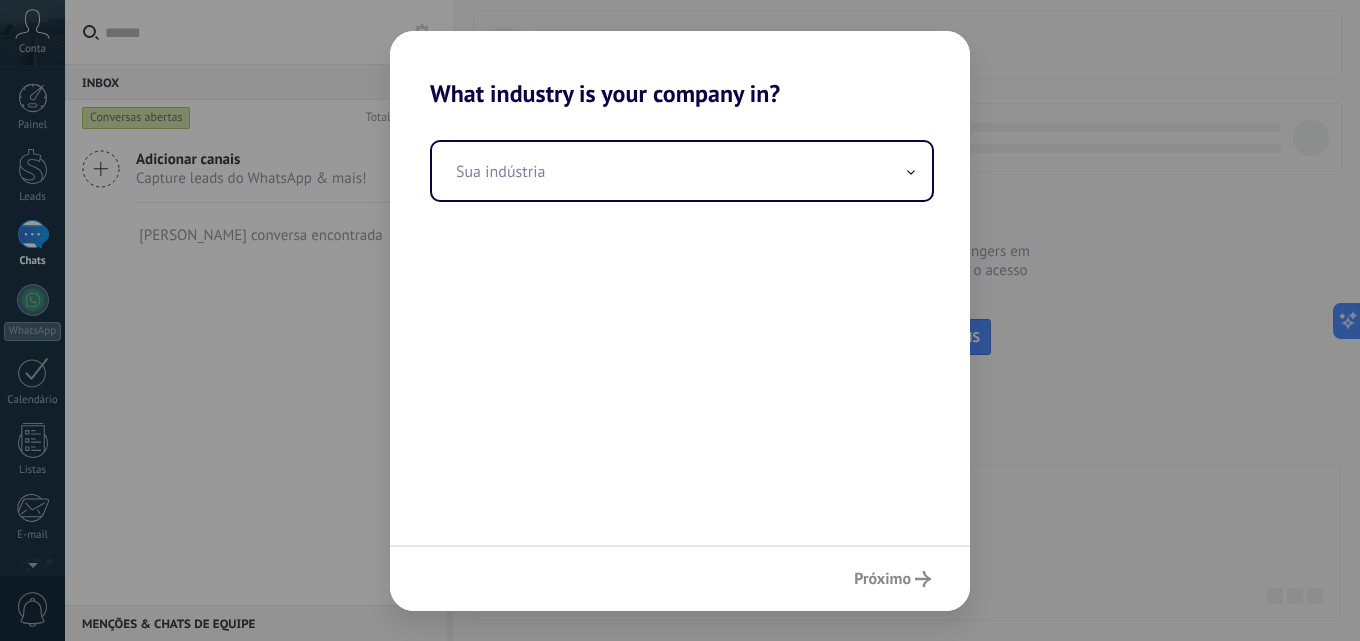 click on "What industry is your company in? Sua indústria Próximo" at bounding box center (680, 320) 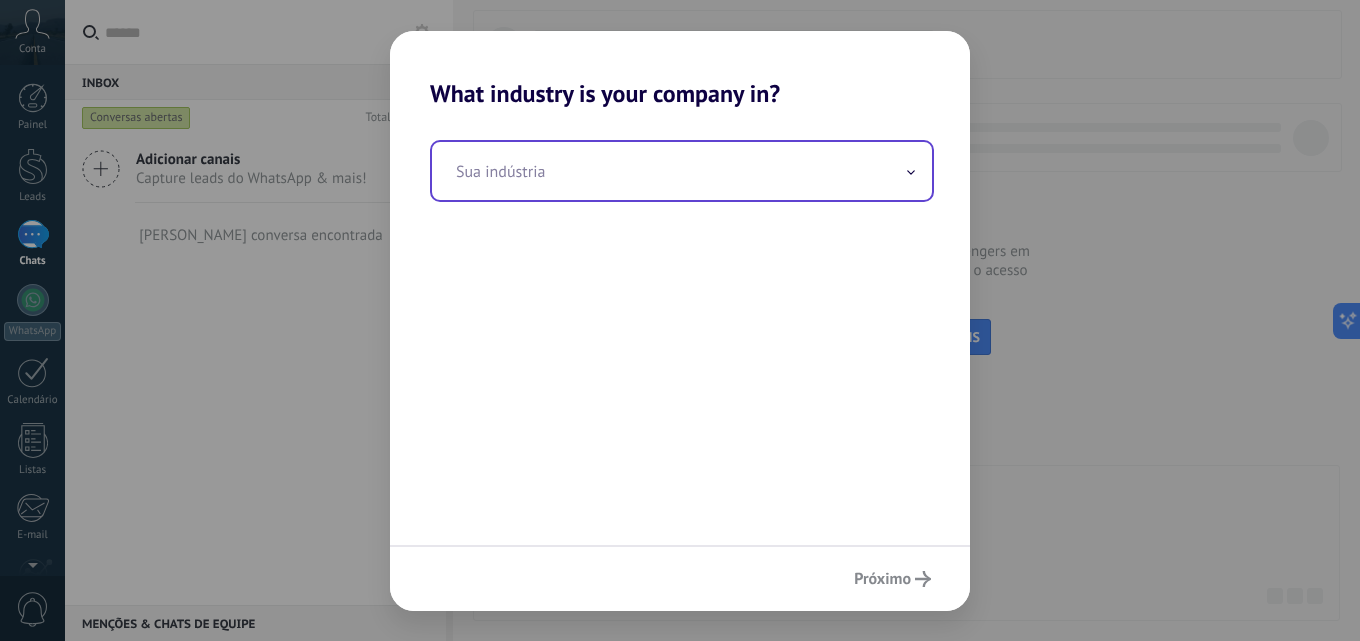click at bounding box center [682, 171] 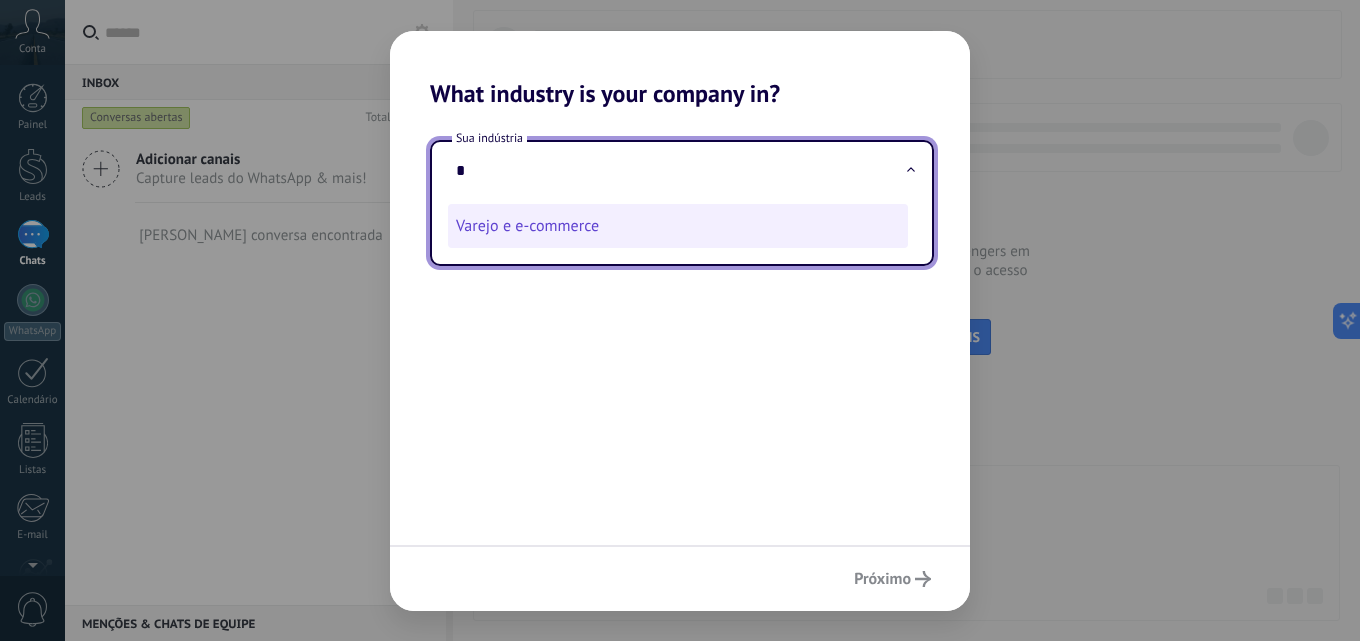 click on "Varejo e e-commerce" at bounding box center (678, 226) 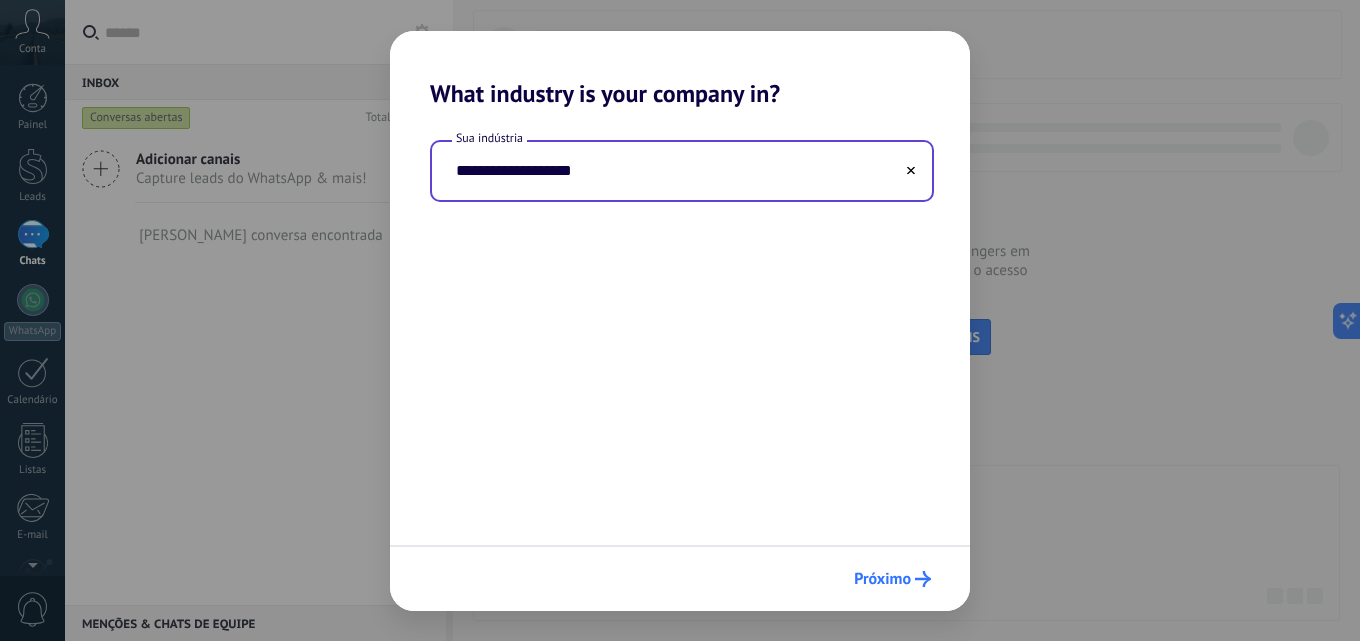 click on "Próximo" at bounding box center (882, 579) 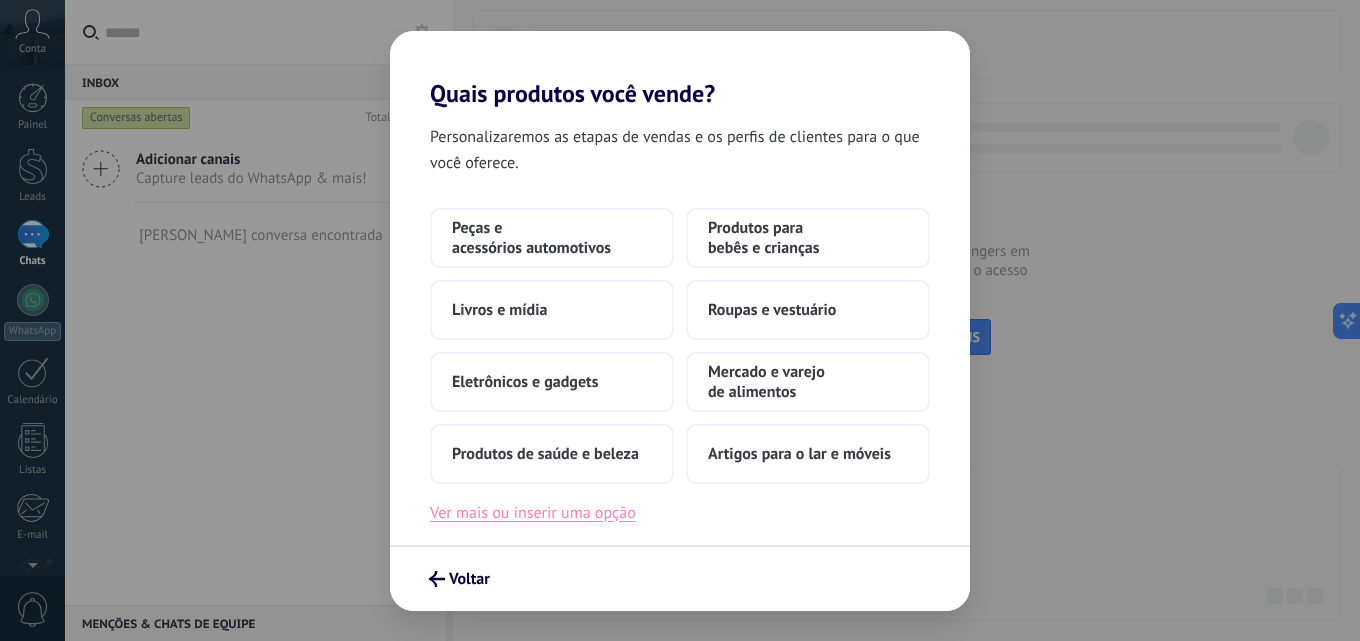 click on "Ver mais ou inserir uma opção" at bounding box center (533, 513) 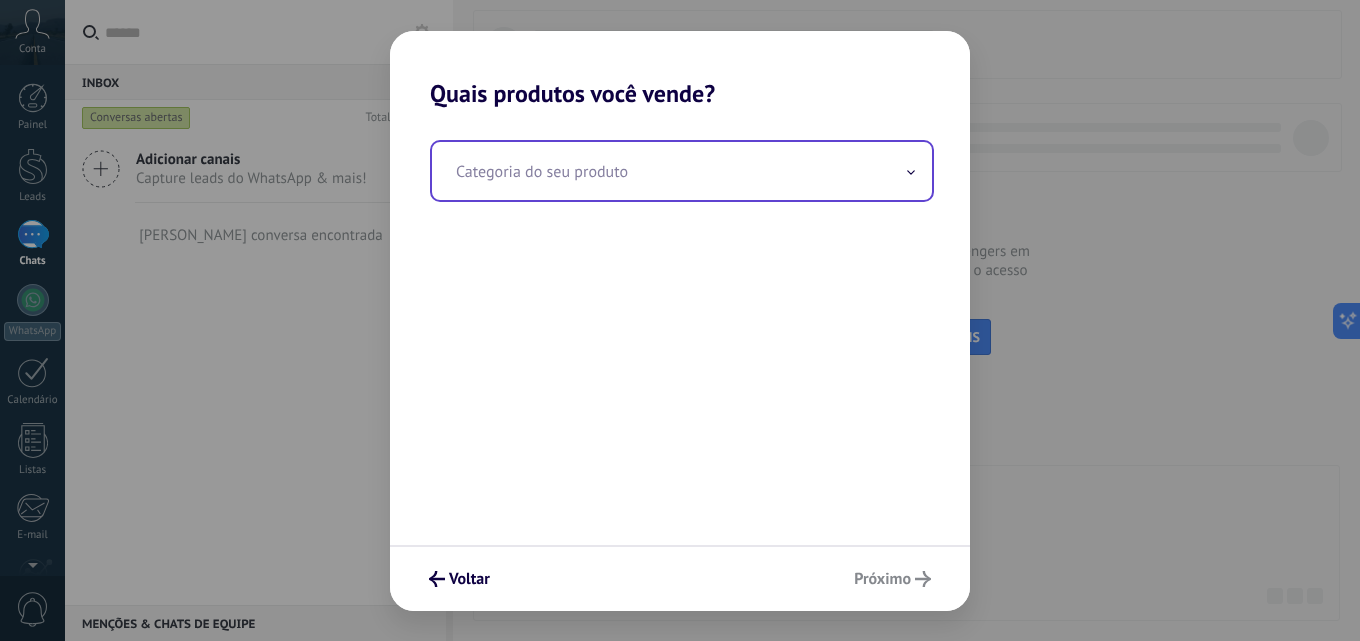 click at bounding box center [682, 171] 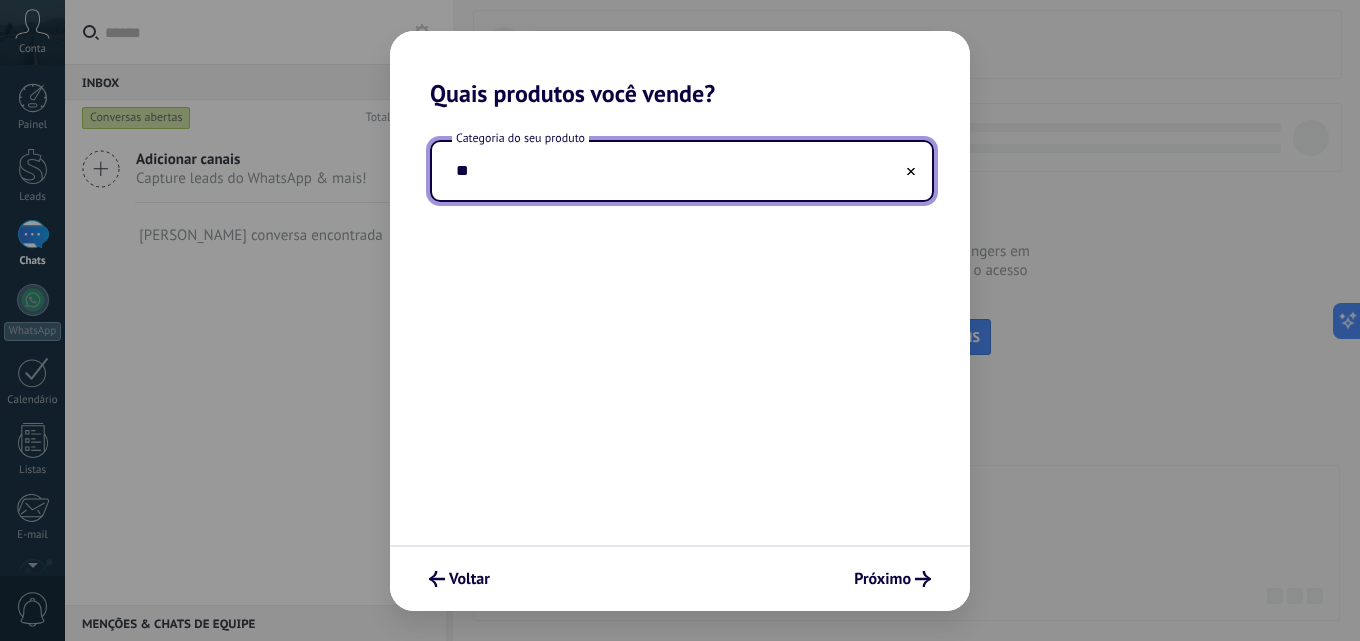 type on "*" 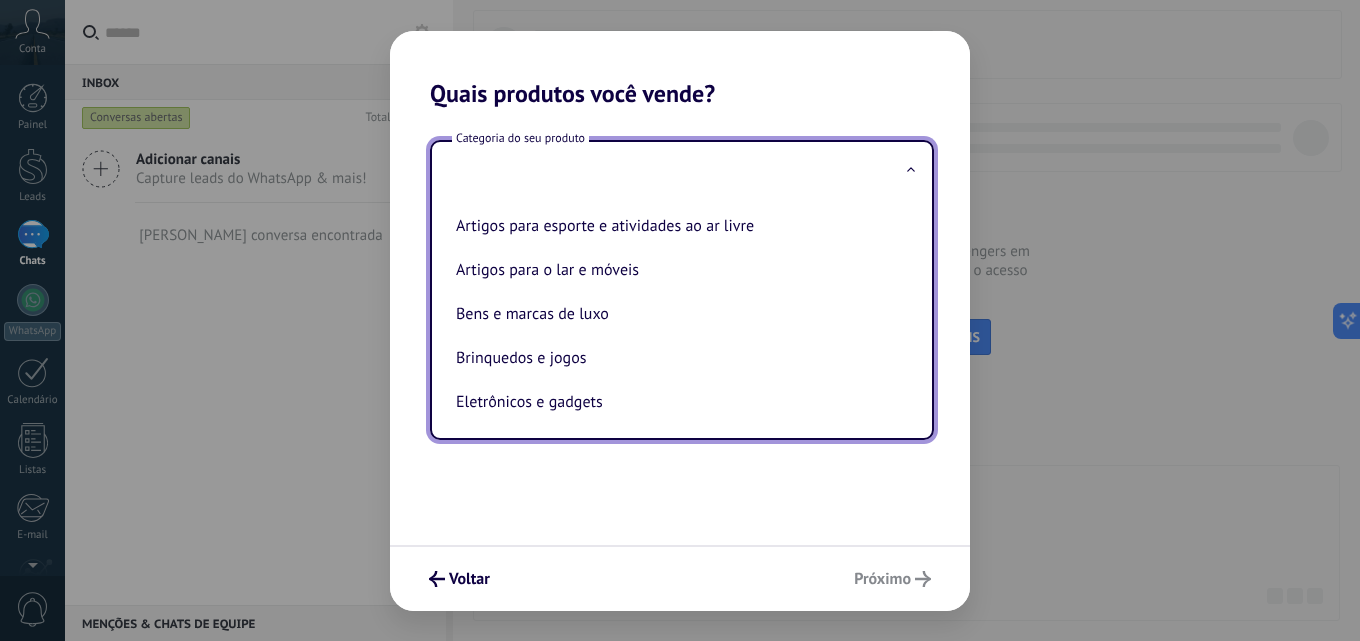click at bounding box center (682, 171) 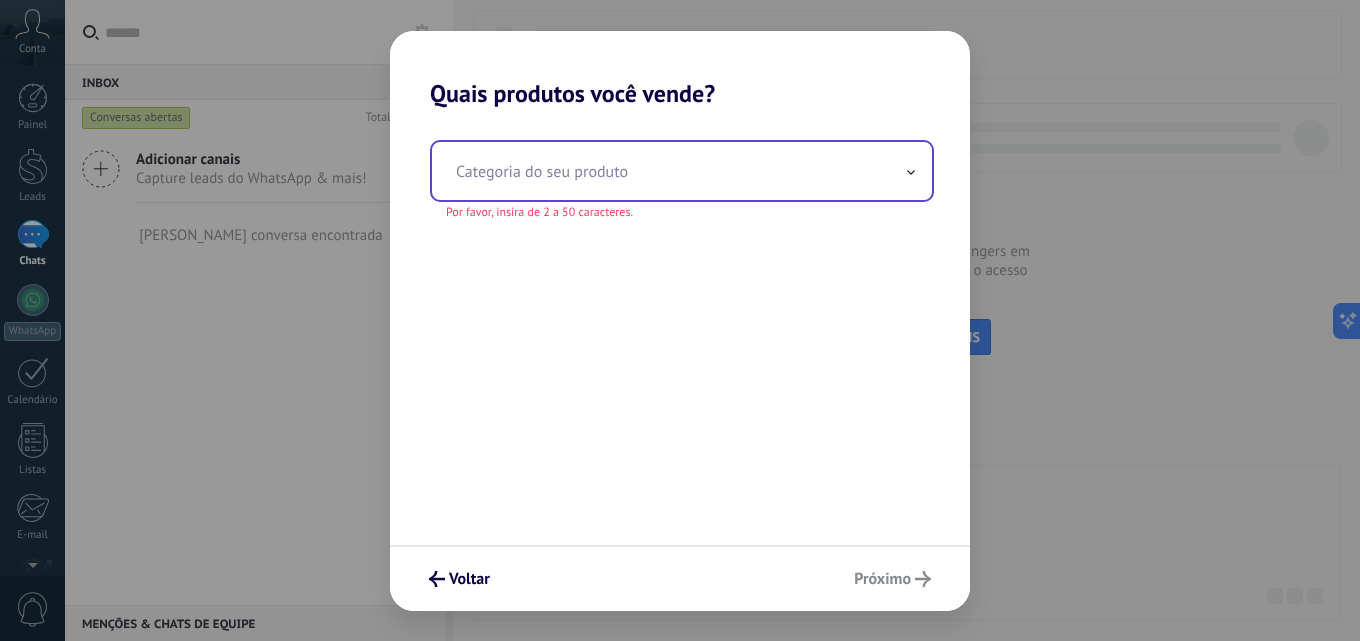 click at bounding box center [682, 171] 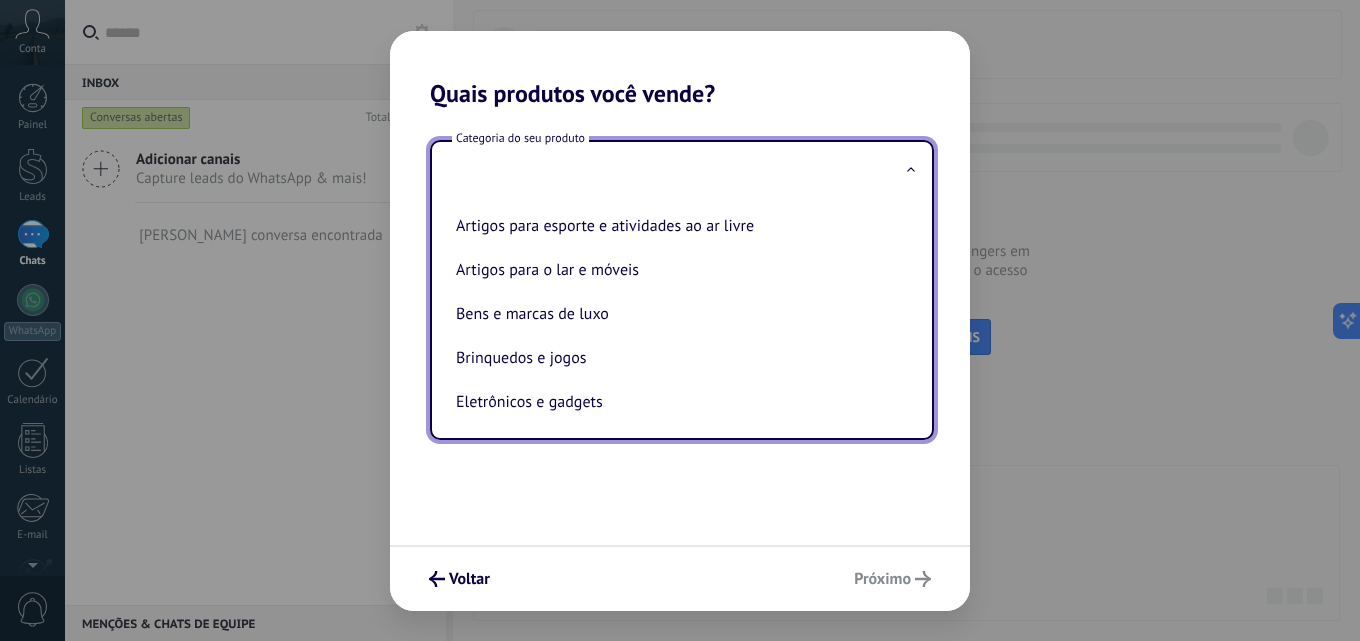 click at bounding box center [682, 171] 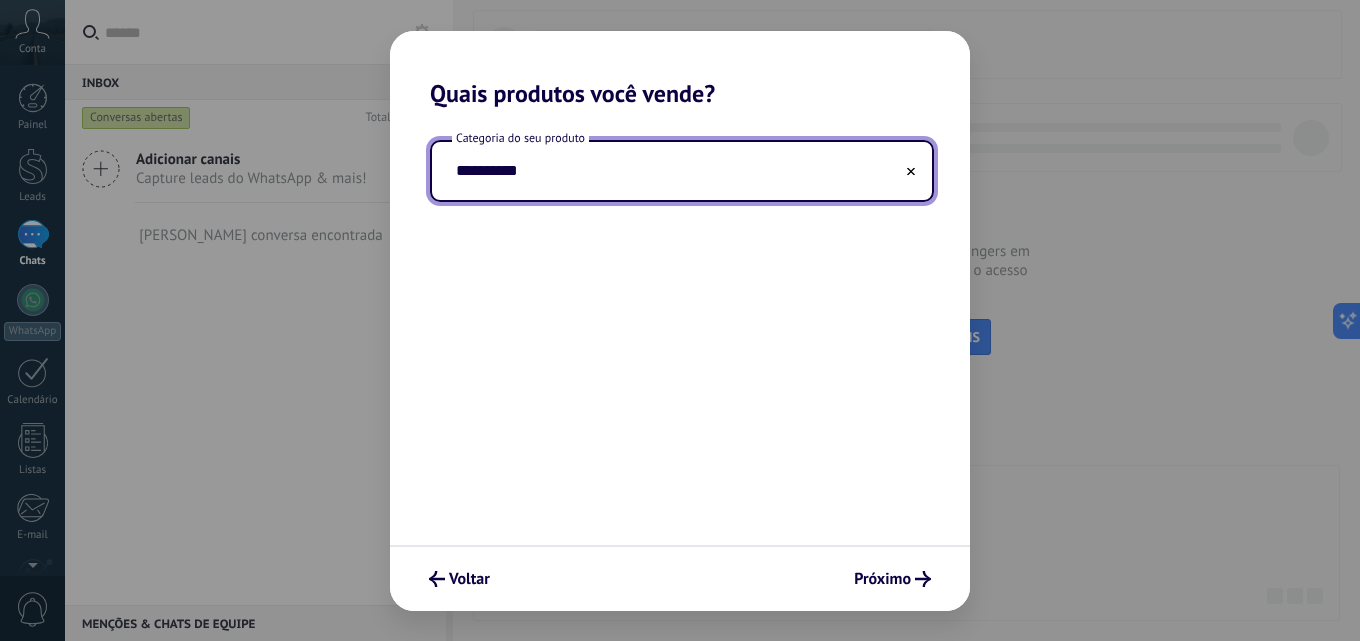 click on "**********" at bounding box center (682, 171) 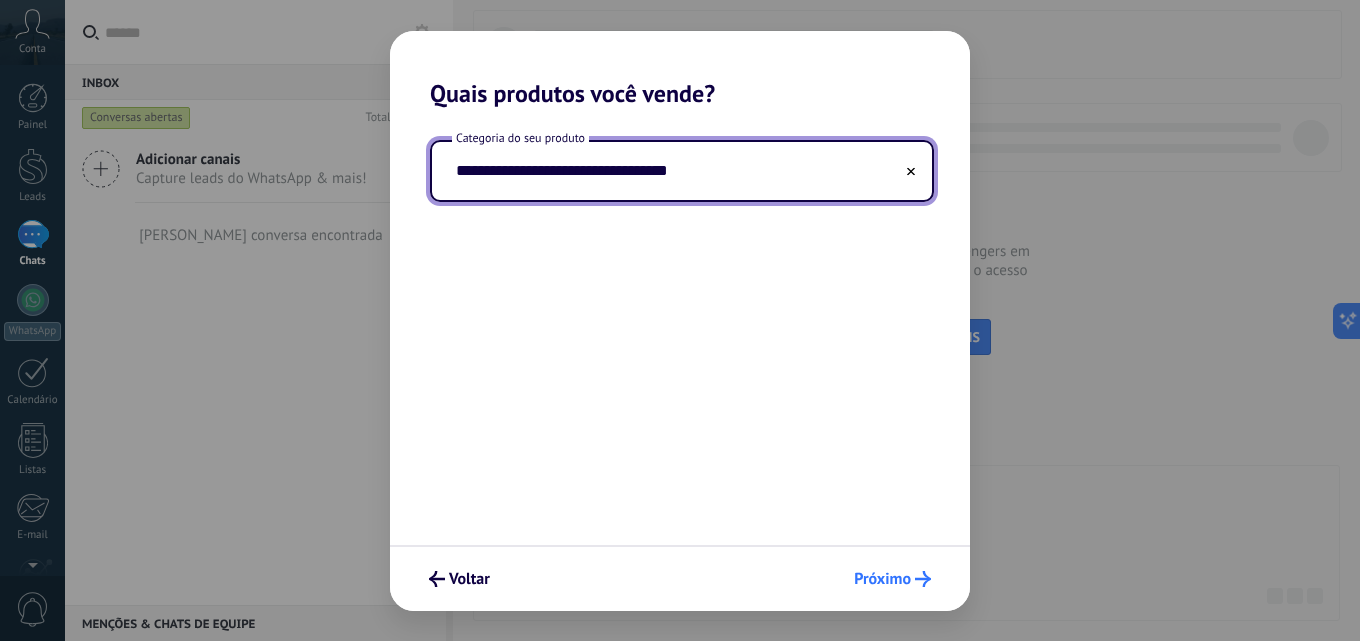type on "**********" 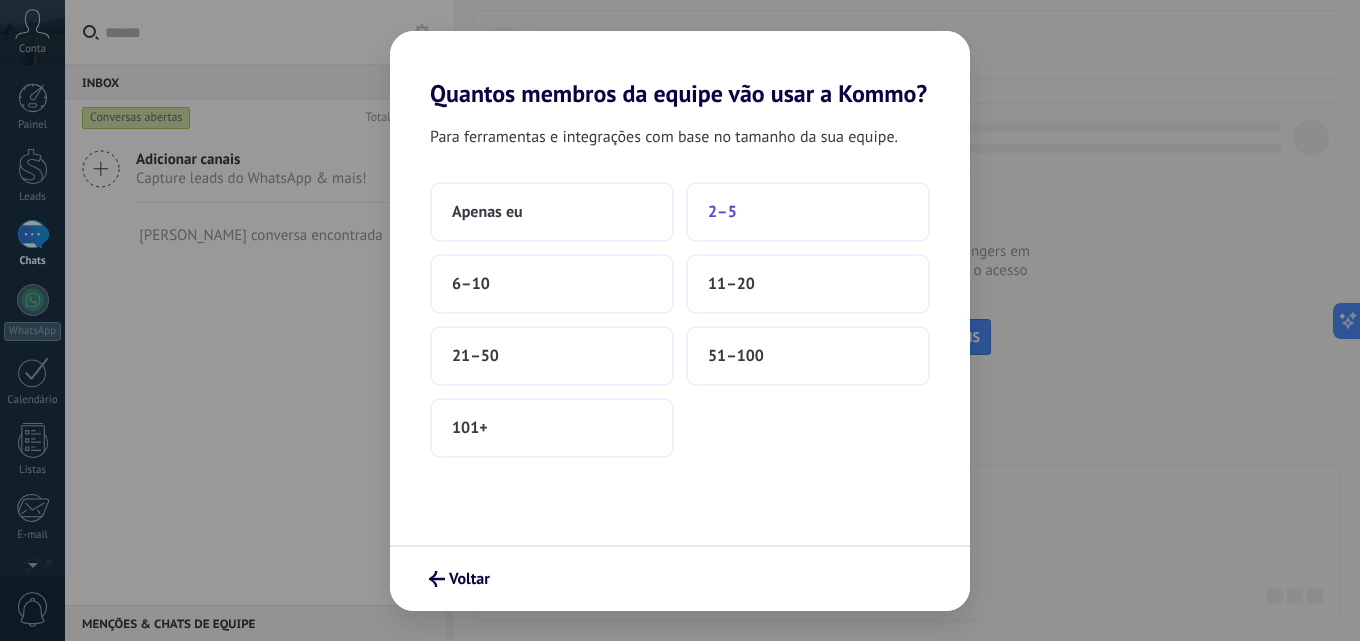 click on "2–5" at bounding box center [722, 212] 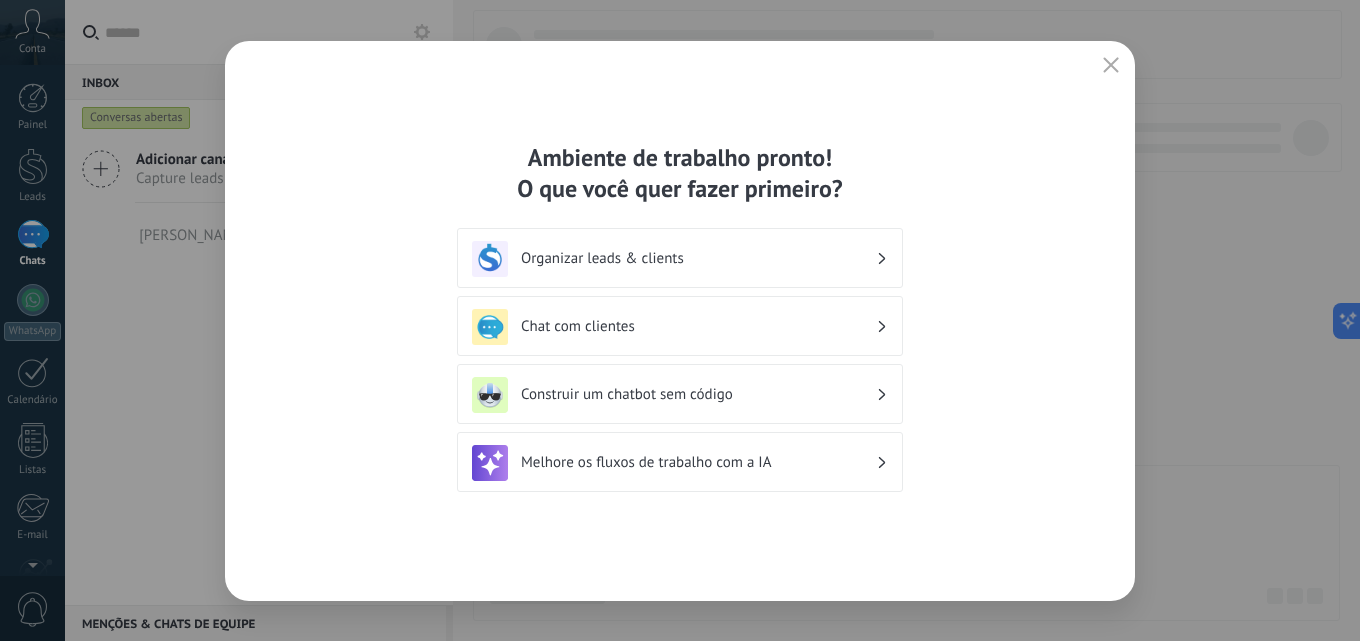 click on "Organizar leads & clients" at bounding box center (698, 258) 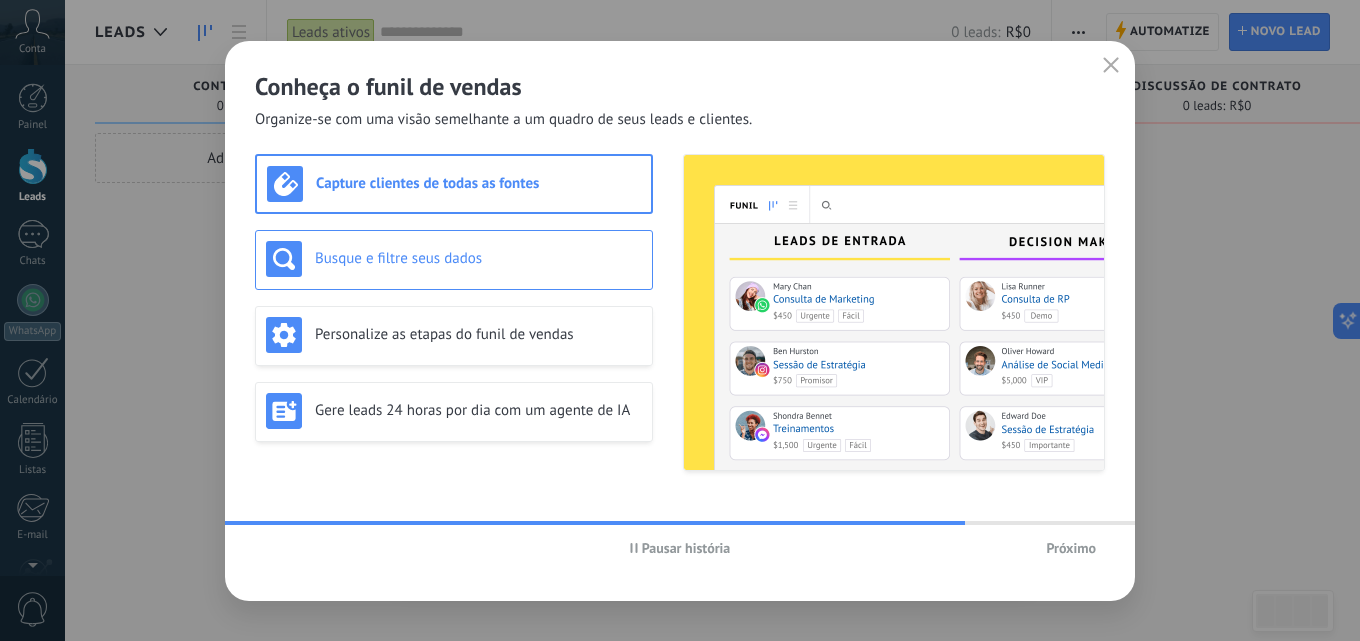 click on "Busque e filtre seus dados" at bounding box center [478, 258] 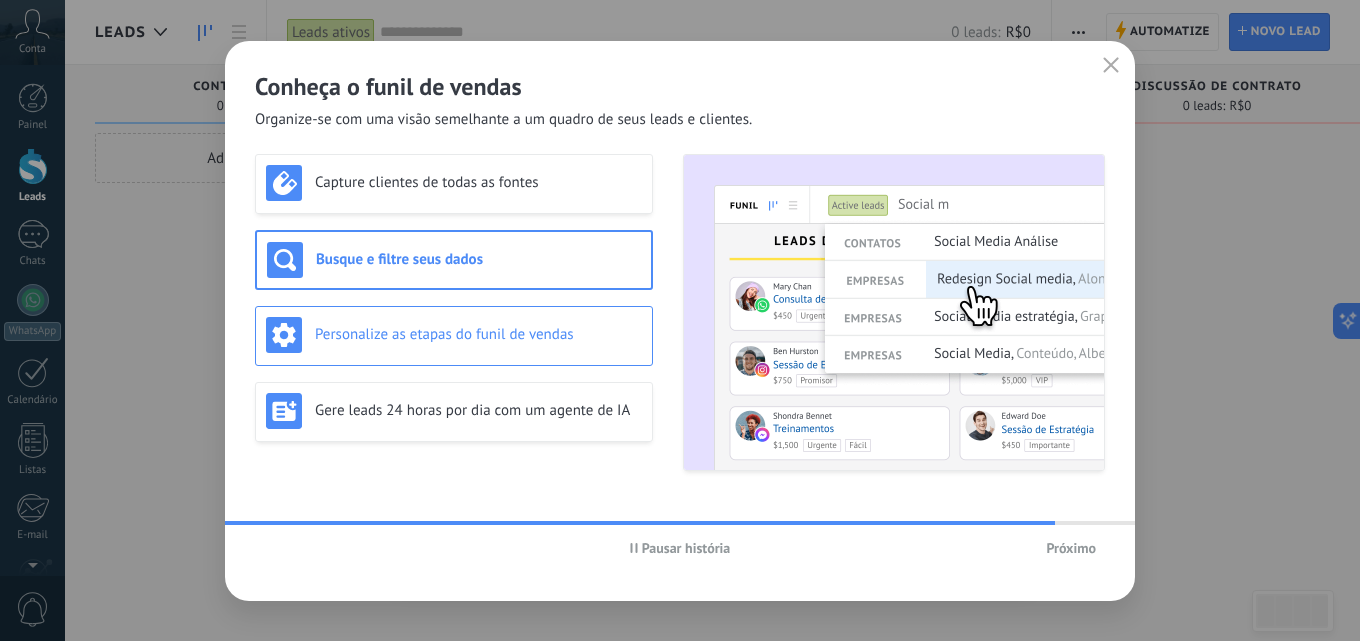 click on "Personalize as etapas do funil de vendas" at bounding box center (478, 334) 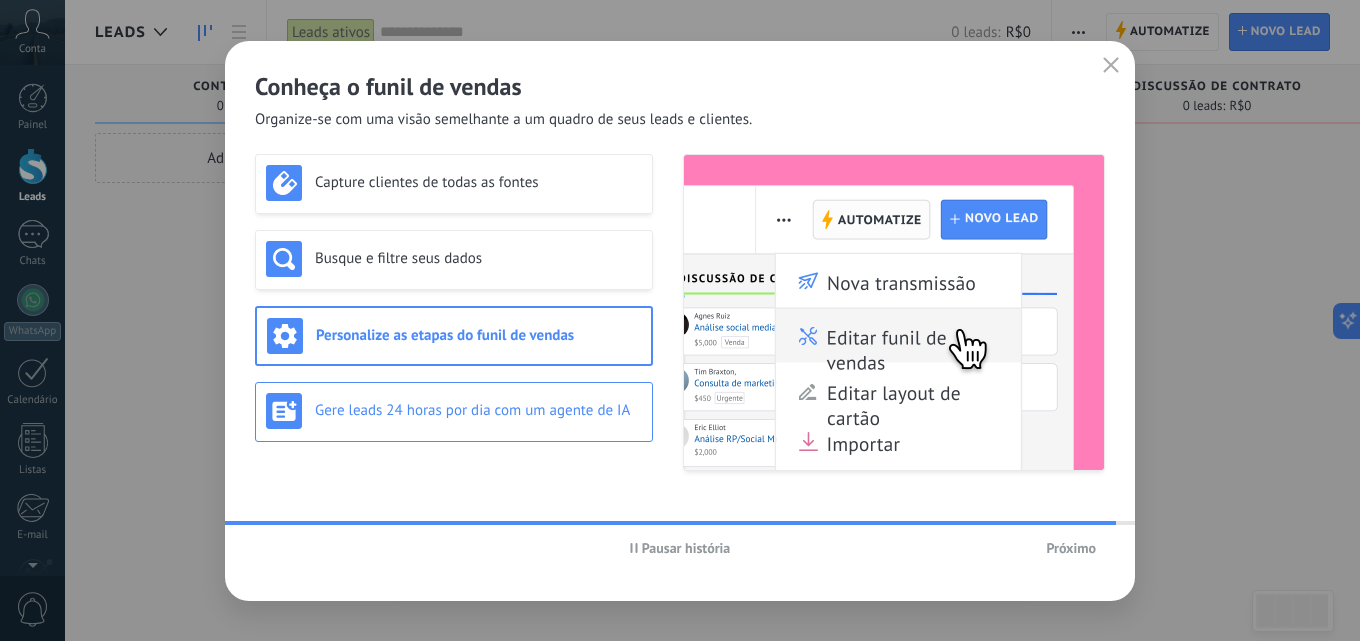 click on "Gere leads 24 horas por dia com um agente de IA" at bounding box center [478, 410] 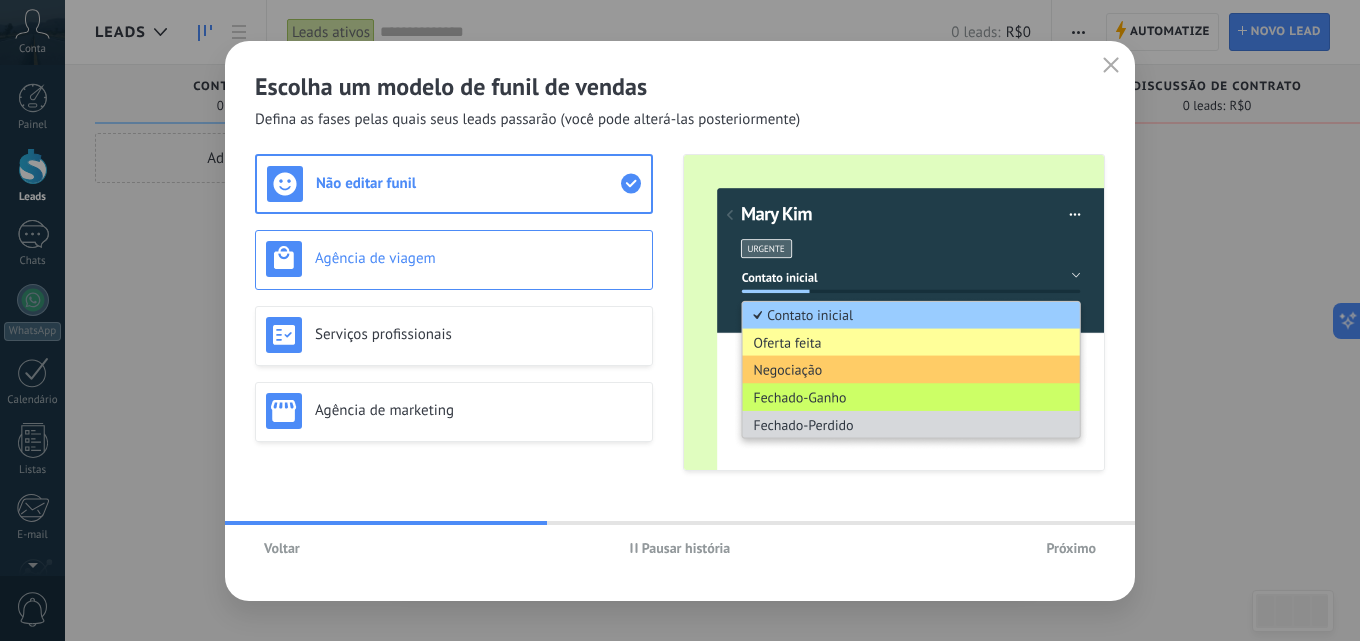 click on "Agência de viagem" at bounding box center (454, 260) 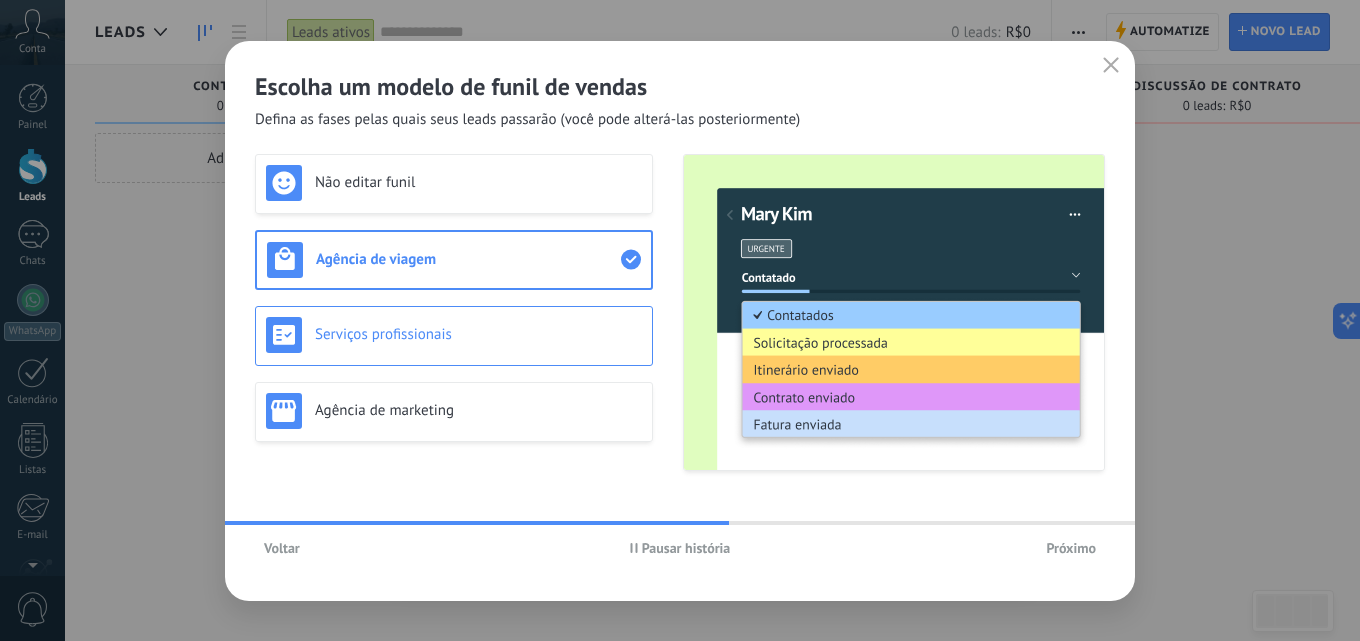 click on "Serviços profissionais" at bounding box center (478, 334) 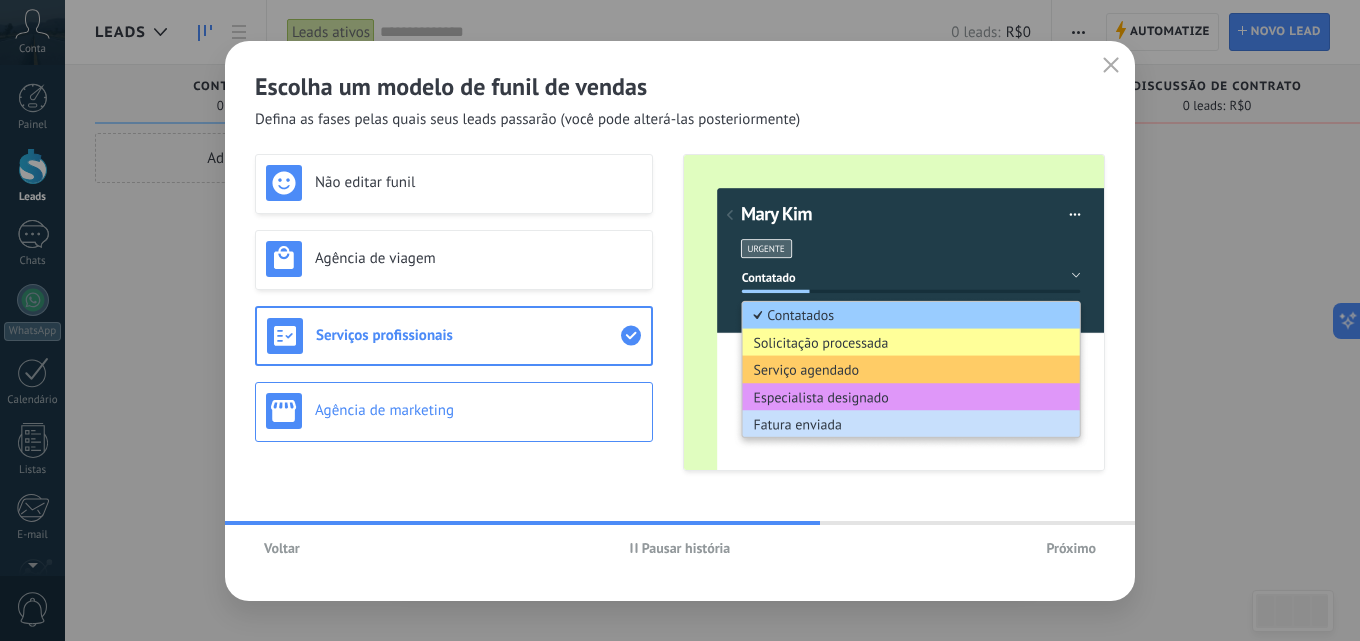 click on "Agência de marketing" at bounding box center (454, 412) 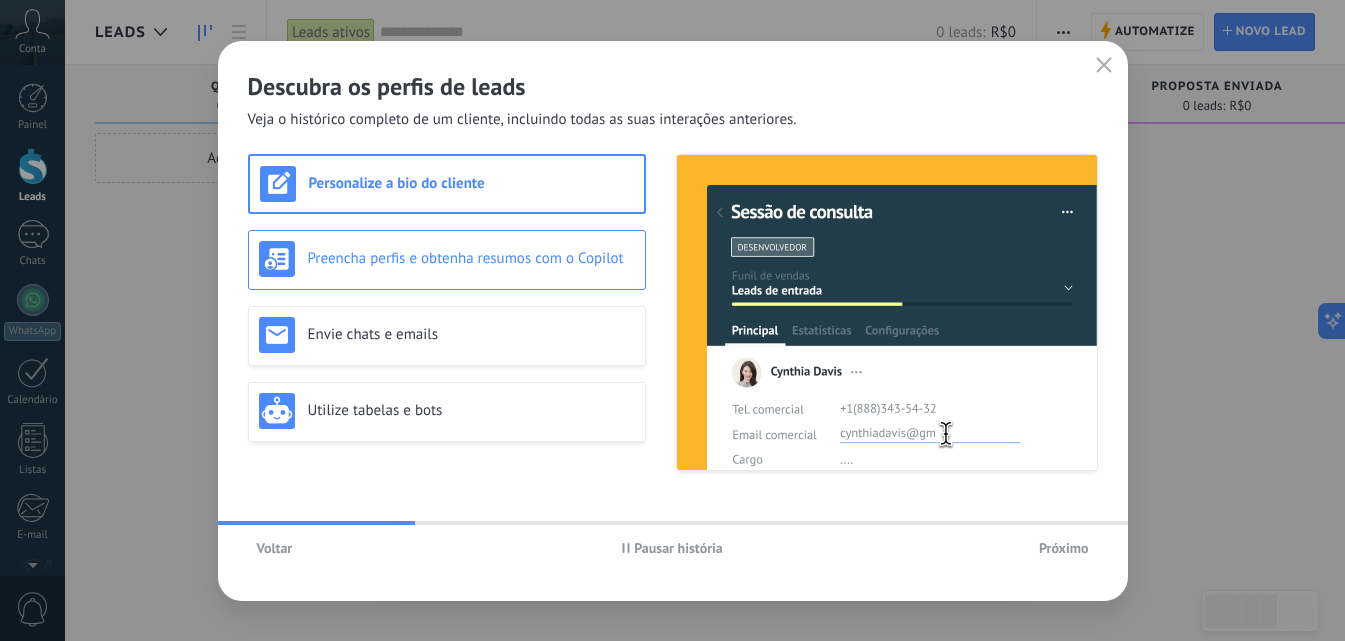 click on "Preencha perfis e obtenha resumos com o Copilot" at bounding box center [447, 260] 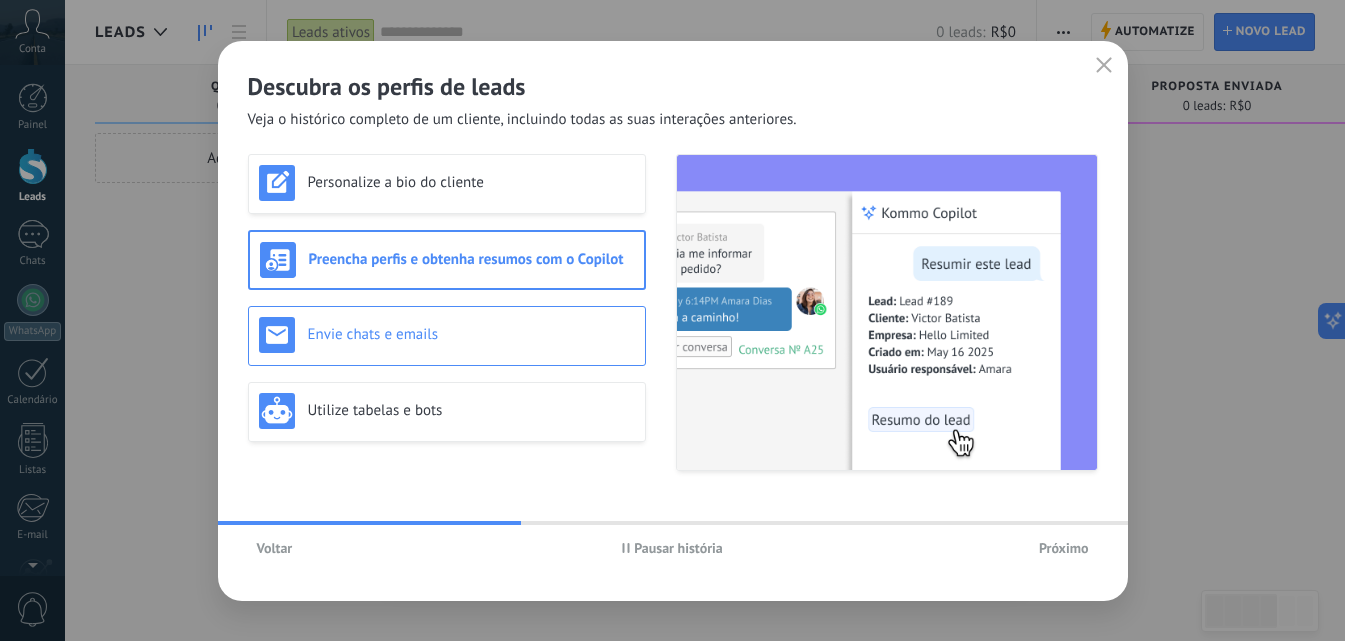 click on "Envie chats e emails" at bounding box center [471, 334] 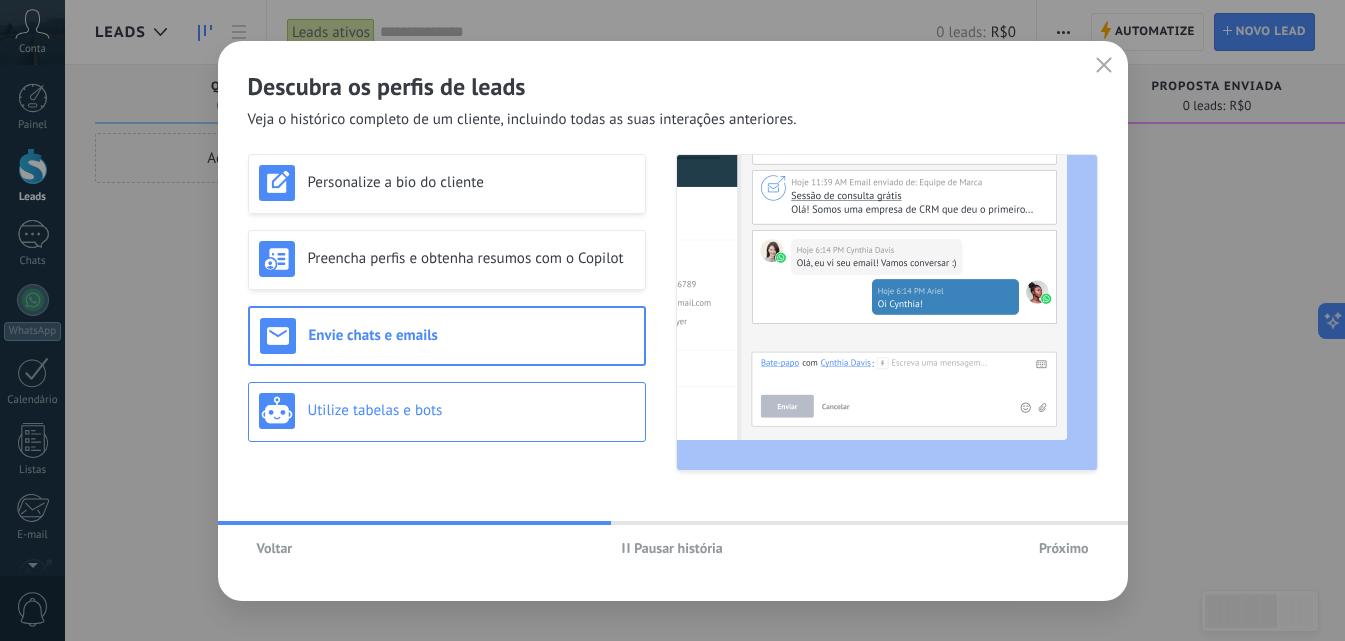 click on "Utilize tabelas e bots" at bounding box center (471, 410) 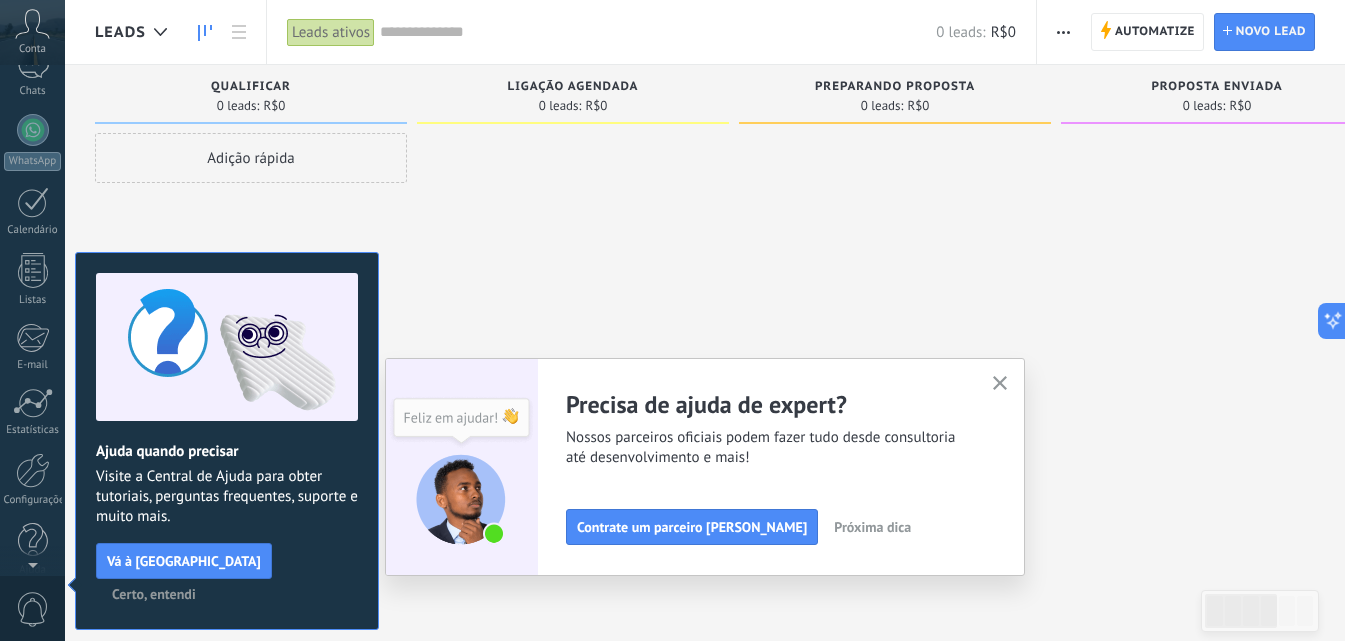 scroll, scrollTop: 0, scrollLeft: 0, axis: both 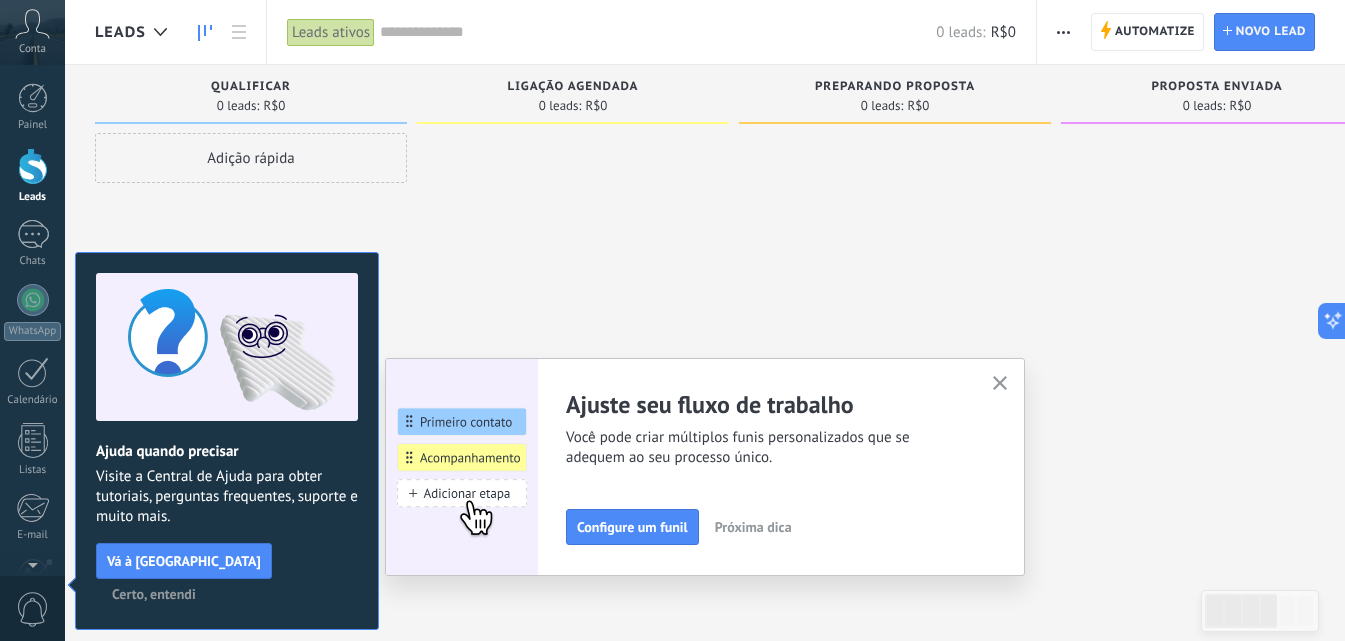 click 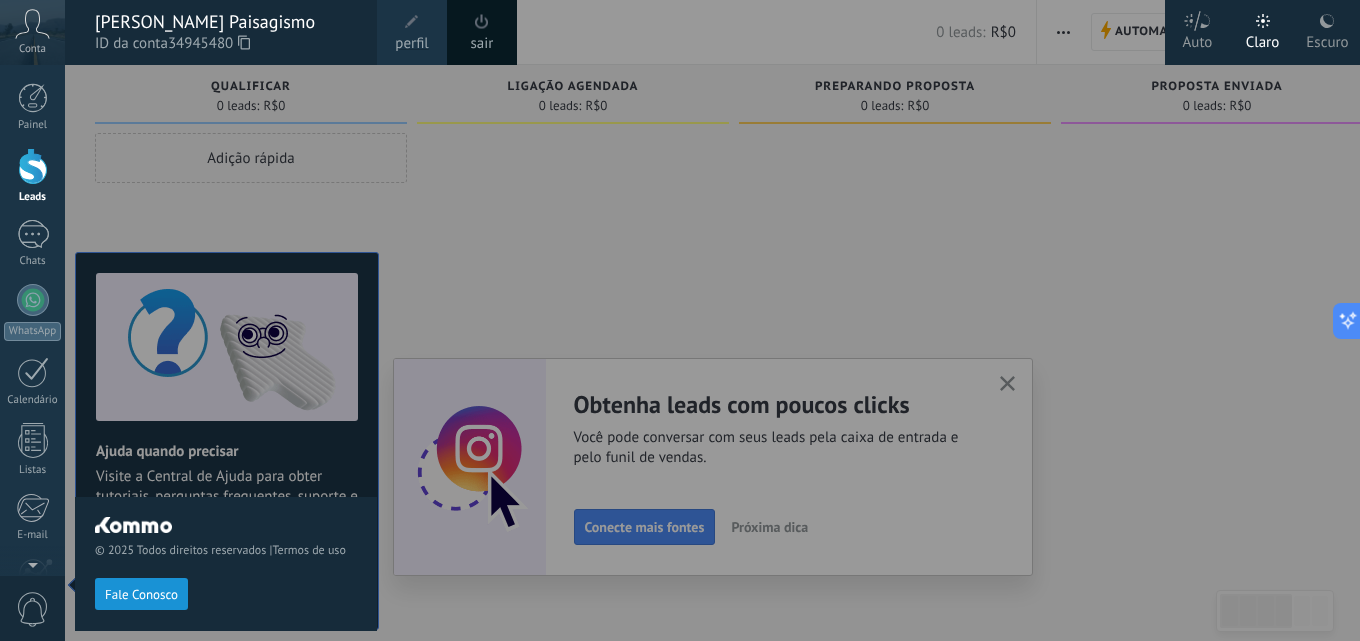 click on "ID da conta
34945480" at bounding box center (226, 44) 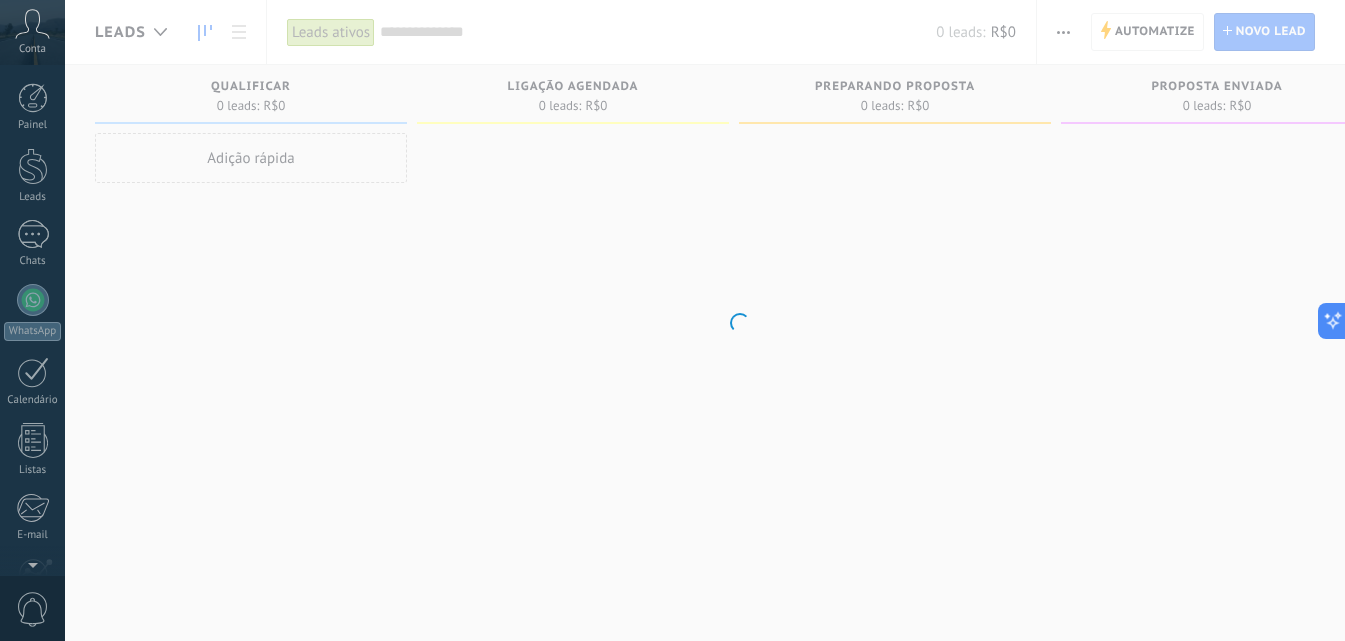 scroll, scrollTop: 191, scrollLeft: 0, axis: vertical 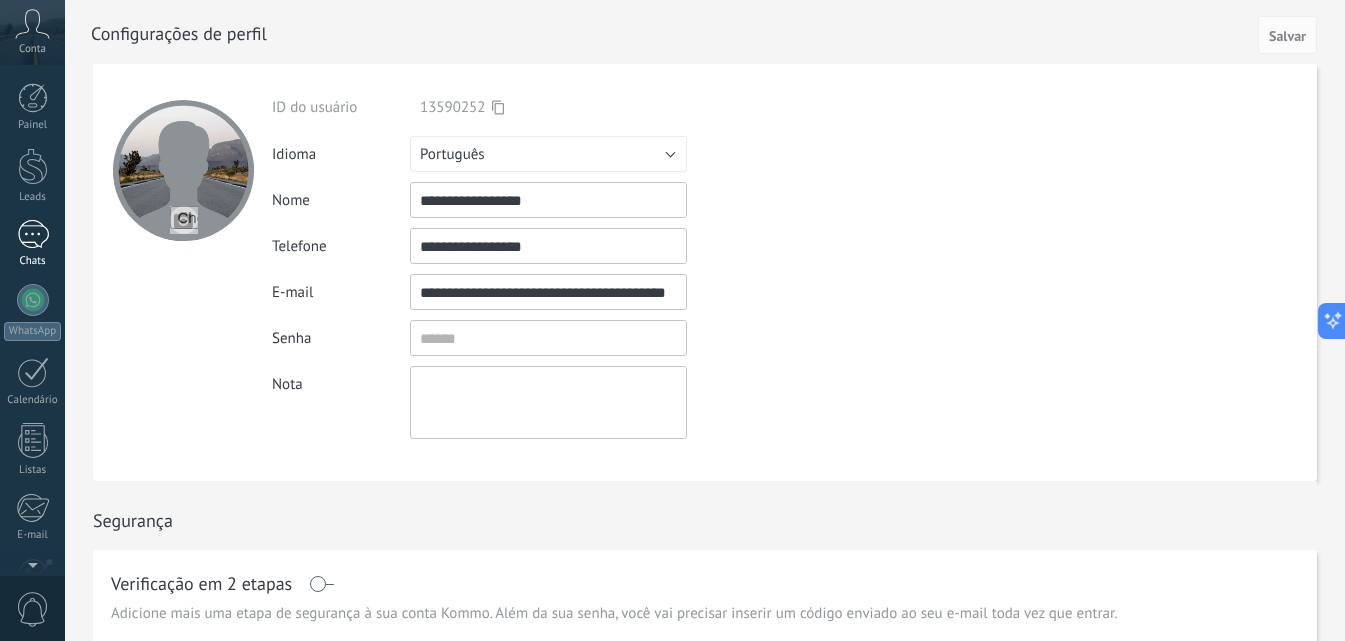 click on "Chats" at bounding box center [32, 244] 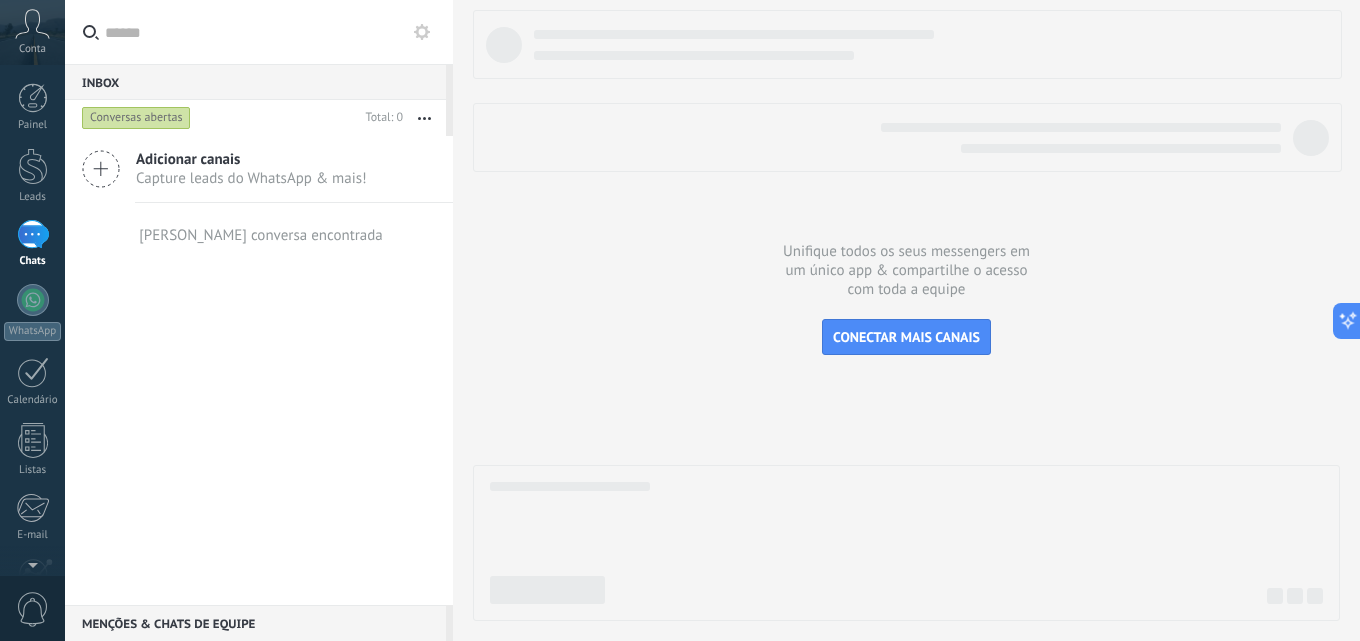 click 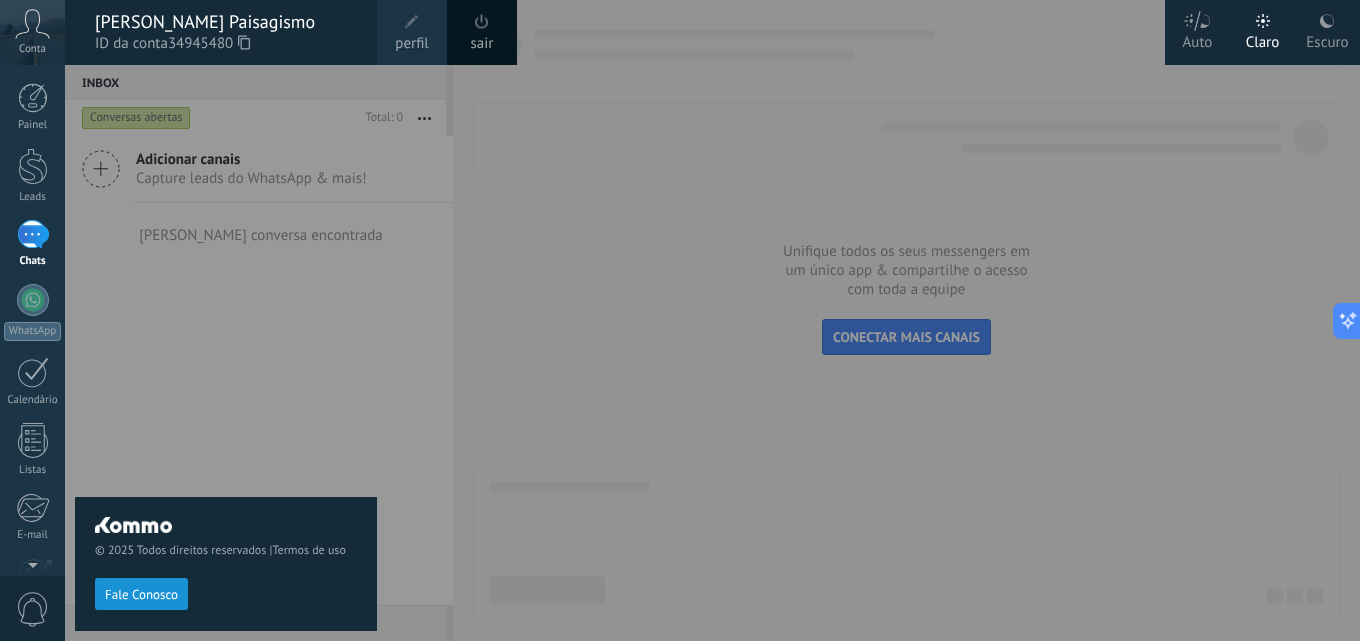 click on "Fale Conosco" at bounding box center (141, 595) 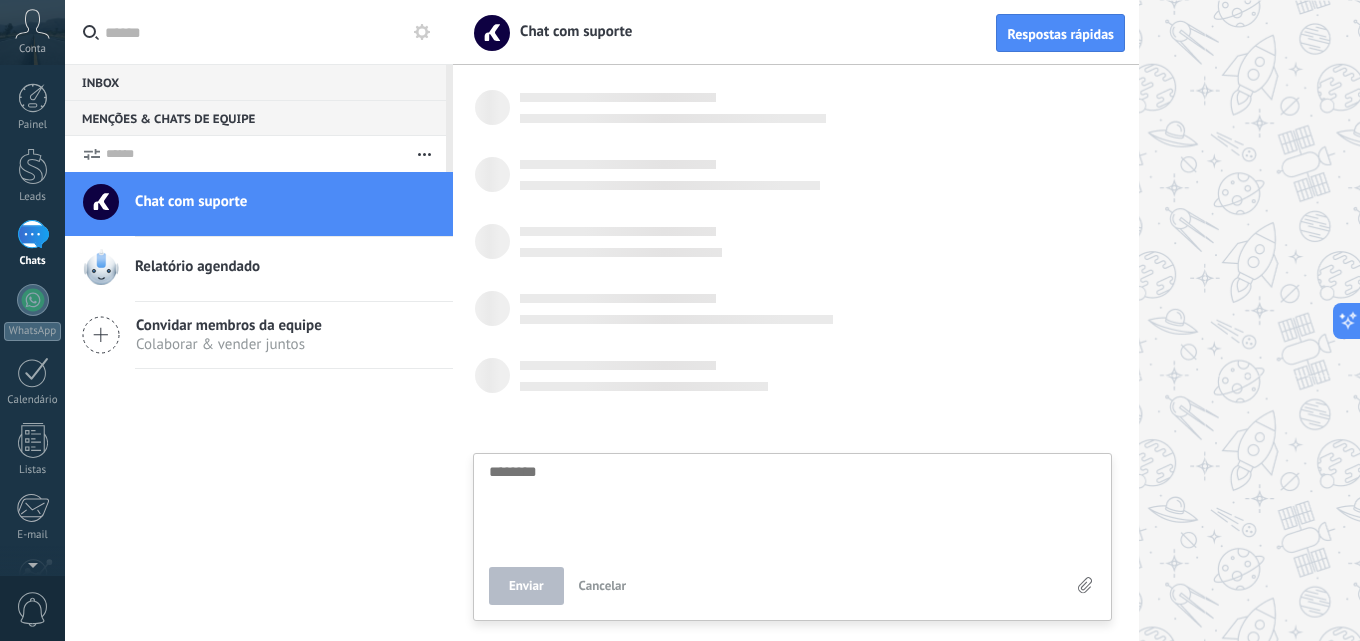 scroll, scrollTop: 19, scrollLeft: 0, axis: vertical 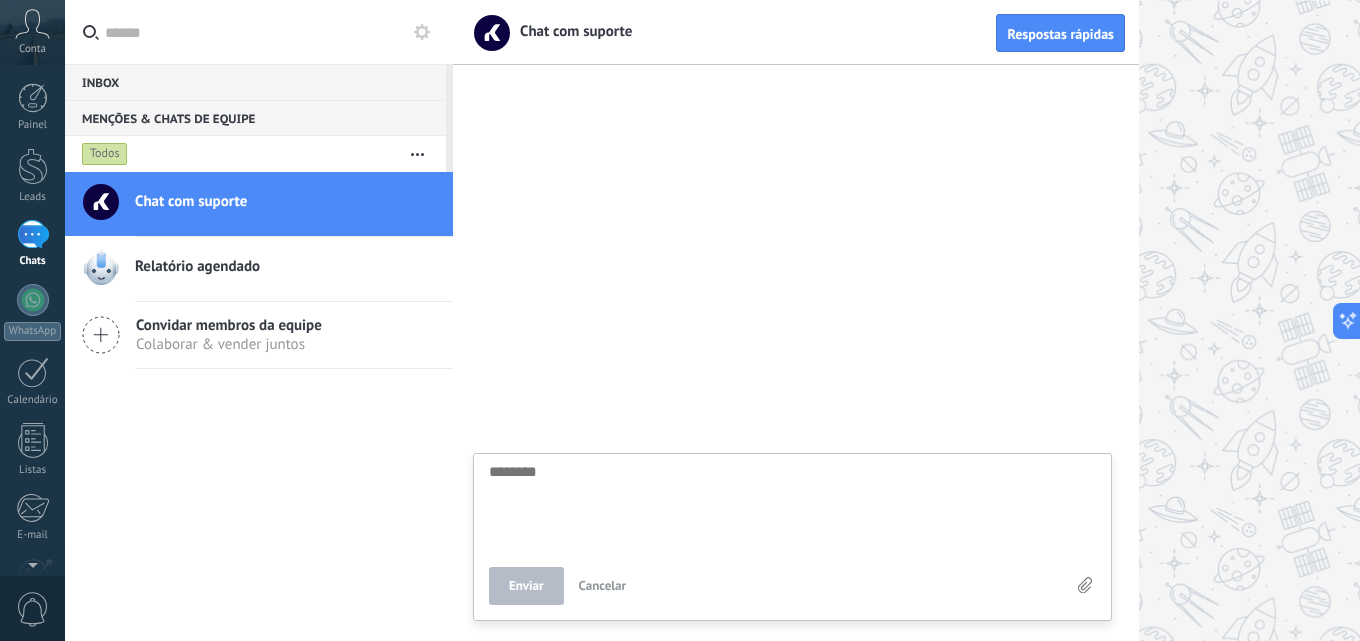 type on "*" 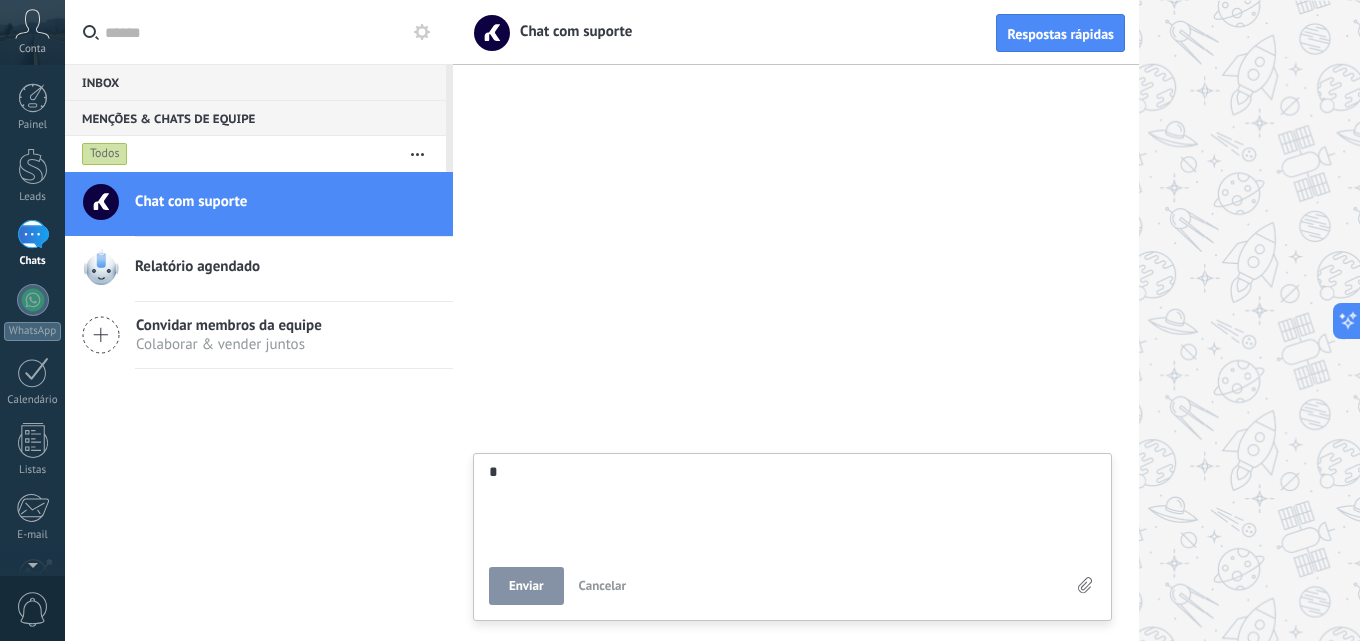 type on "**" 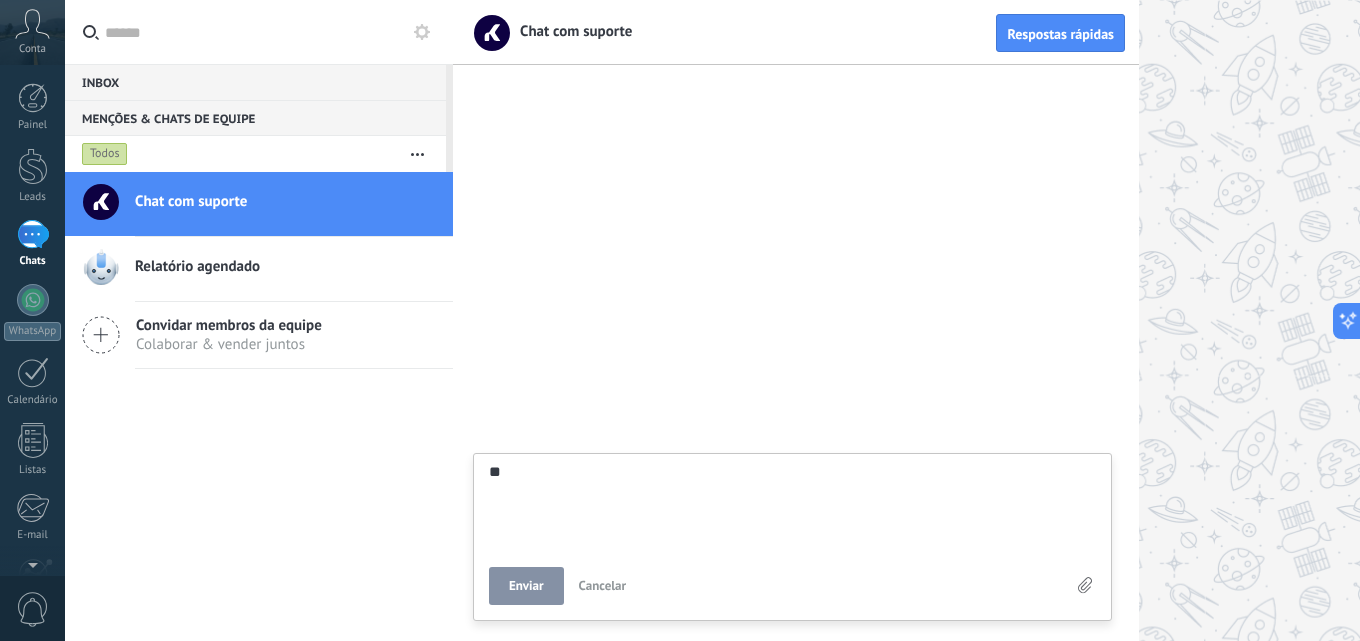 scroll, scrollTop: 19, scrollLeft: 0, axis: vertical 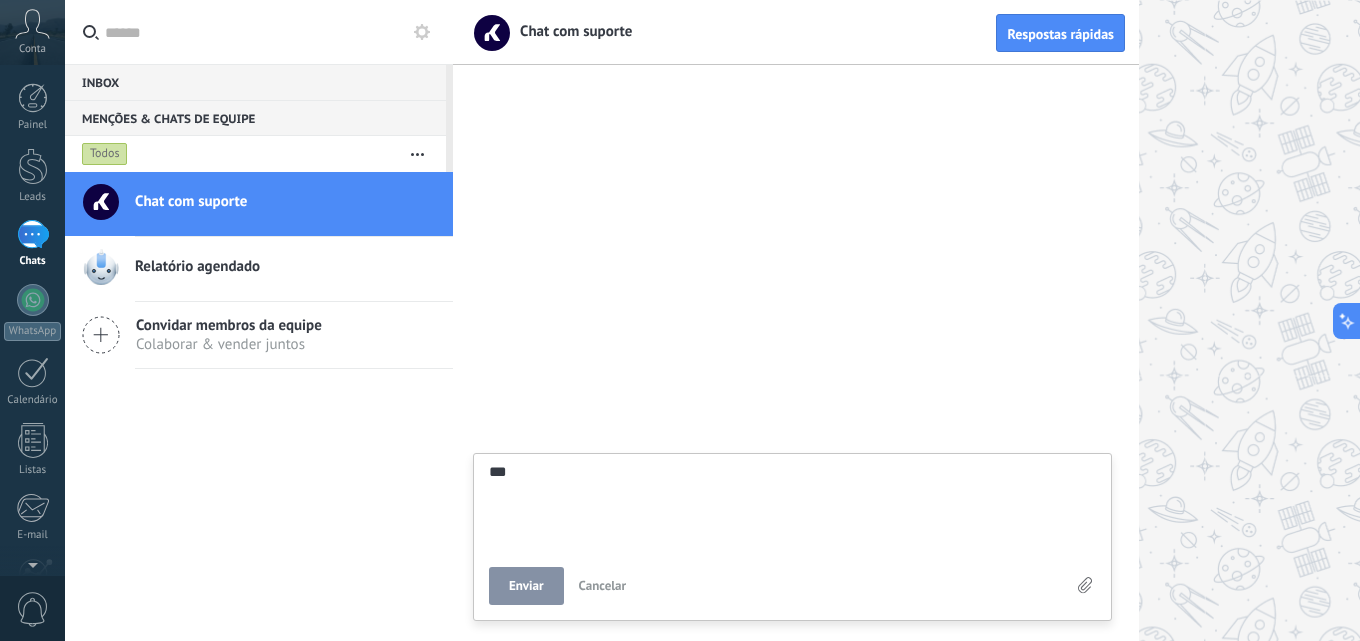 type on "***" 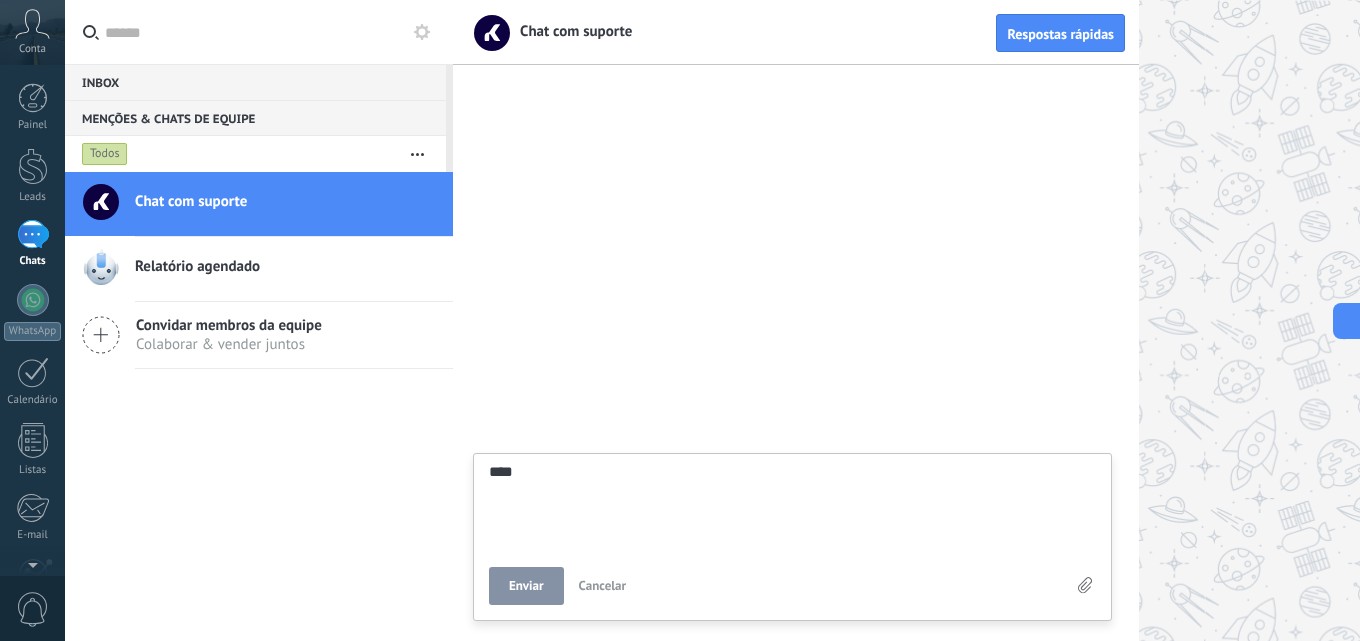 scroll, scrollTop: 38, scrollLeft: 0, axis: vertical 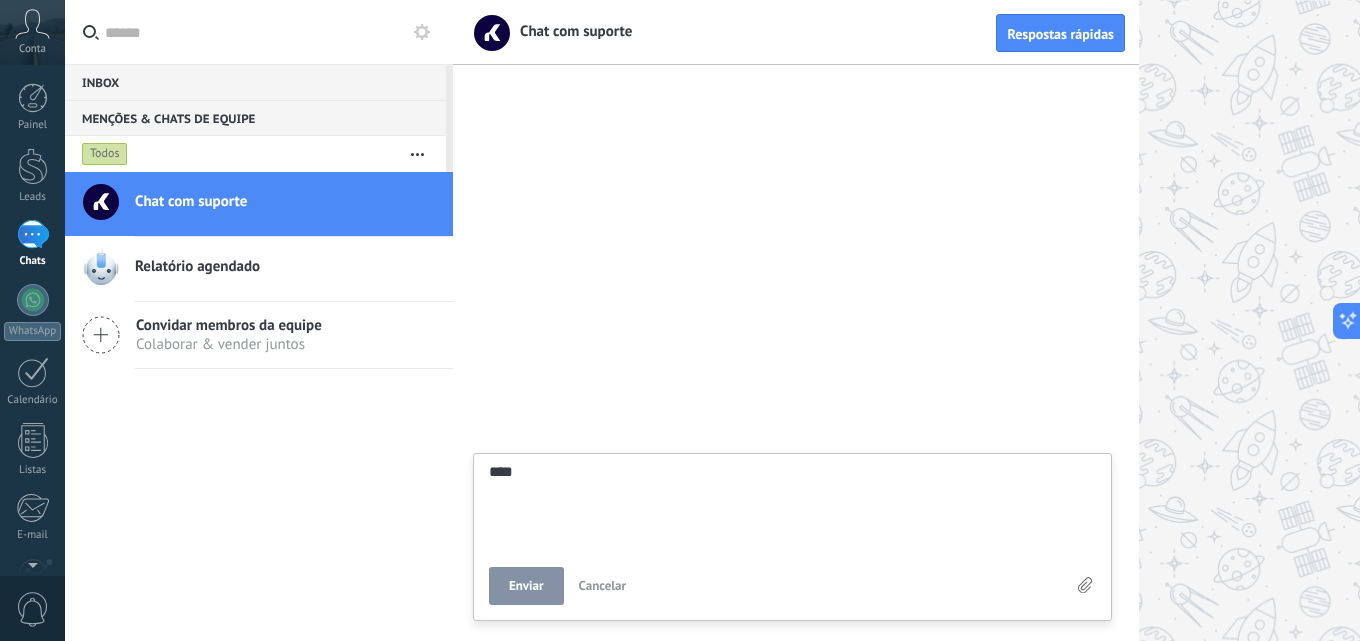 type on "***
*" 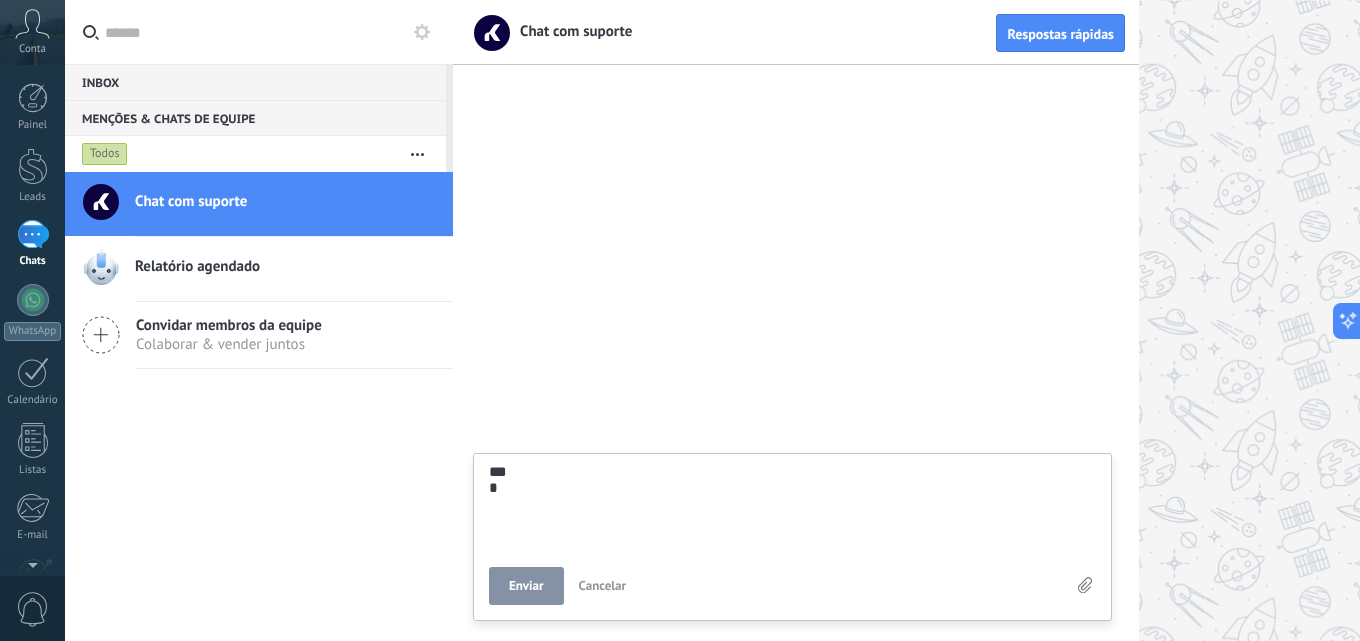 type on "***
**" 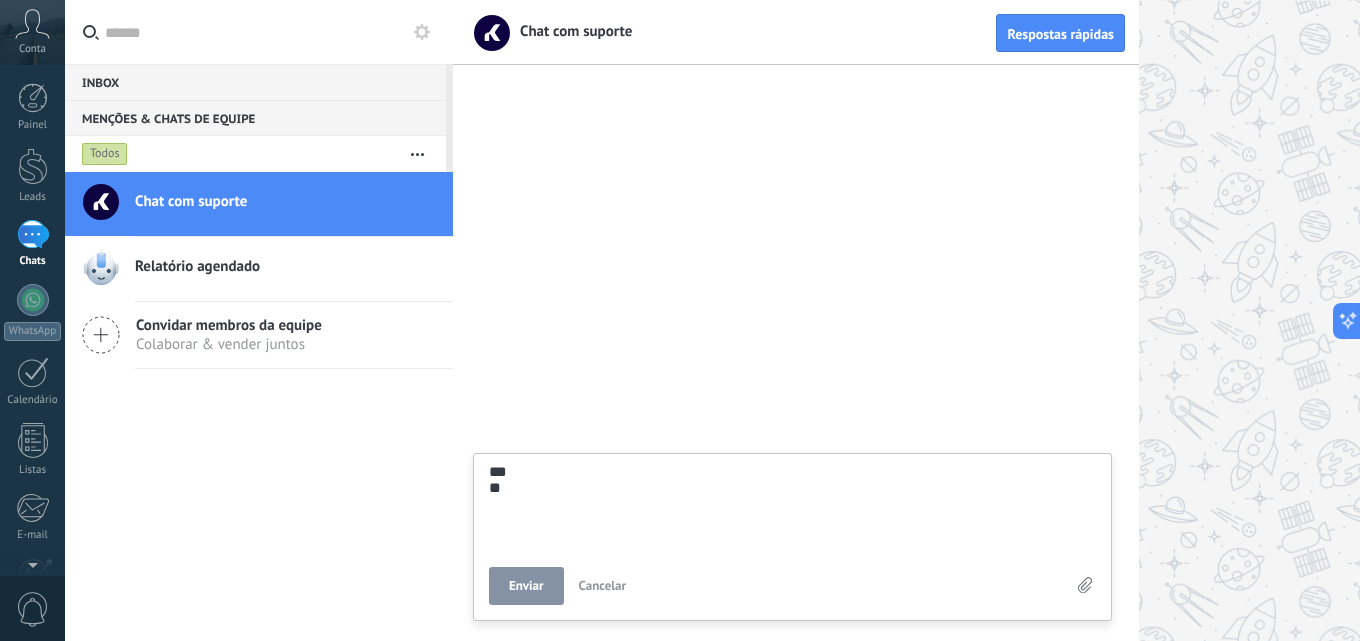 type on "***
***" 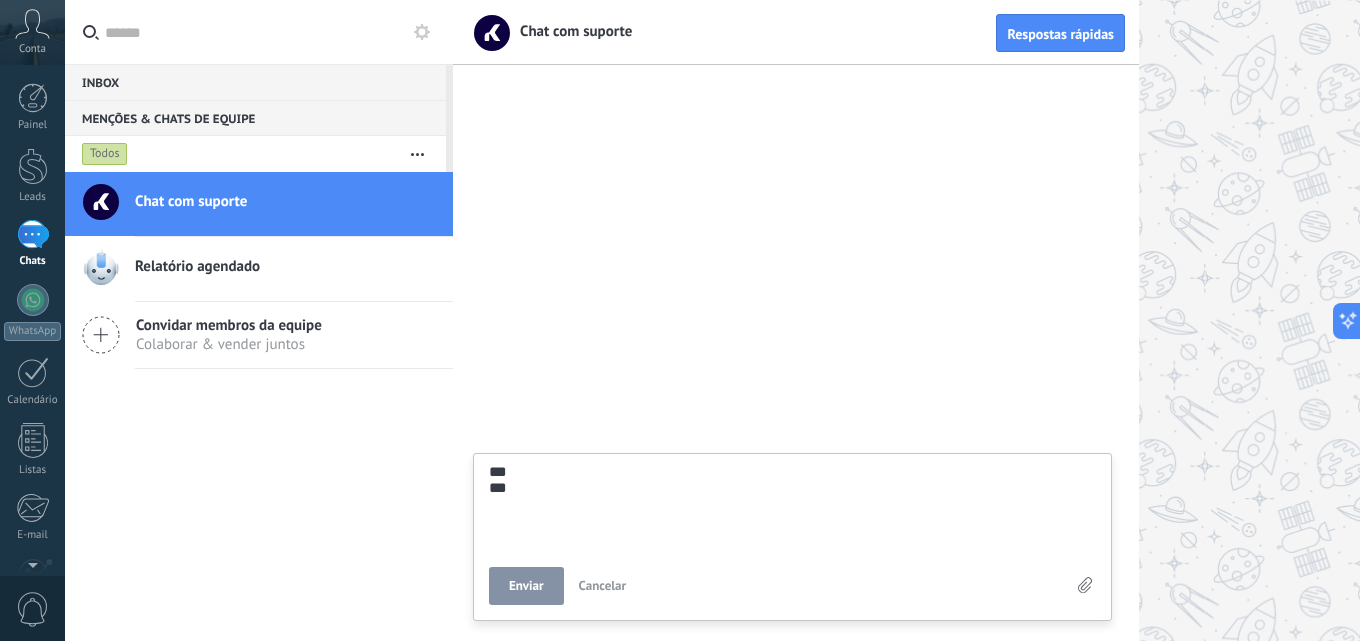 type on "***
***" 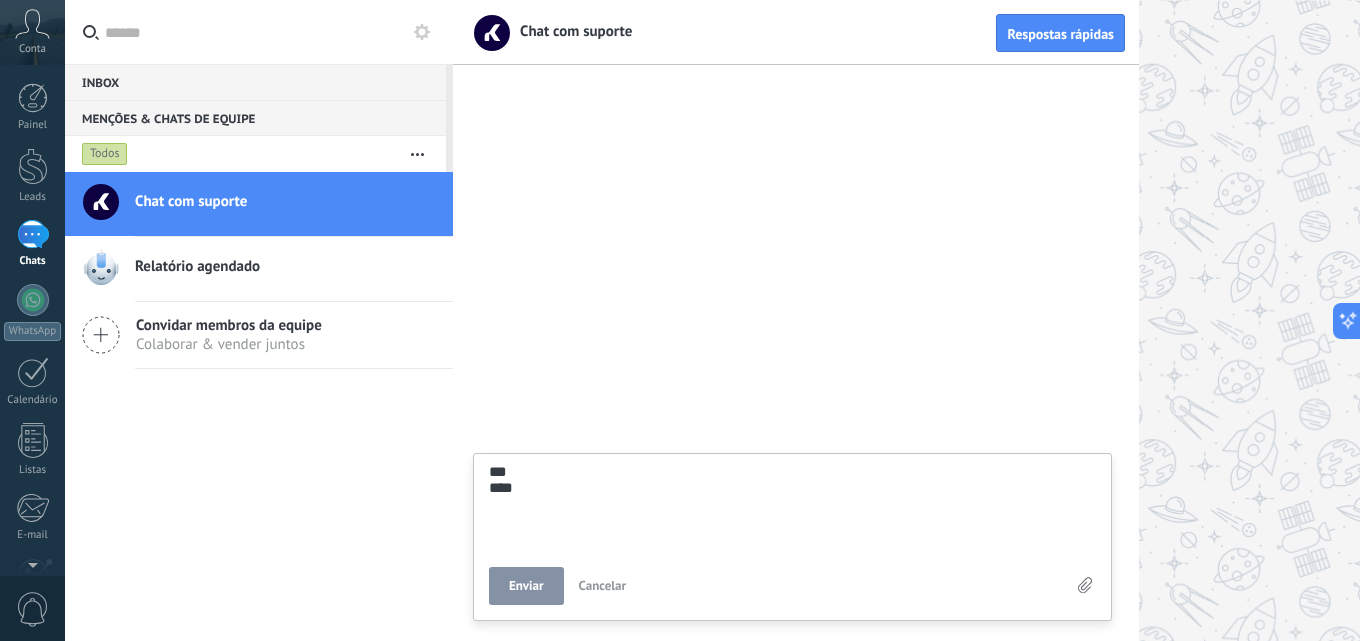 type on "***
*****" 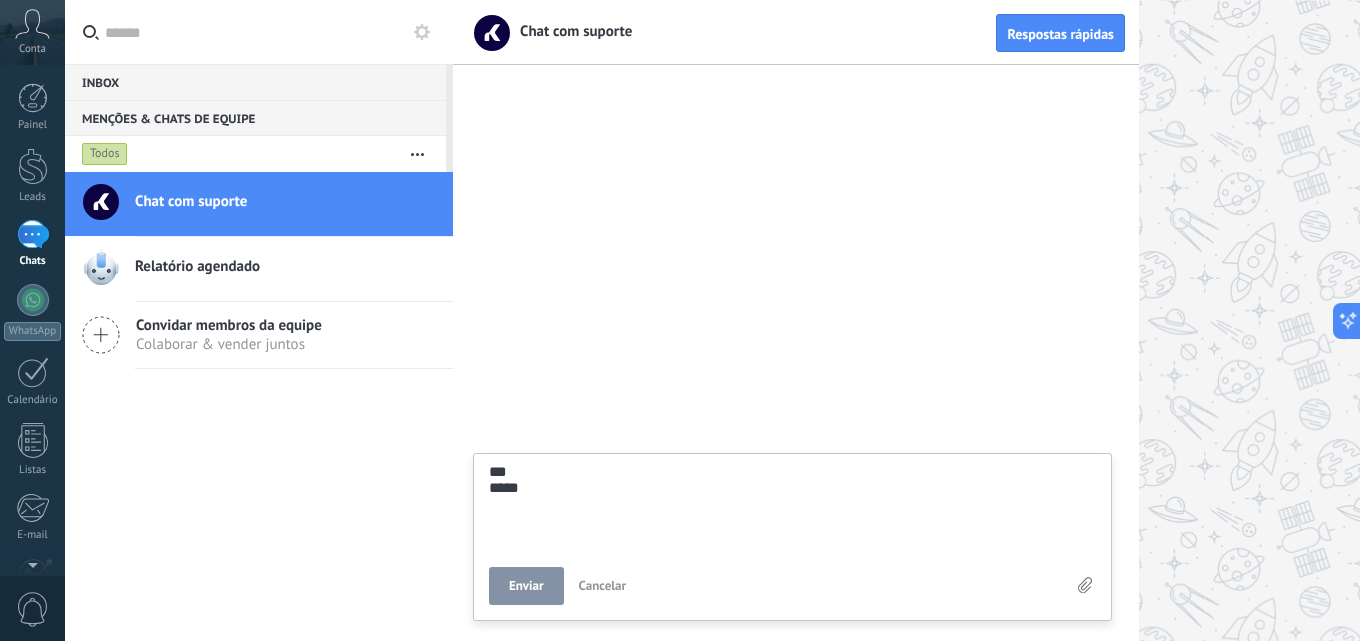 type on "***
******" 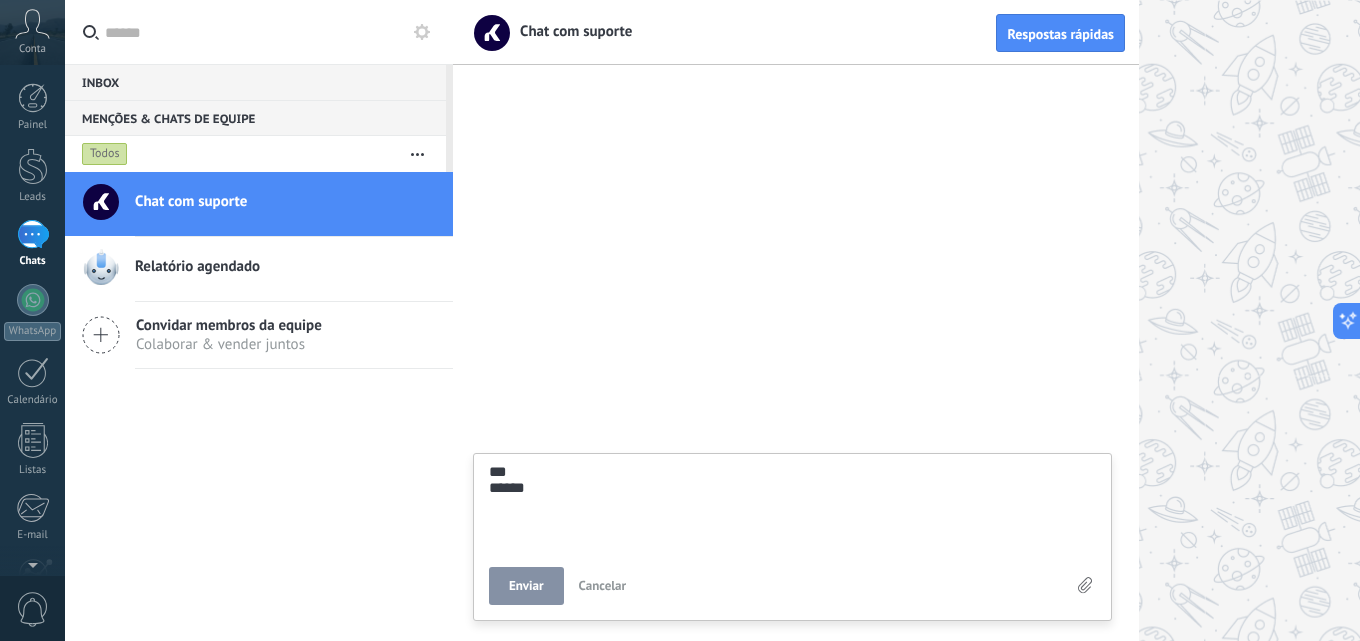 type on "***
*******" 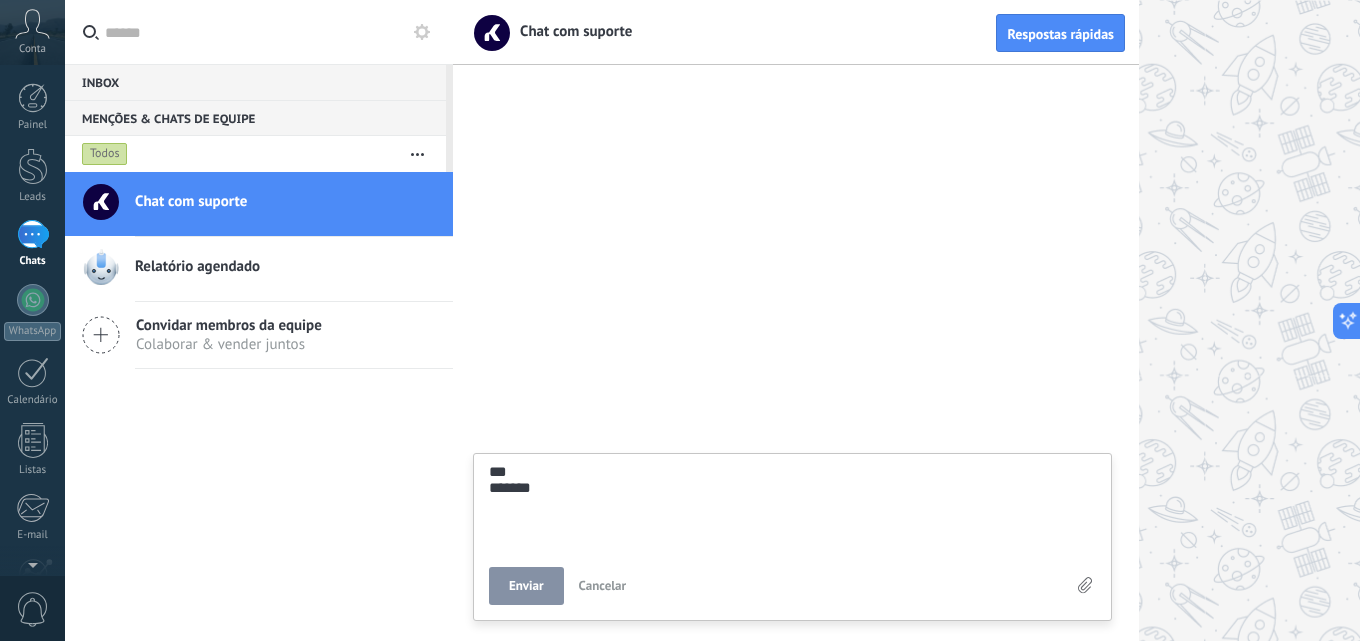 type on "***
********" 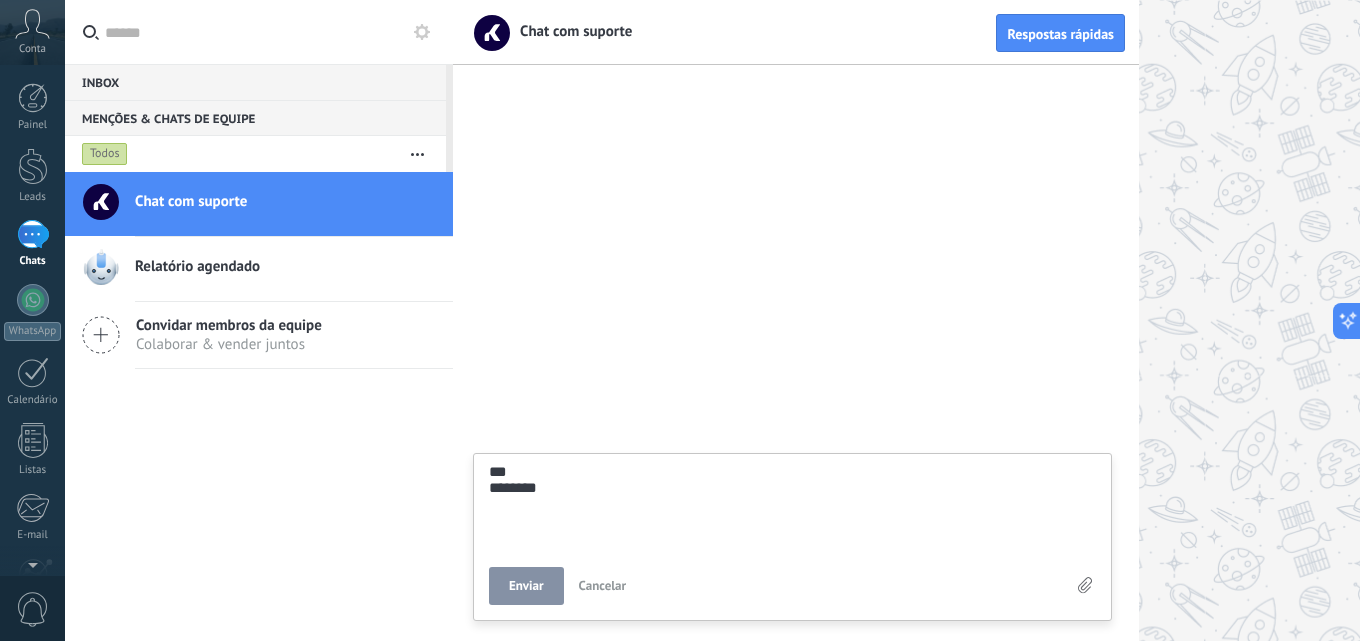 type on "***
*******" 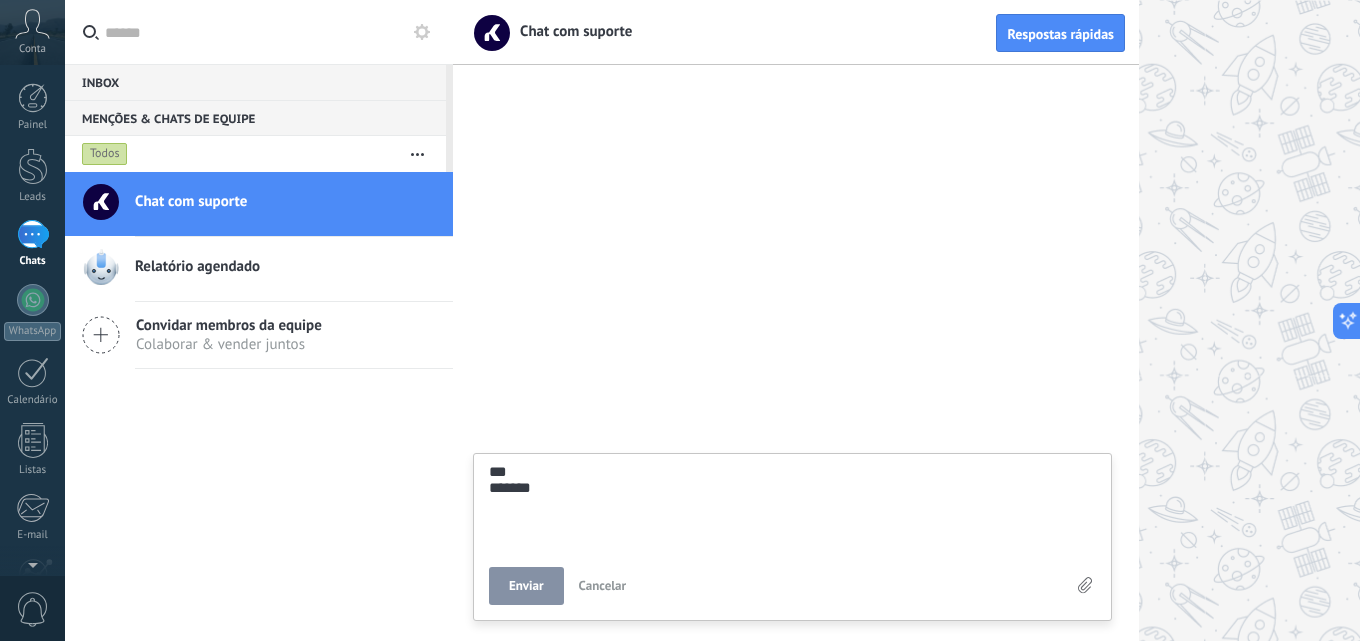 type on "***
********" 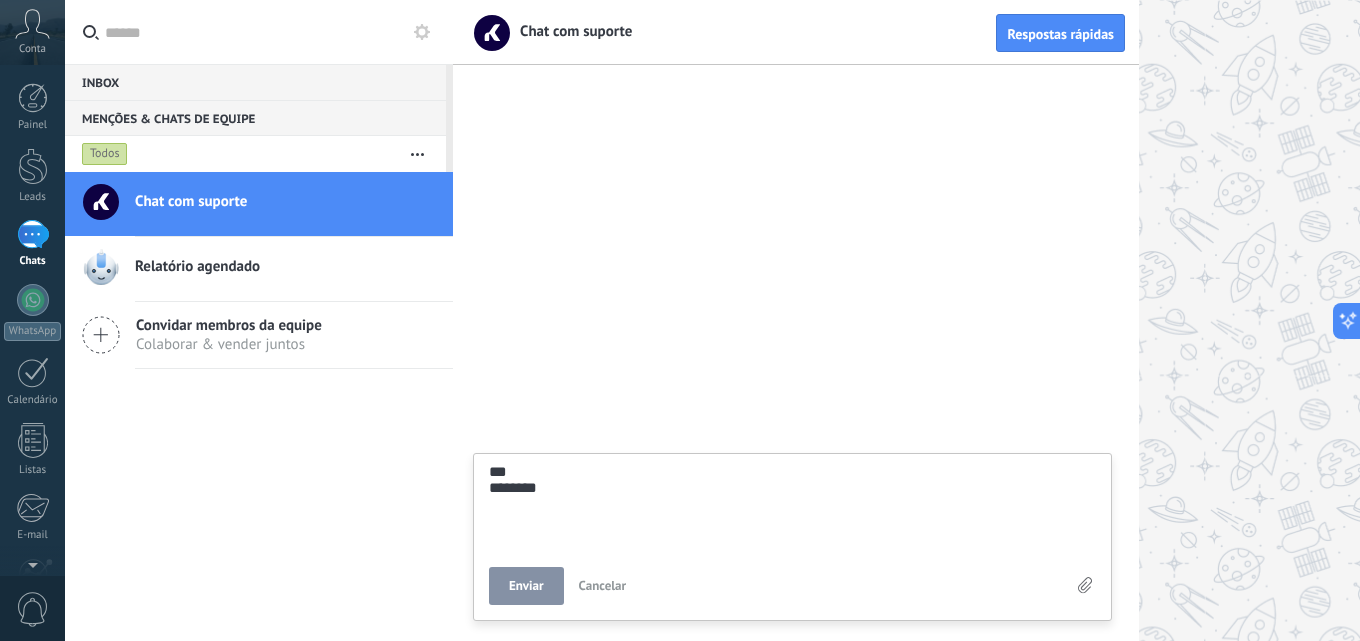type on "***
********" 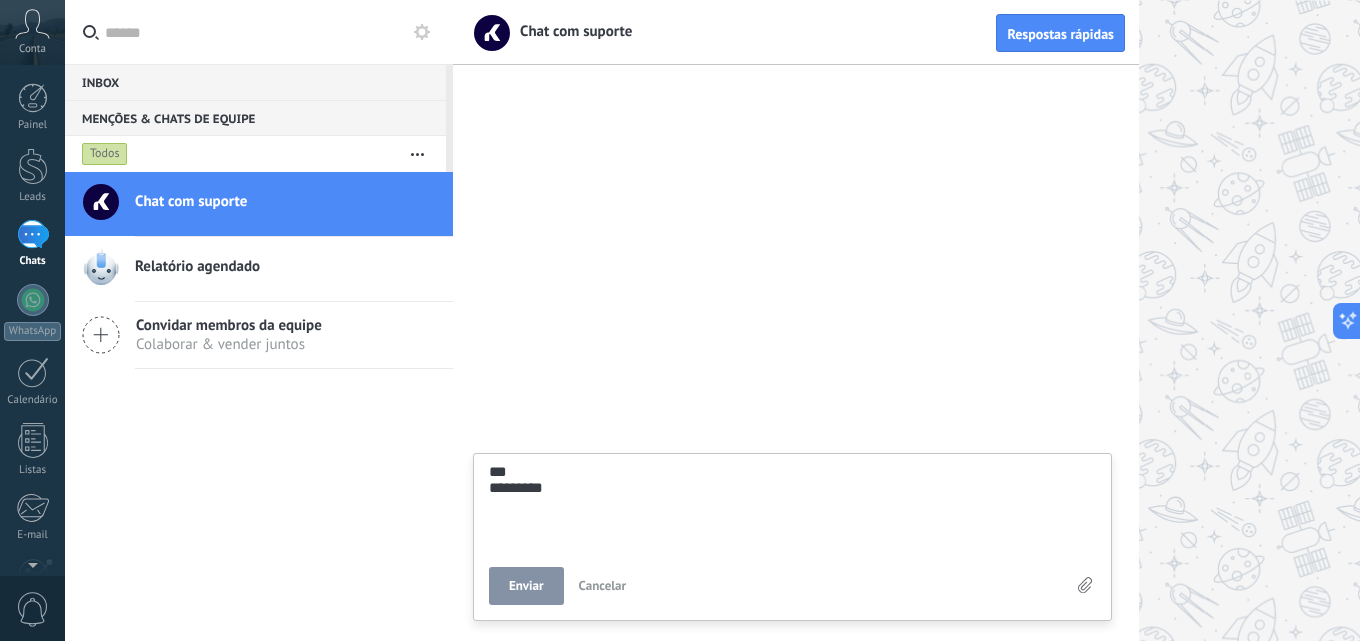 type on "**********" 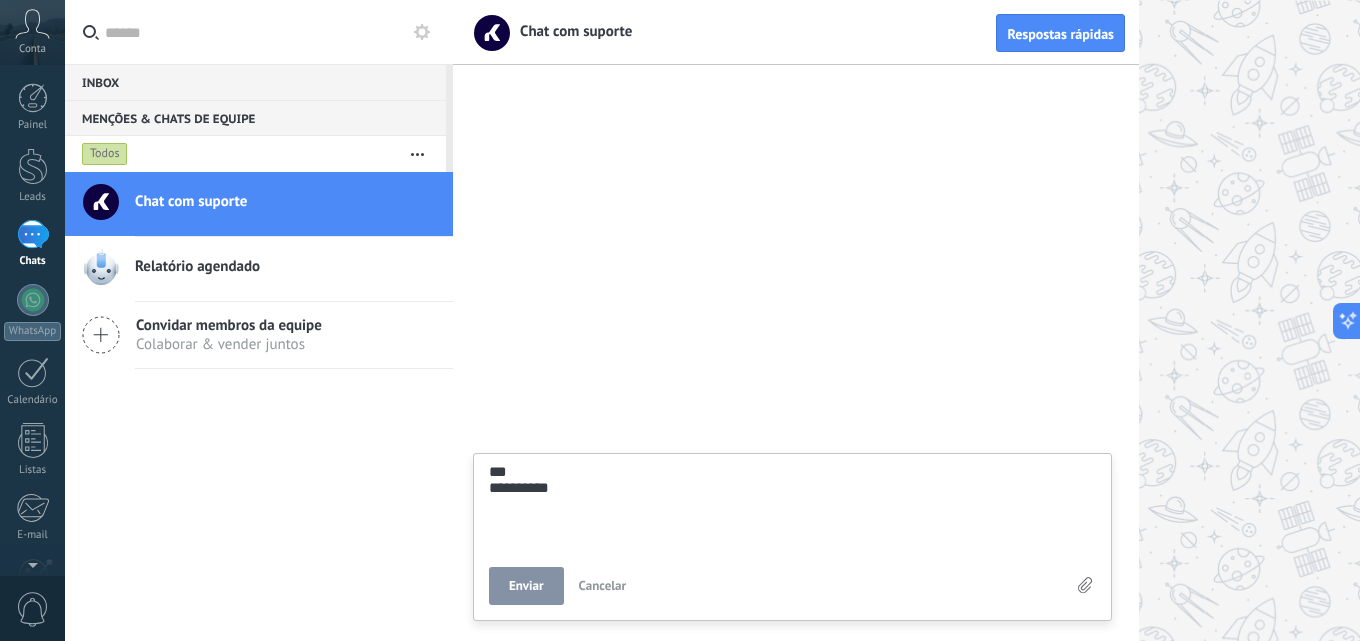 type on "**********" 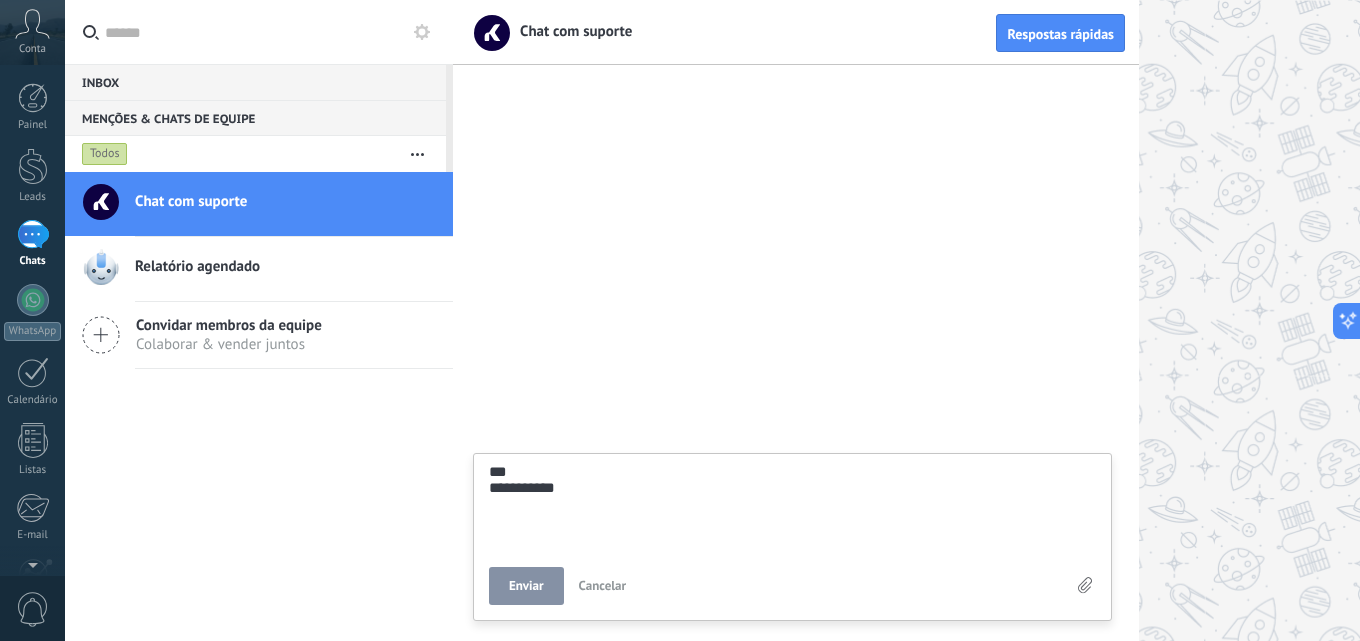 type on "**********" 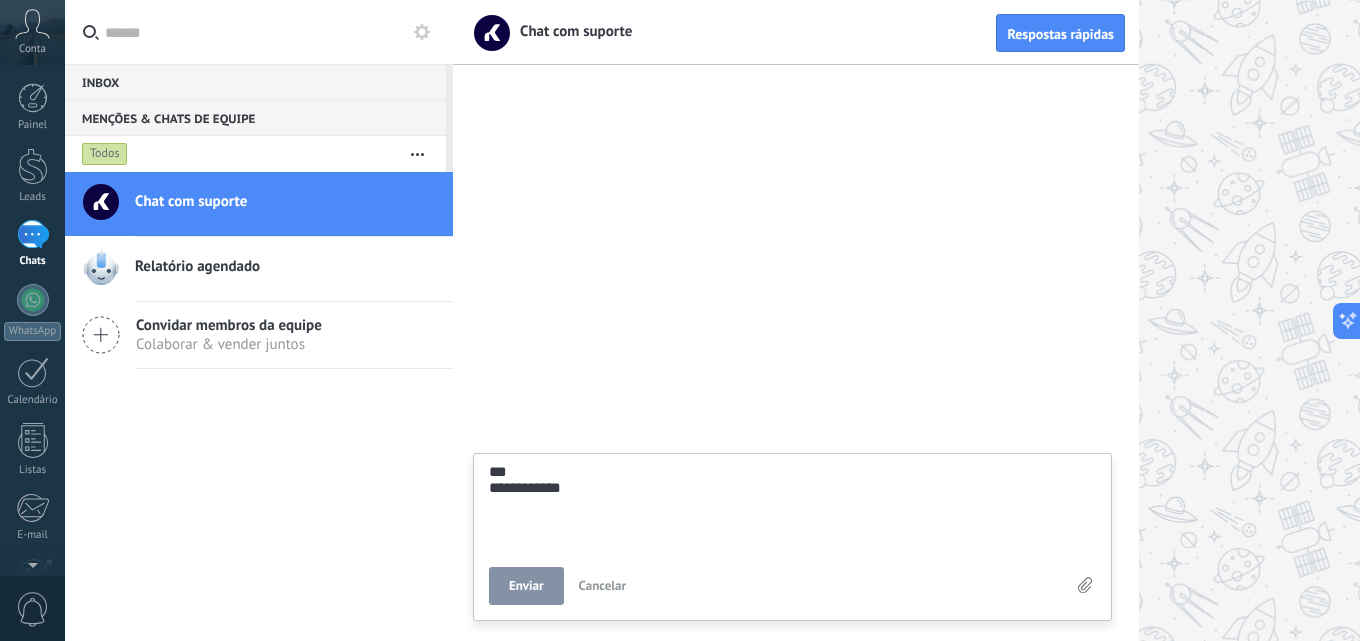 type on "**********" 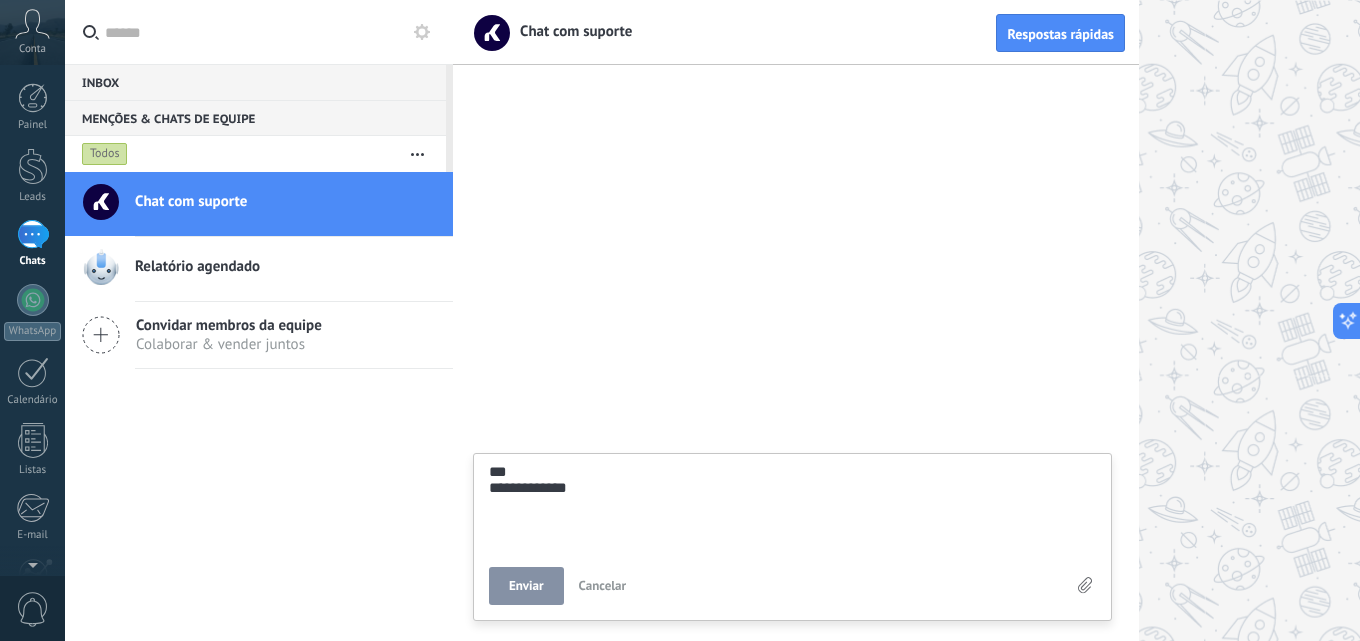 type on "**********" 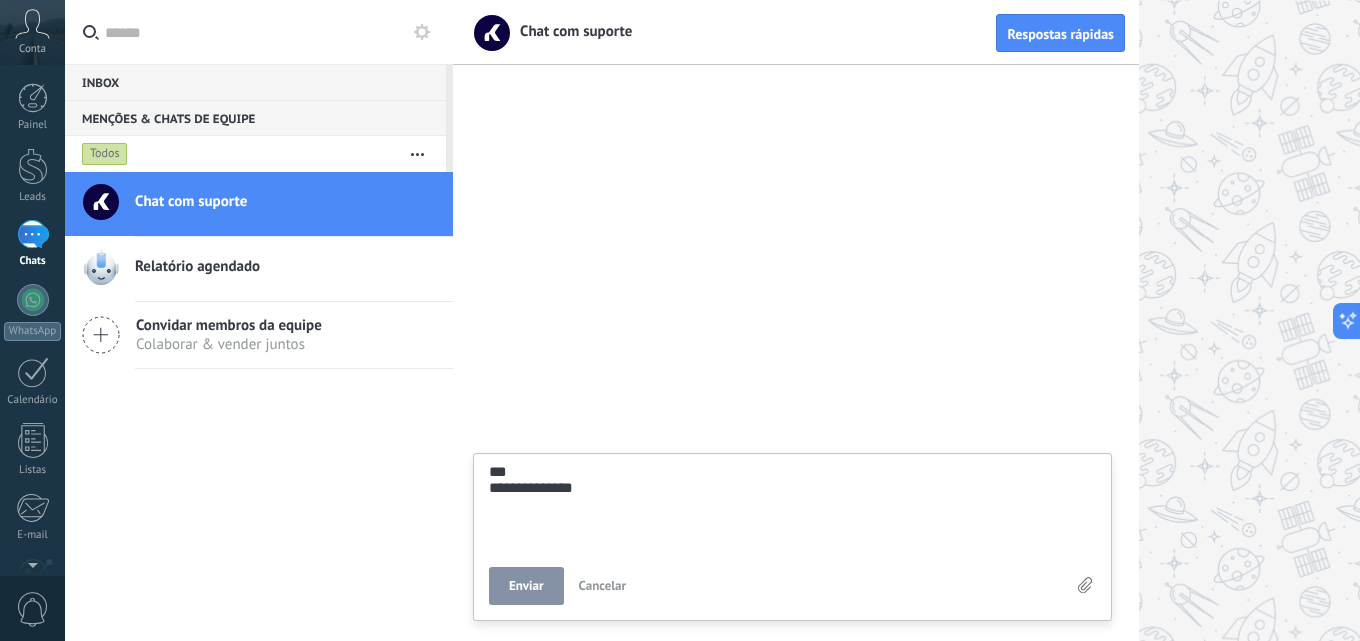type on "**********" 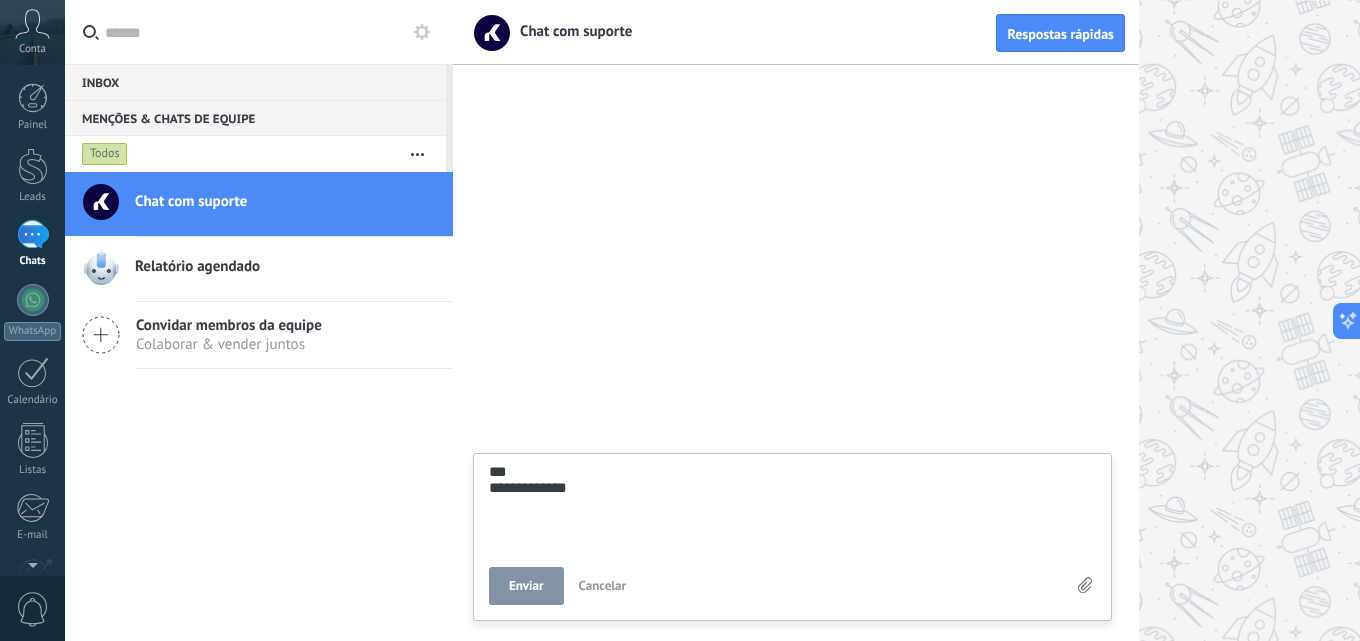 type on "**********" 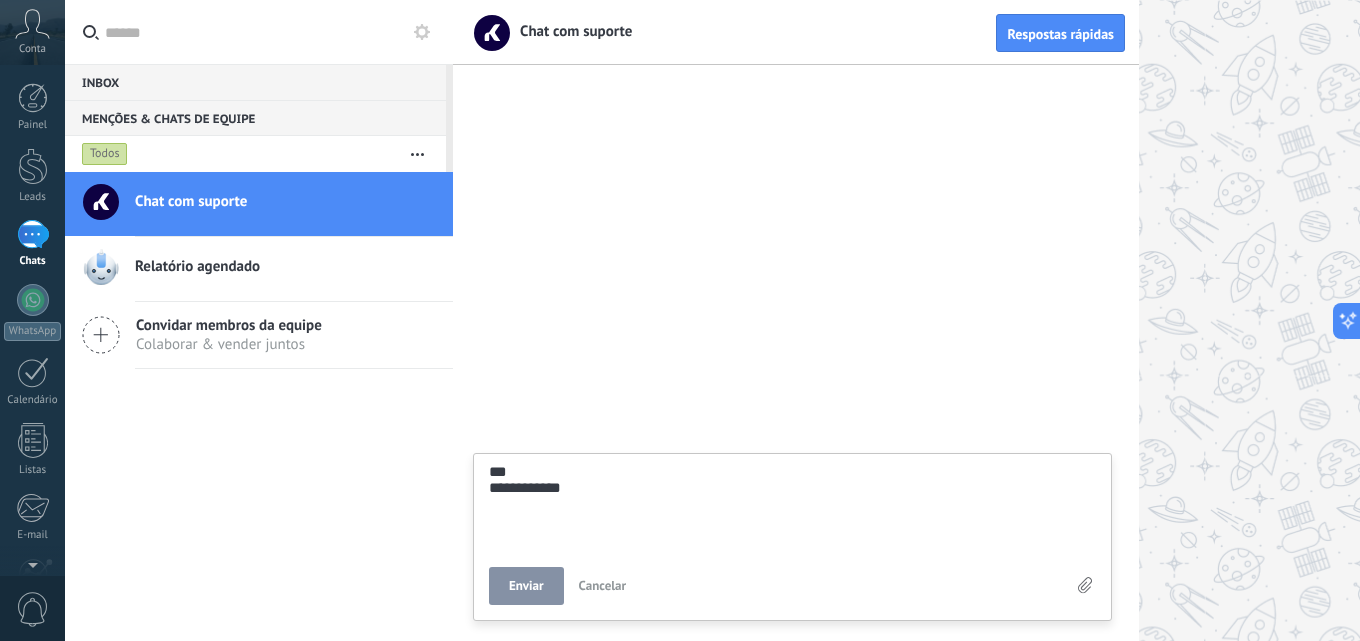 type on "**********" 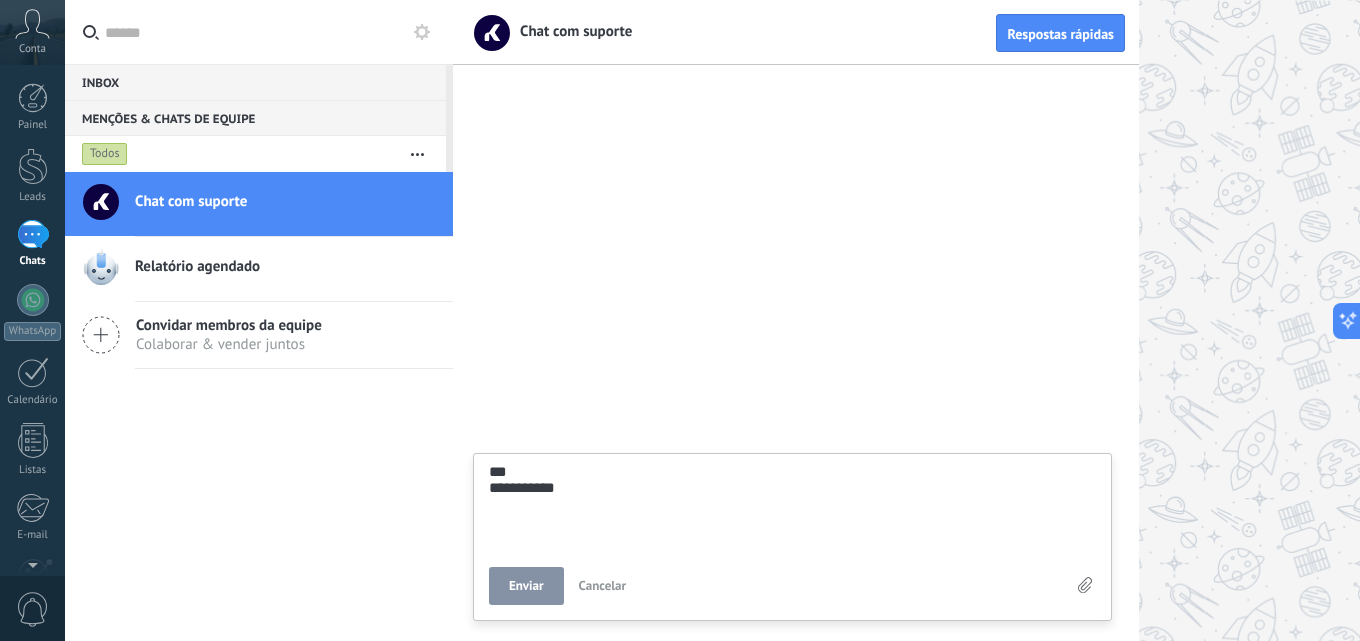 type on "**********" 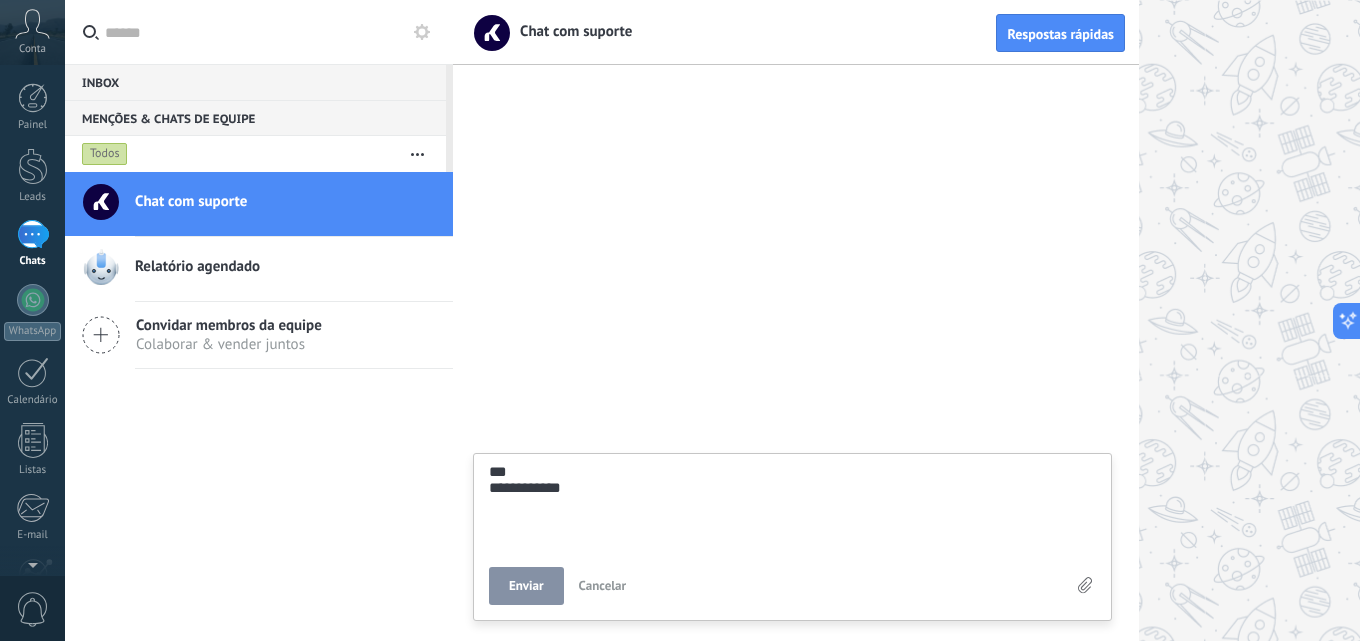 scroll, scrollTop: 38, scrollLeft: 0, axis: vertical 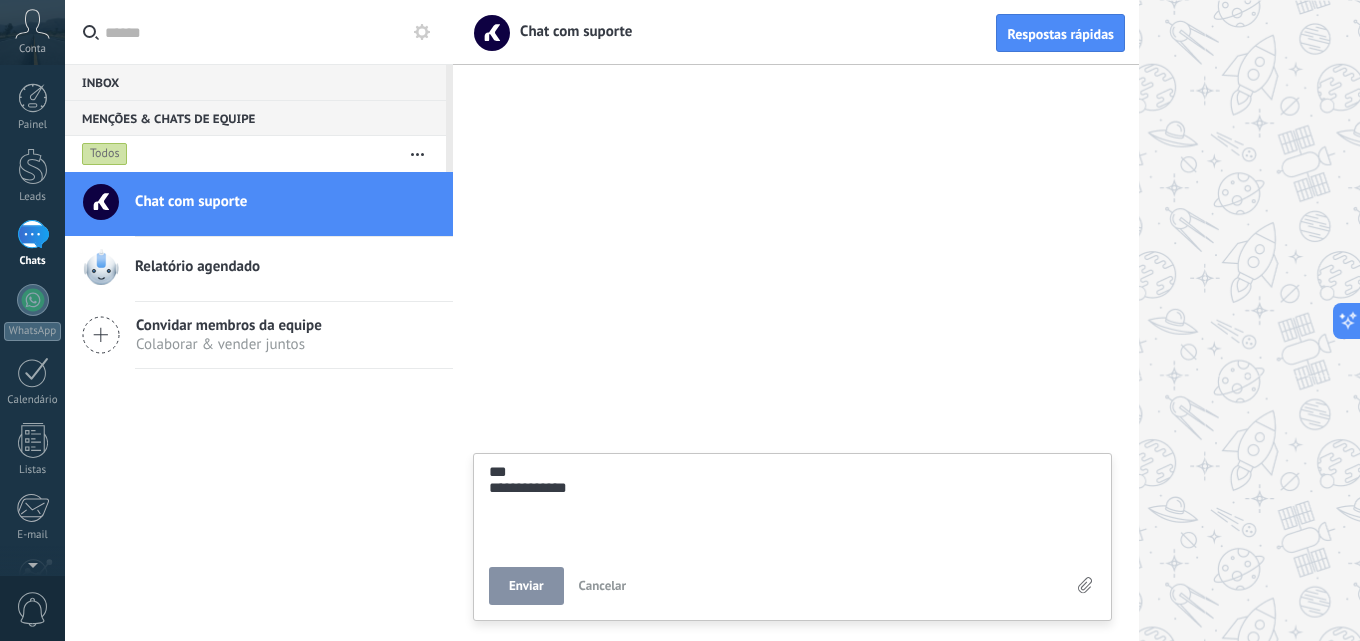 type on "**********" 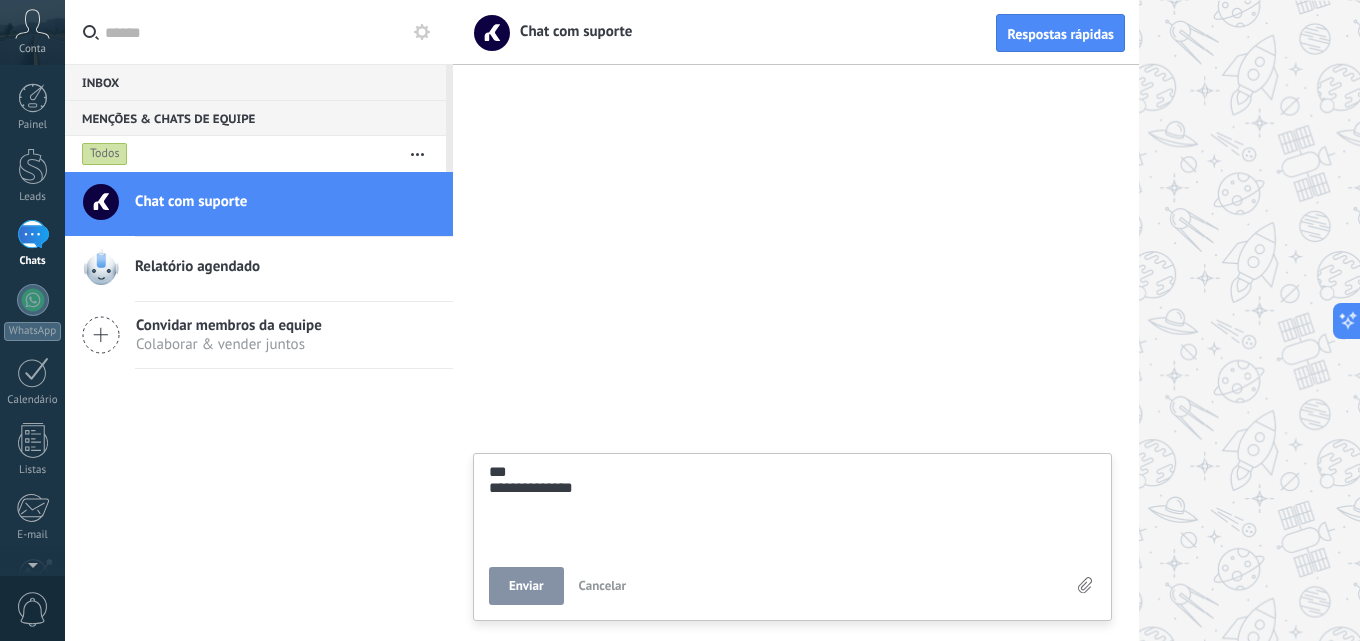 type on "**********" 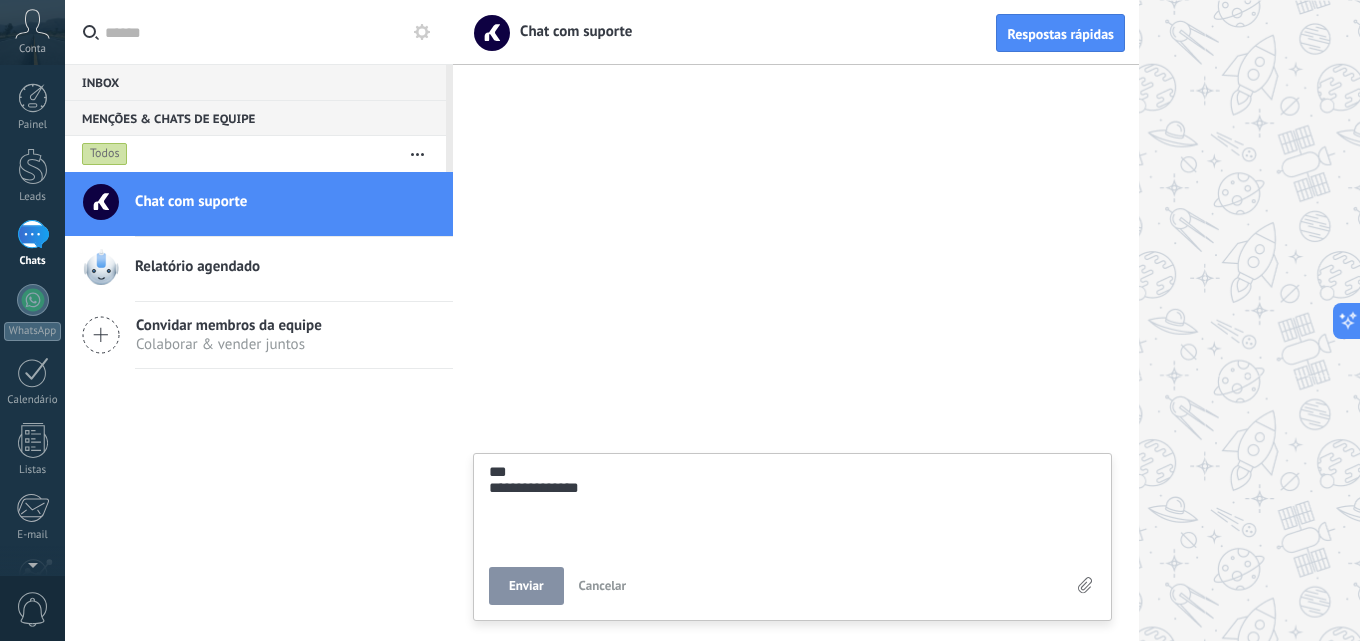 type on "**********" 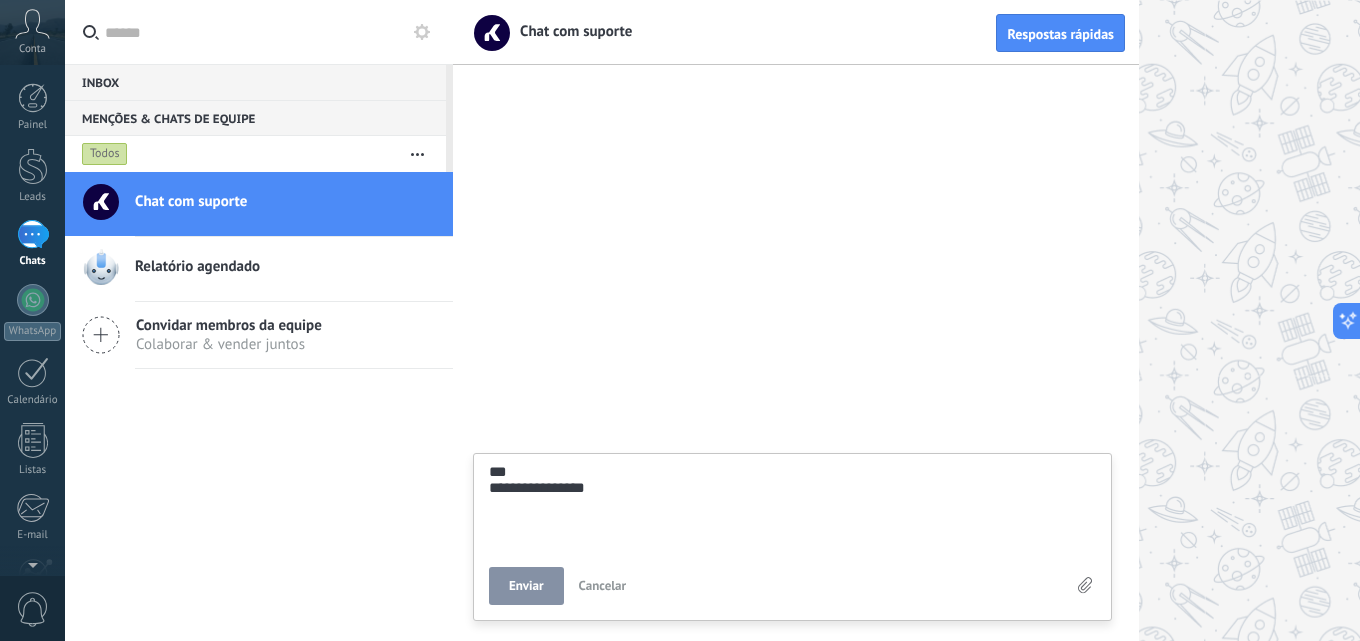 type on "**********" 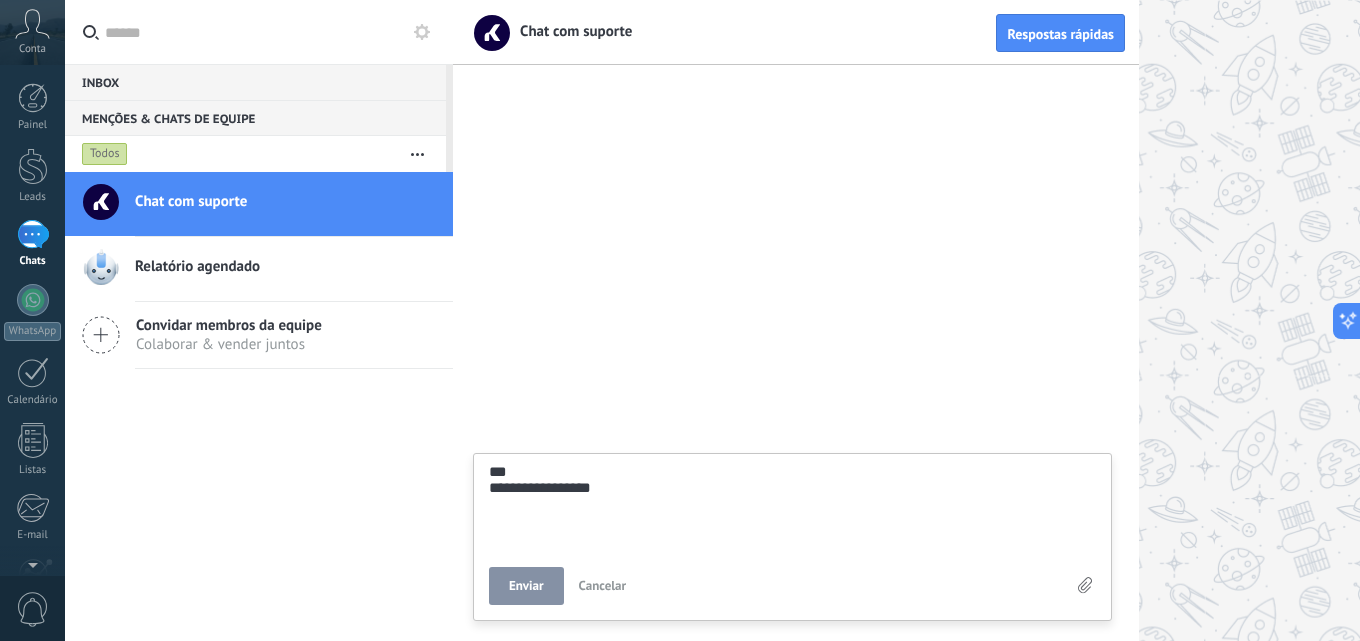 type on "**********" 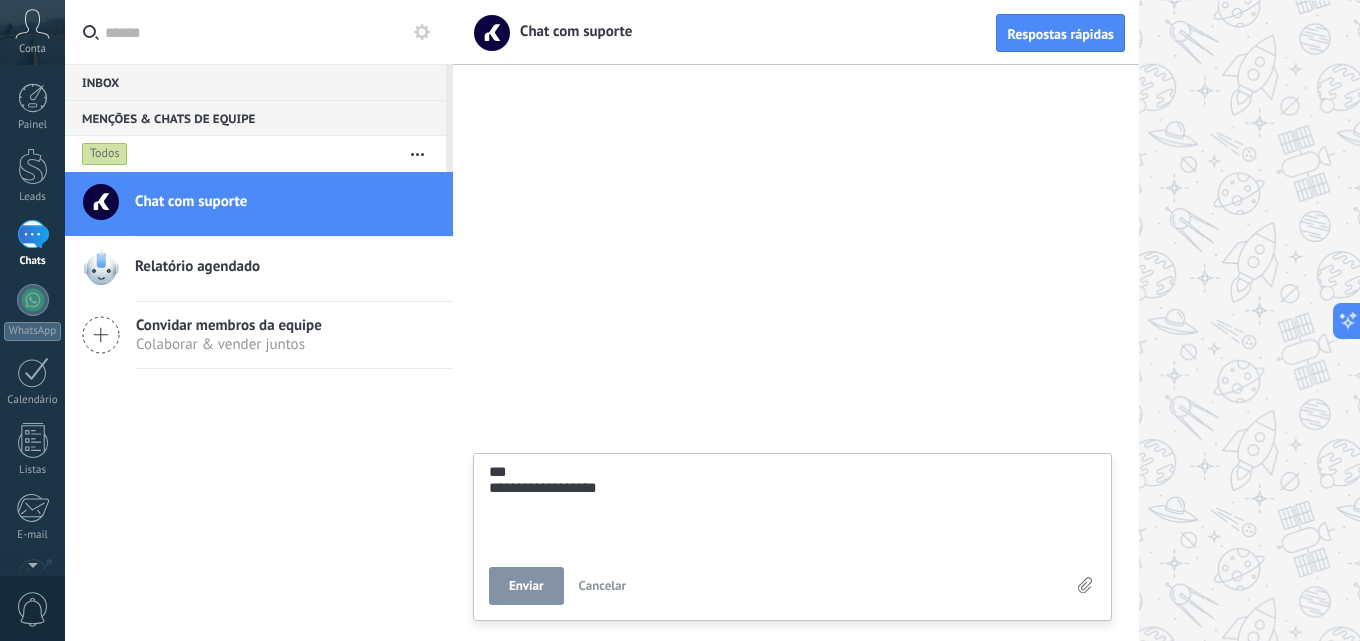 type on "**********" 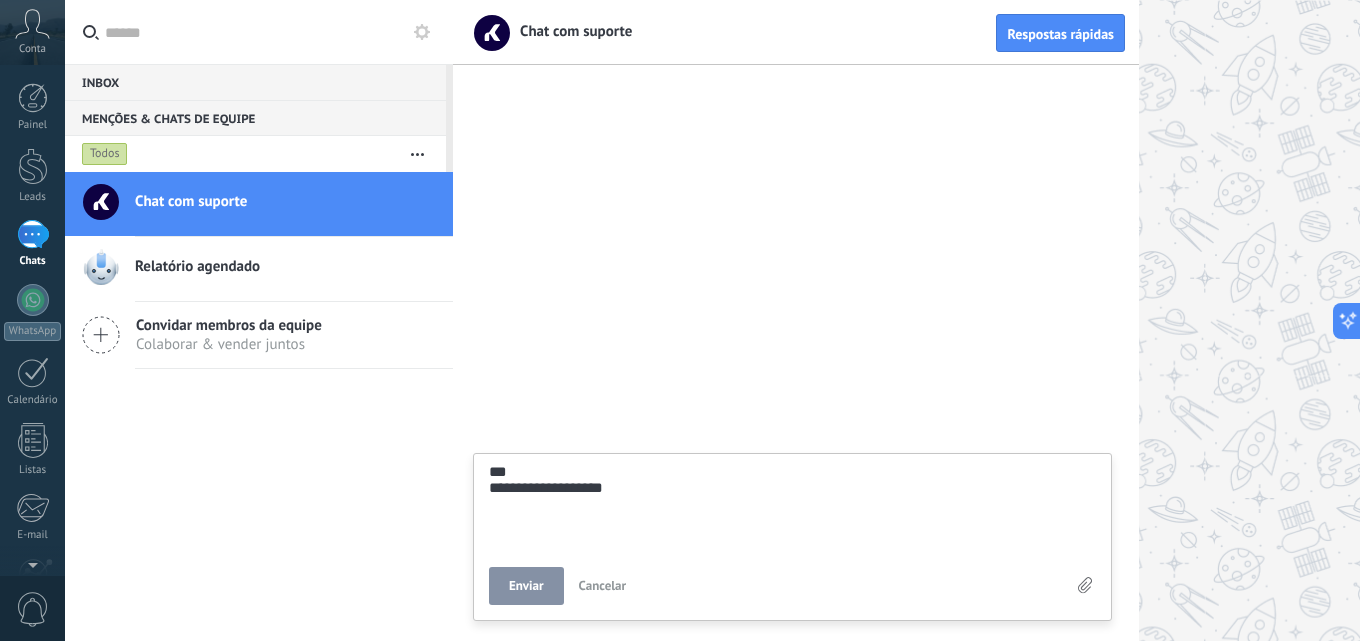 type on "**********" 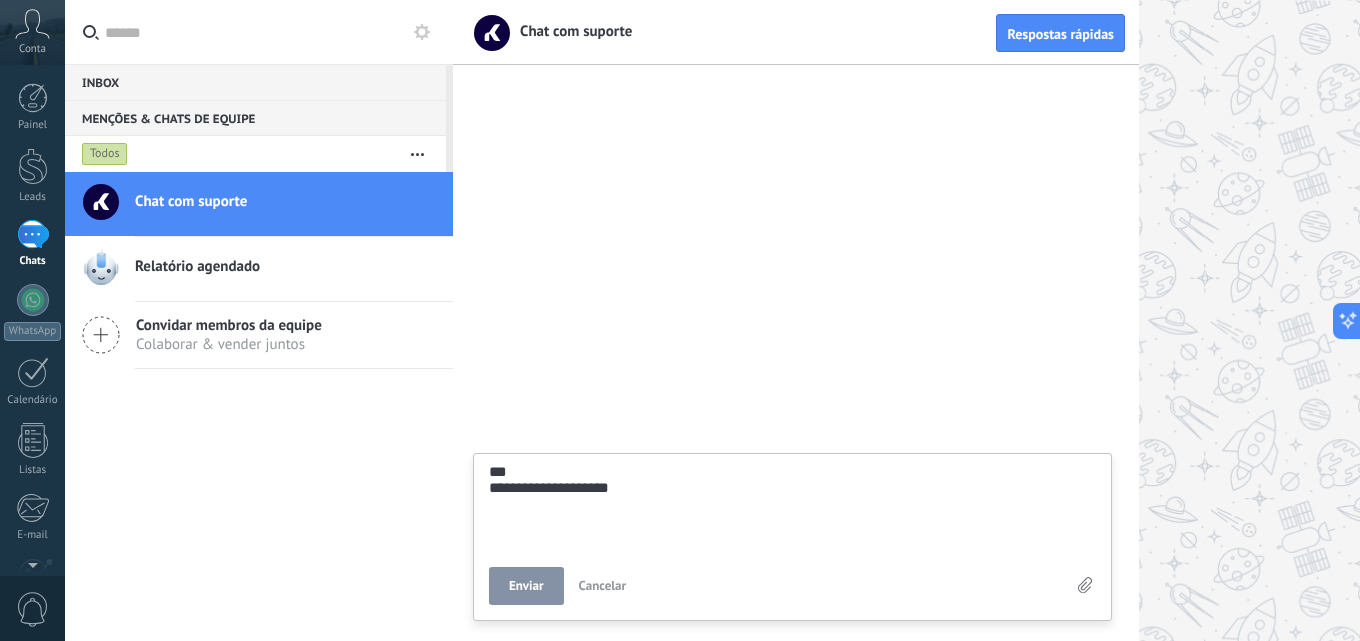 type on "**********" 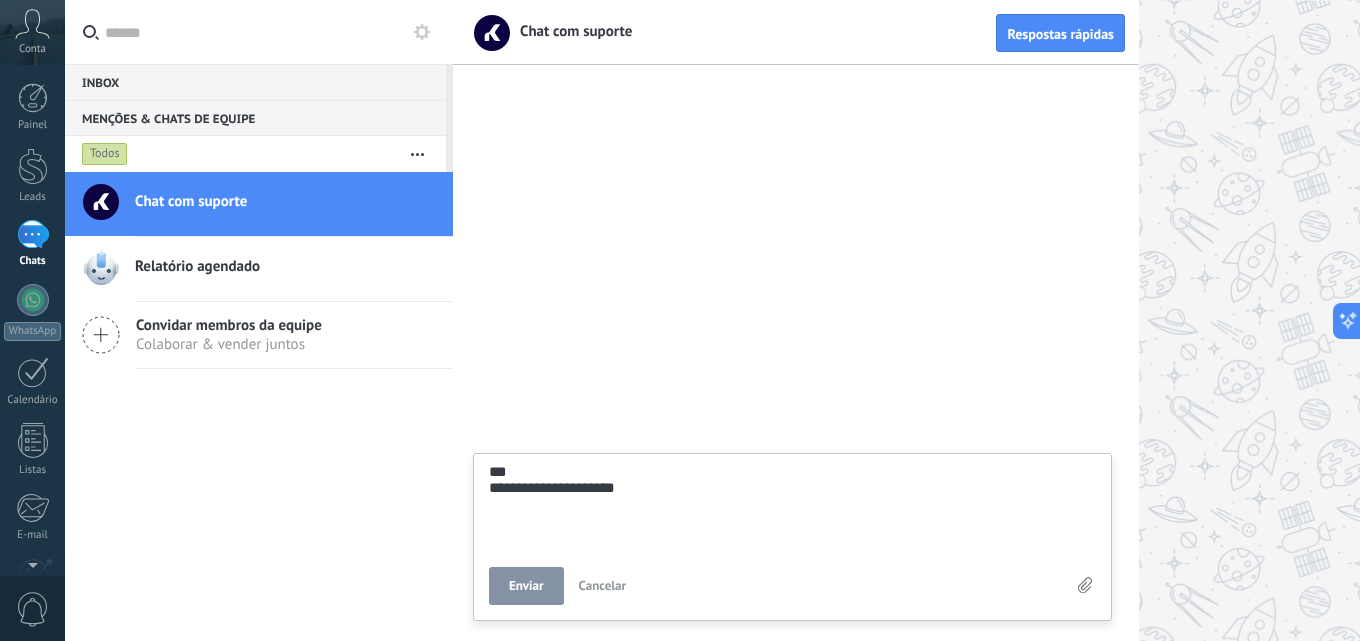 scroll, scrollTop: 38, scrollLeft: 0, axis: vertical 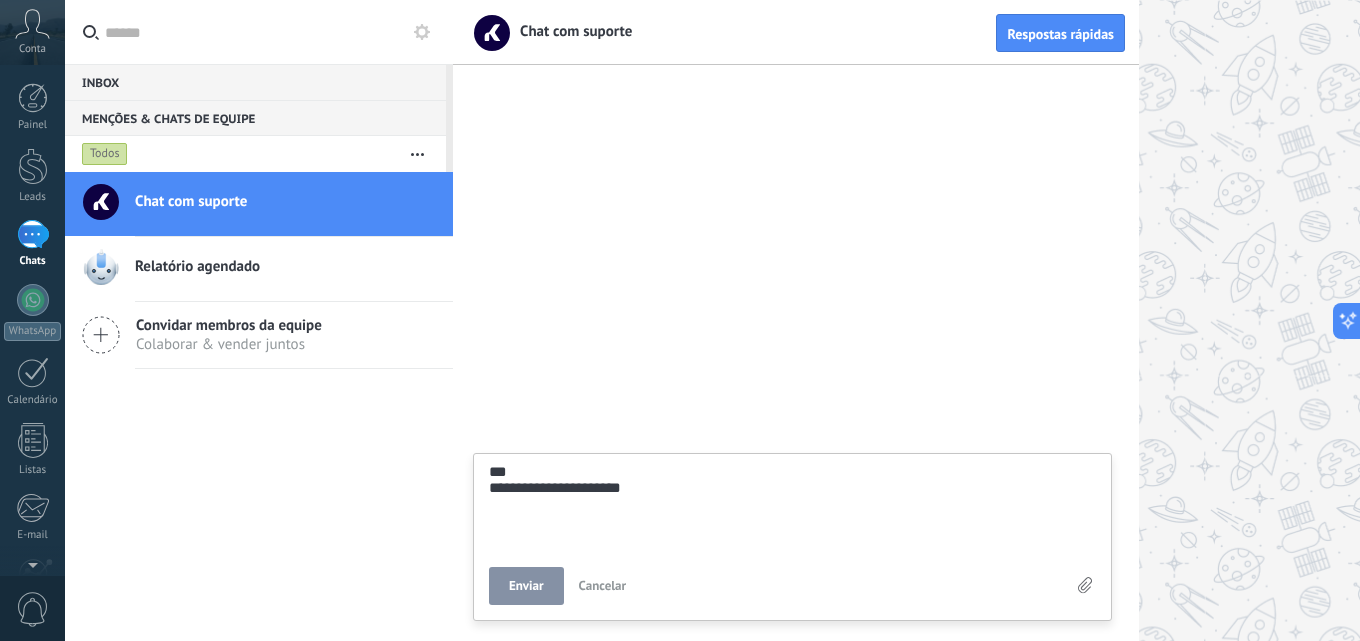 type on "**********" 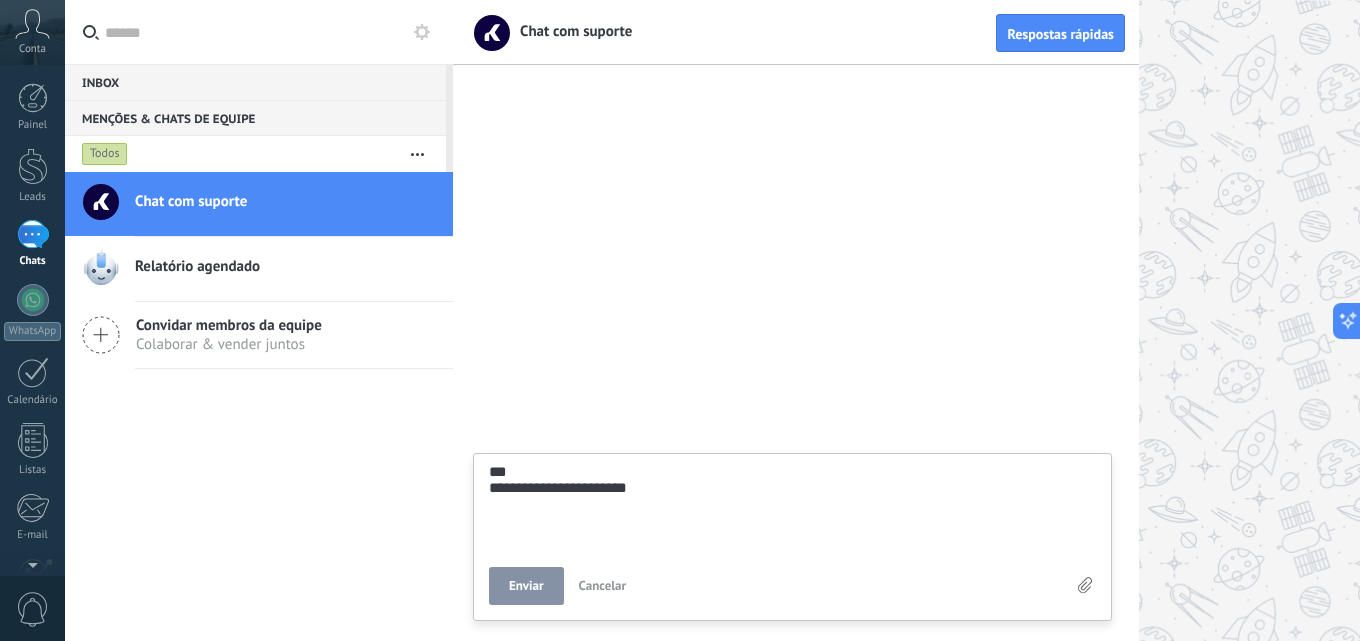 type on "**********" 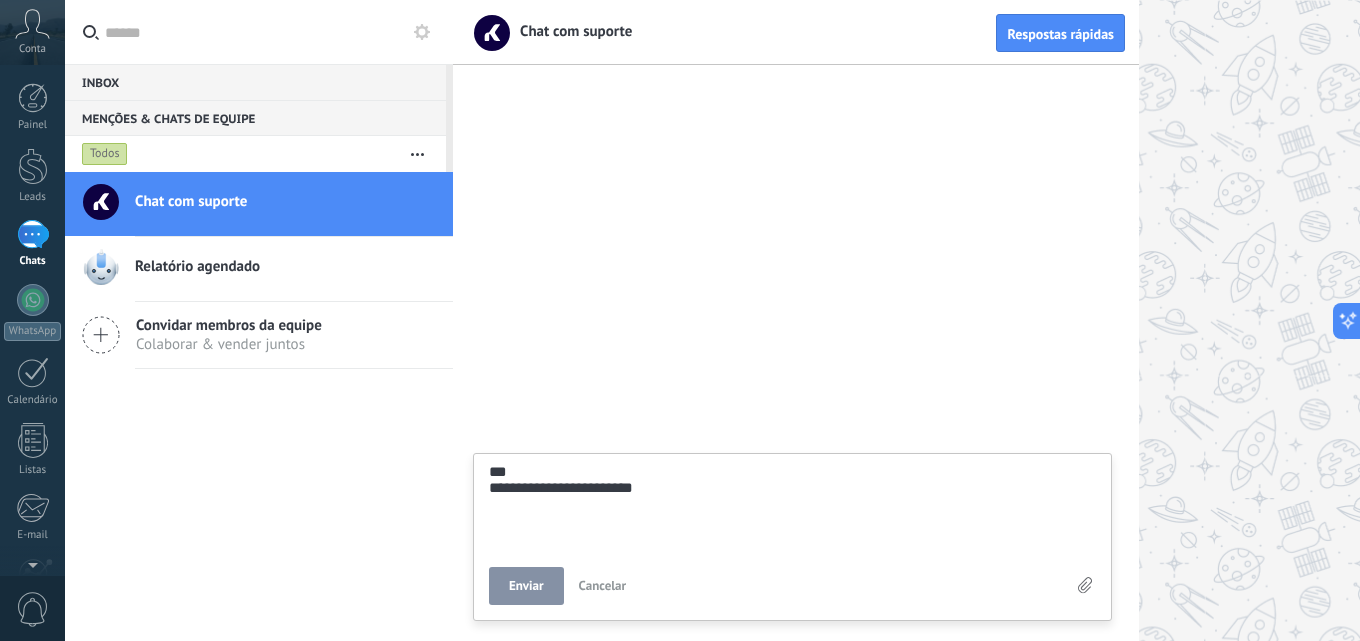 type on "**********" 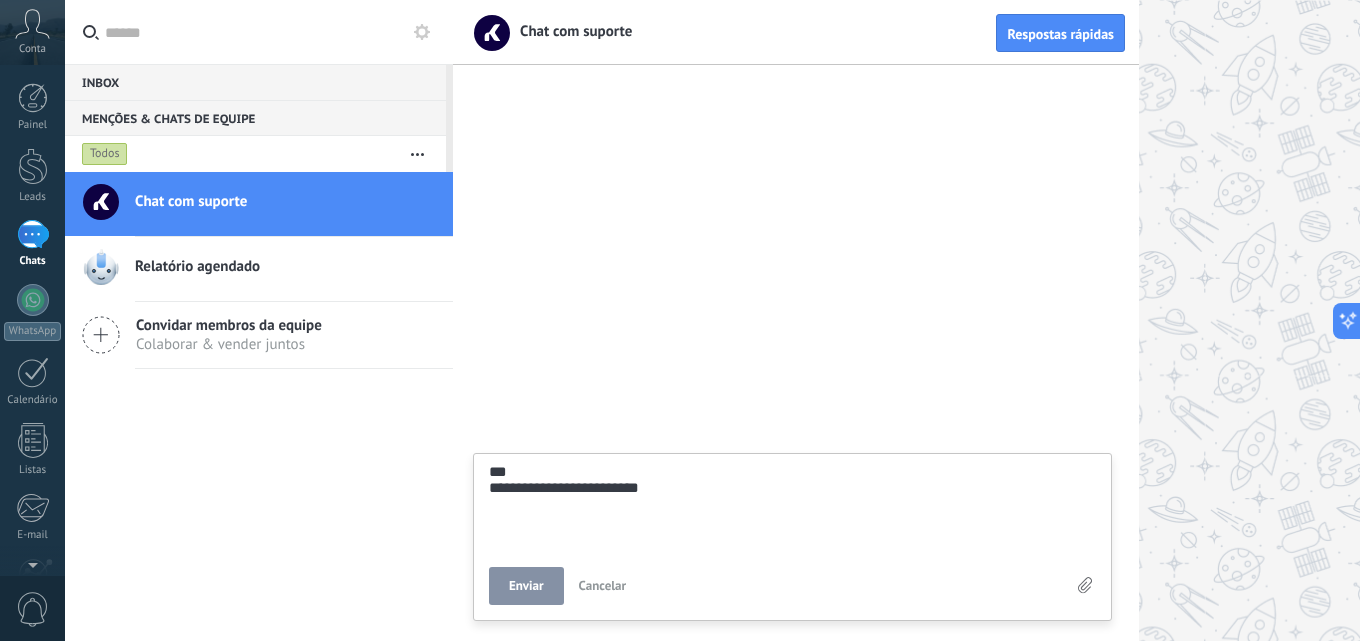 type on "**********" 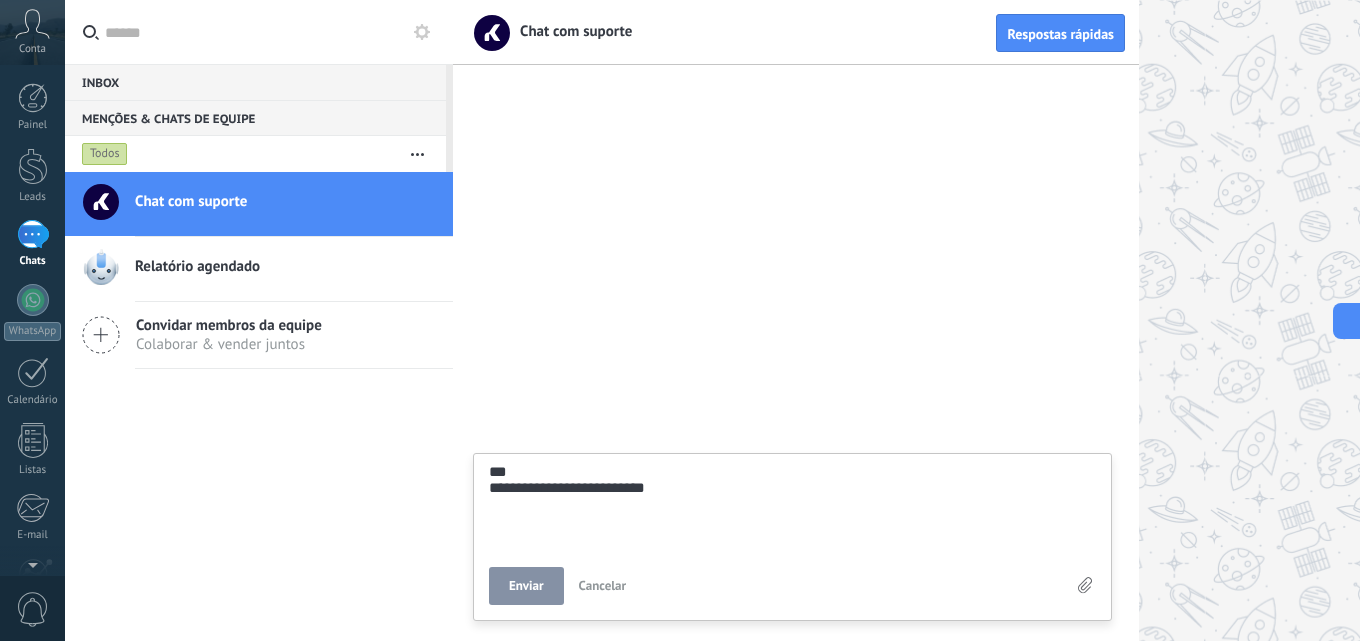 type on "**********" 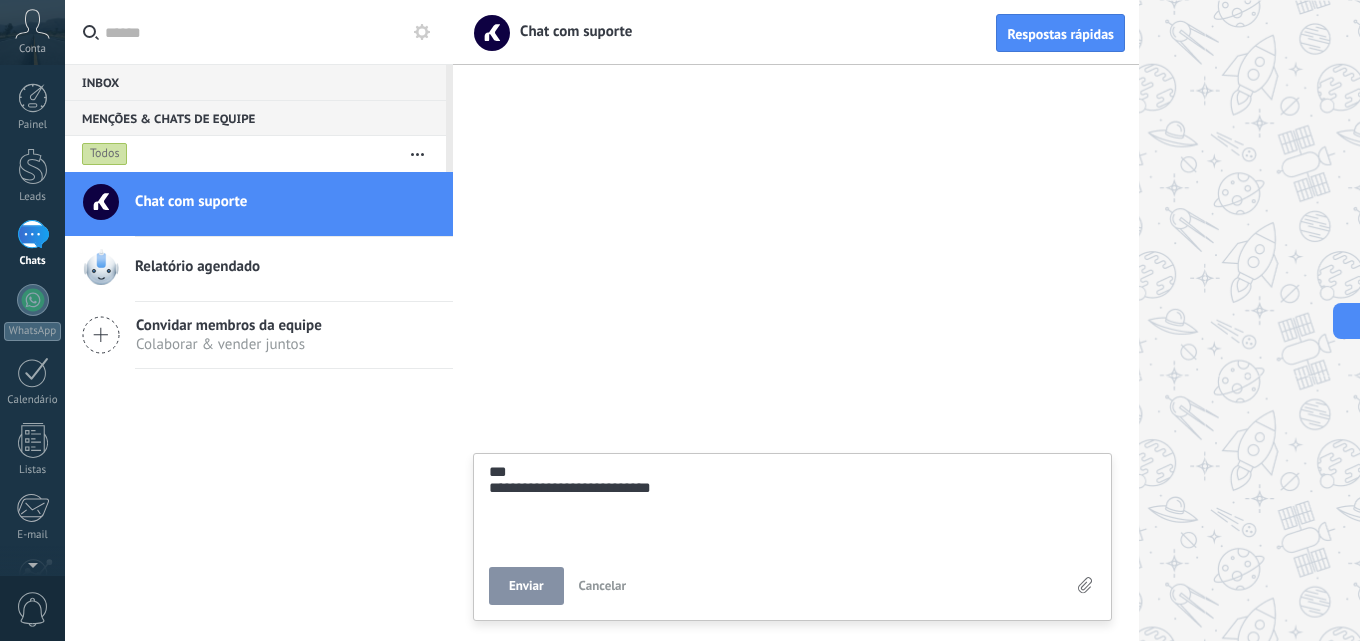type on "**********" 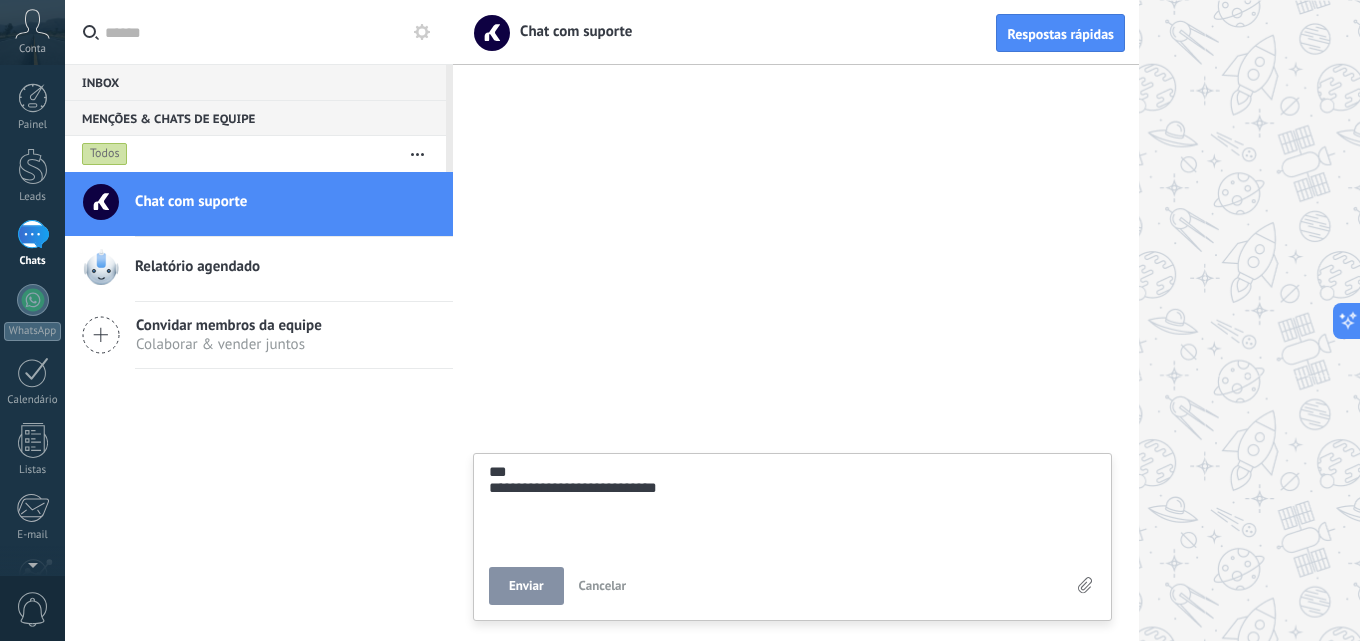 type on "**********" 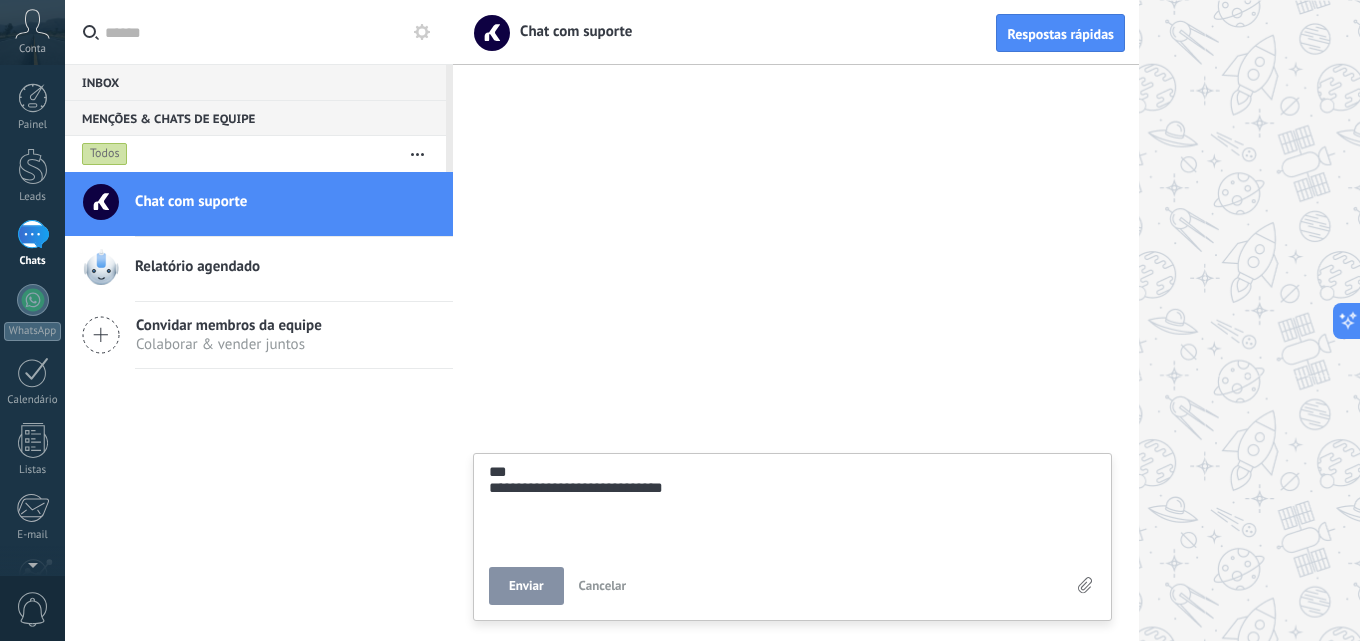 type on "**********" 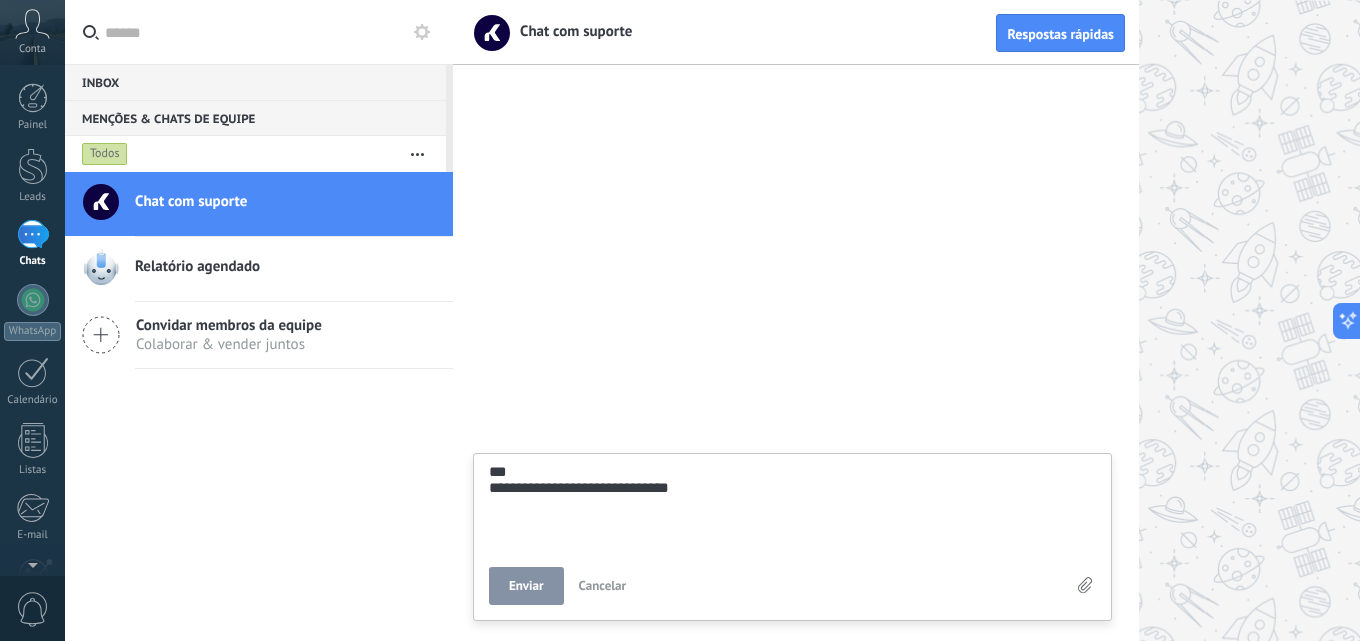 type on "**********" 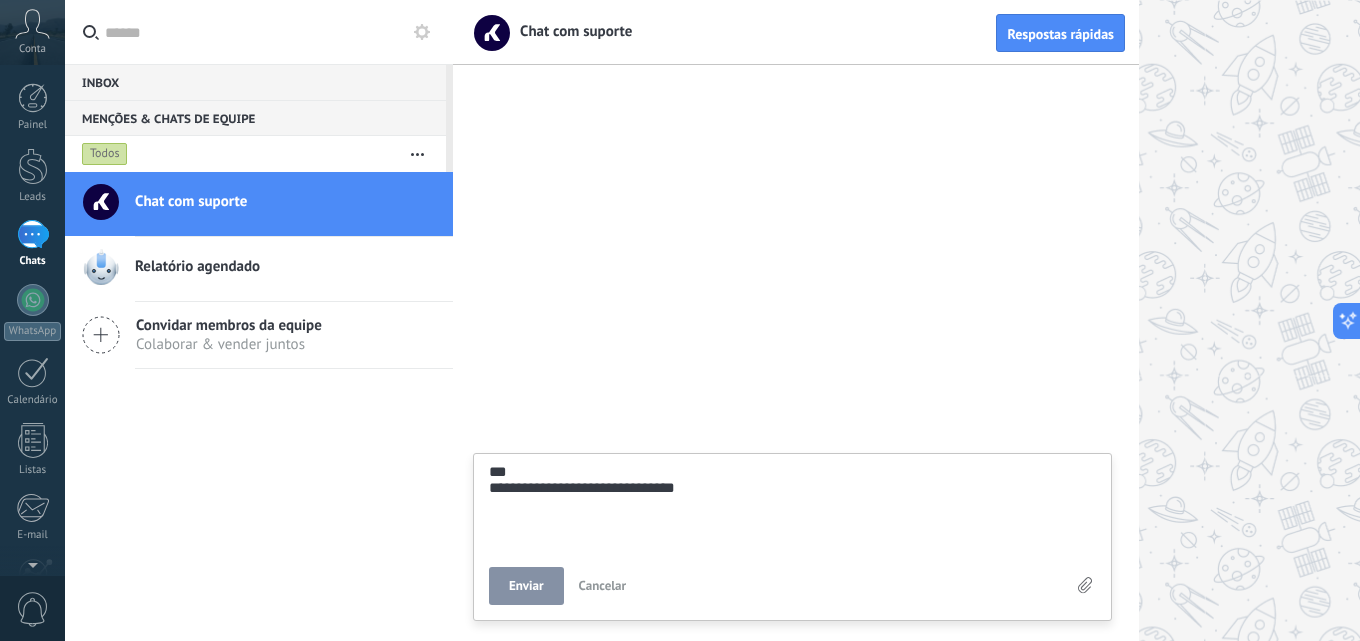 type on "**********" 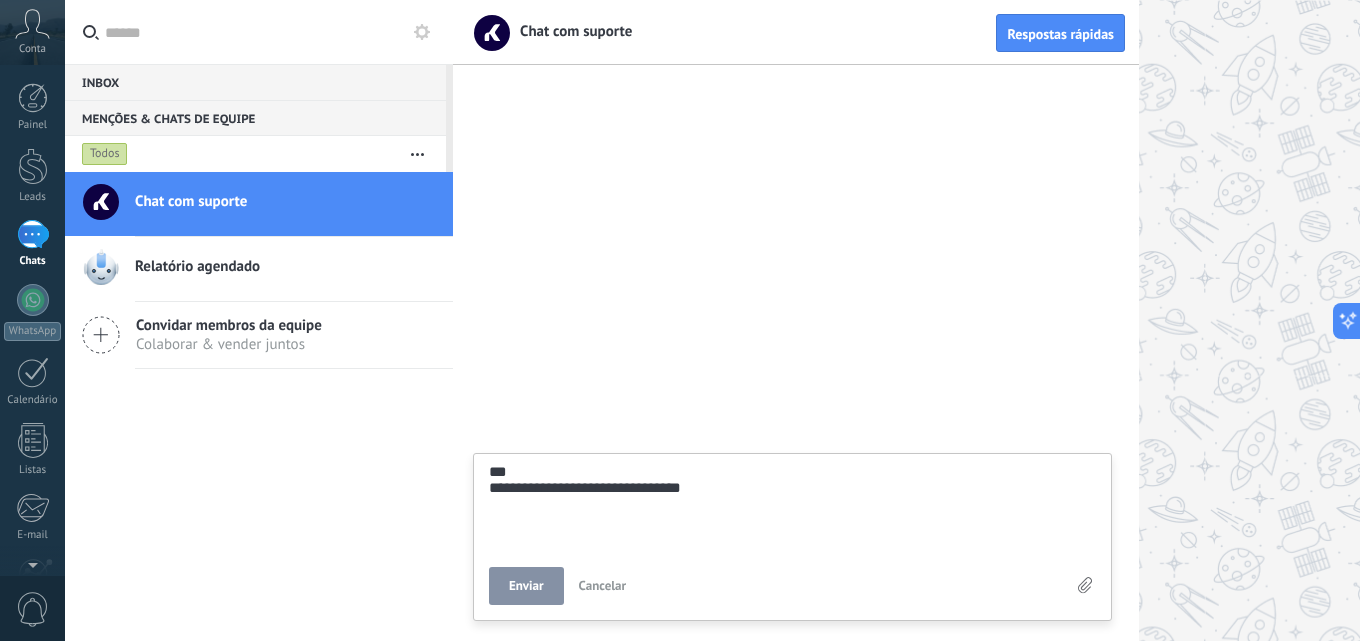 type on "**********" 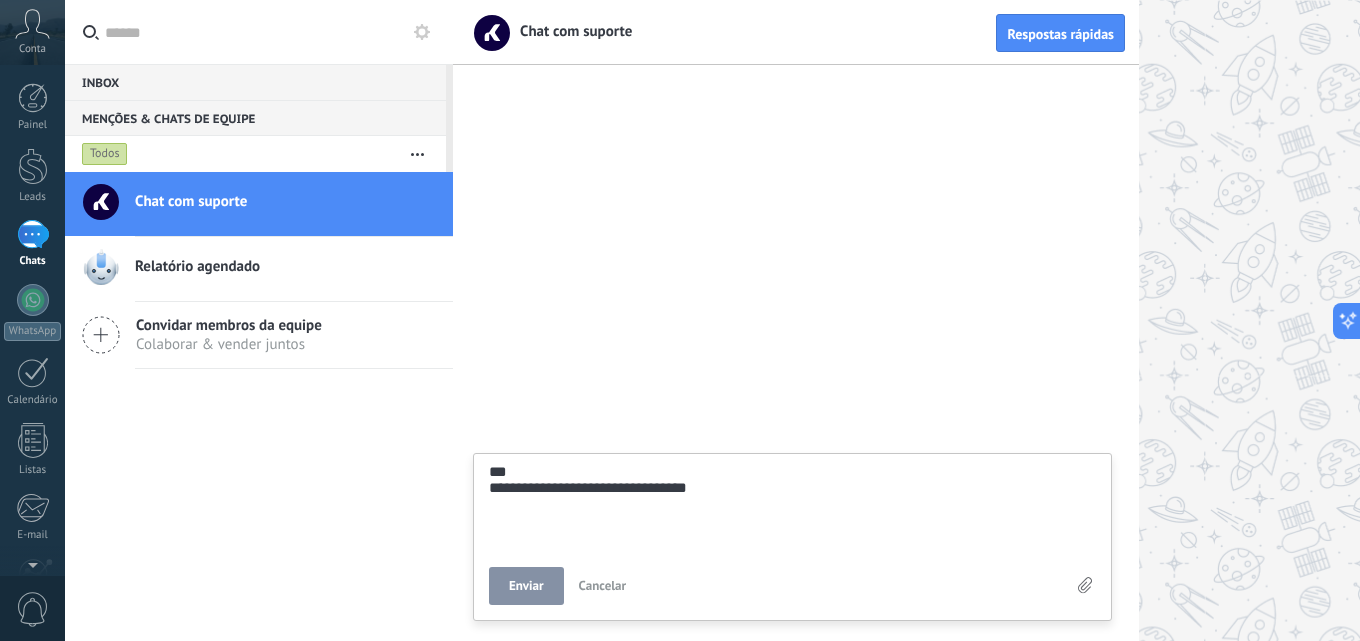 type on "**********" 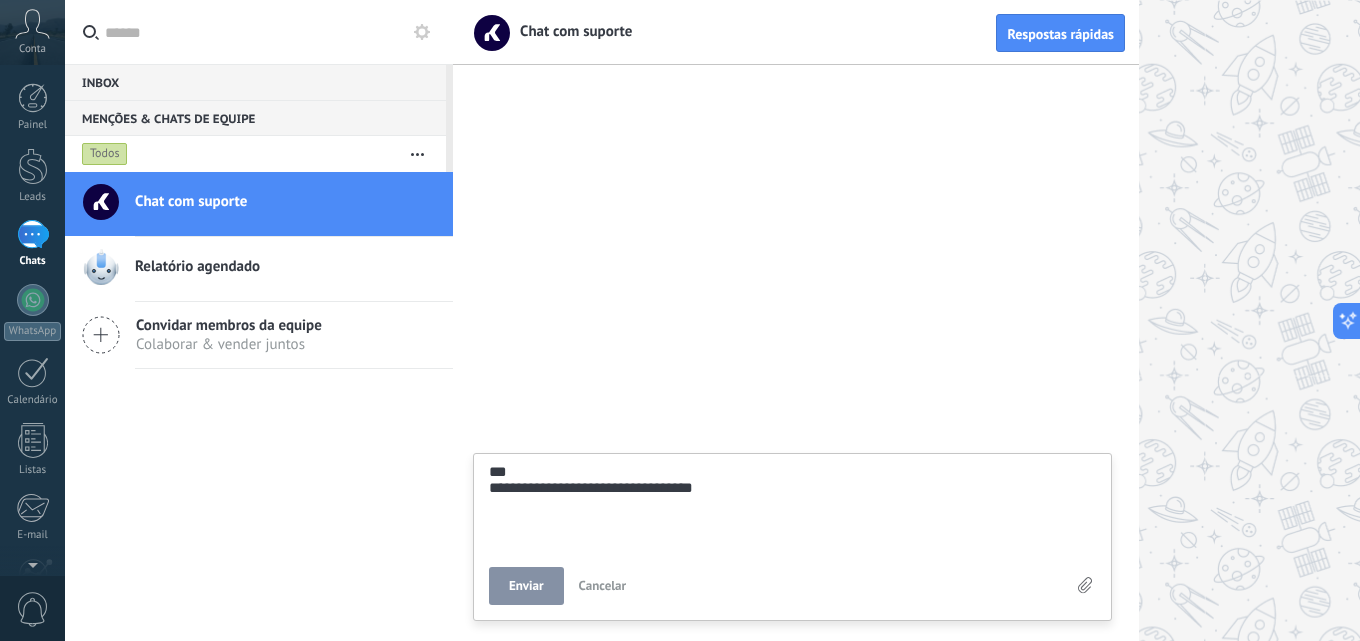 scroll, scrollTop: 38, scrollLeft: 0, axis: vertical 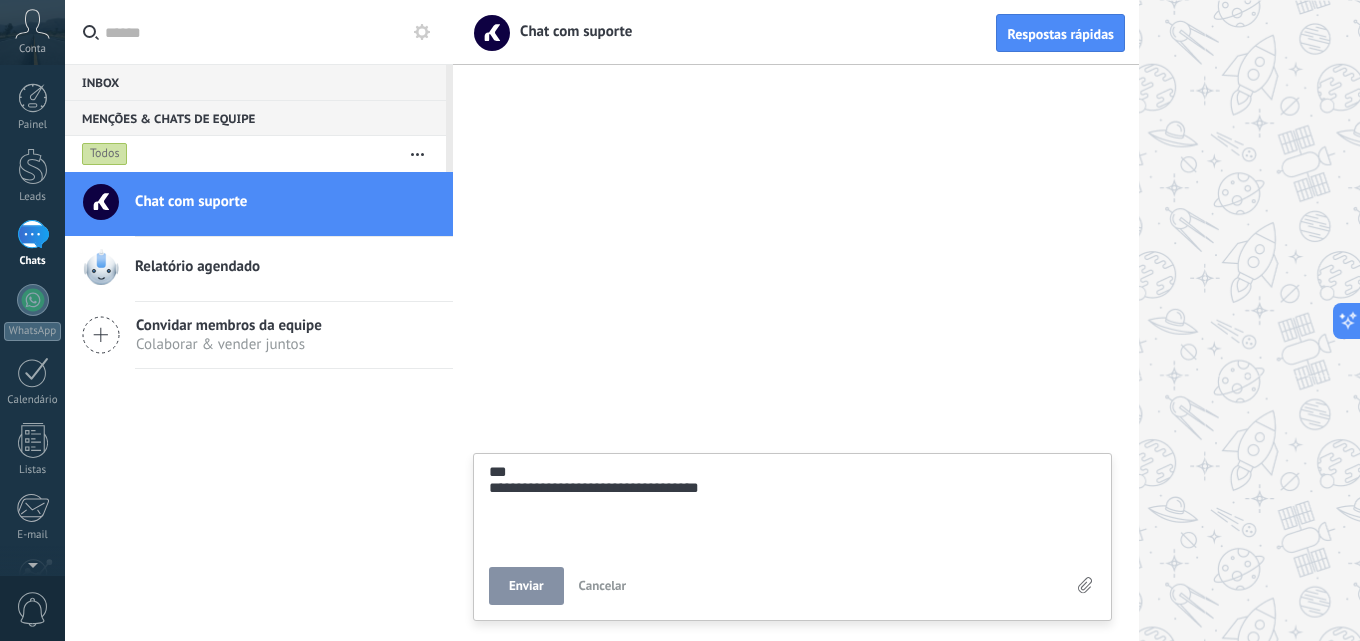 type on "**********" 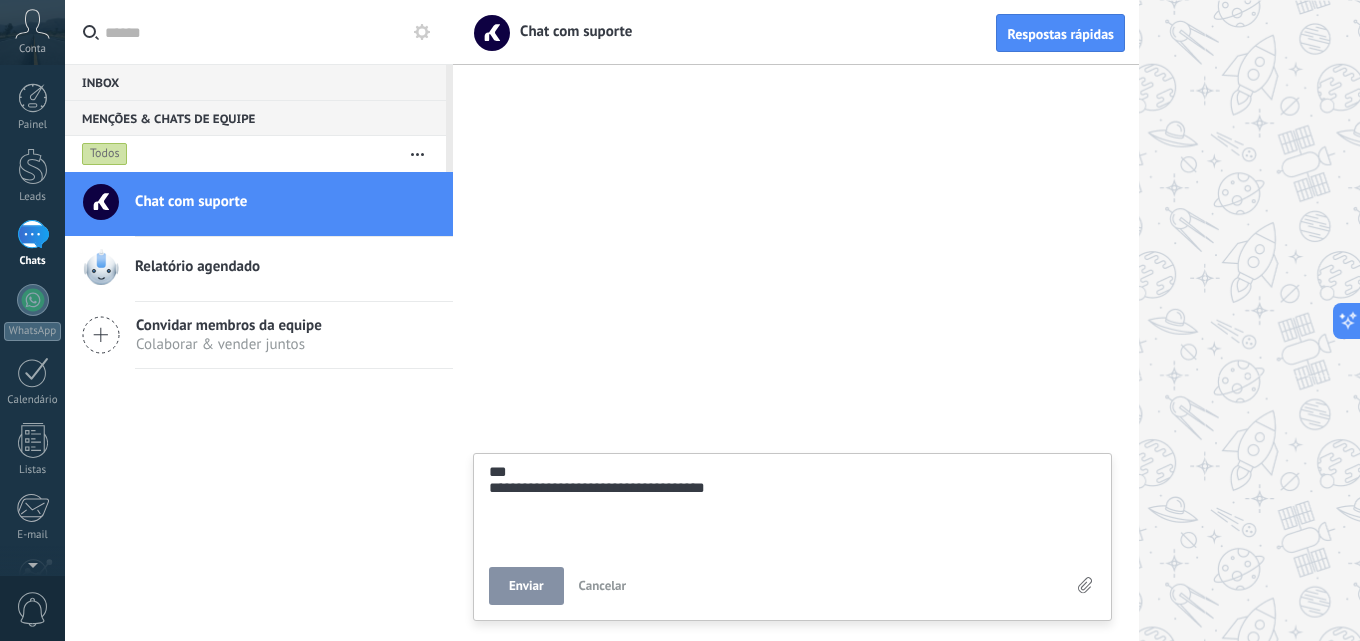 type on "**********" 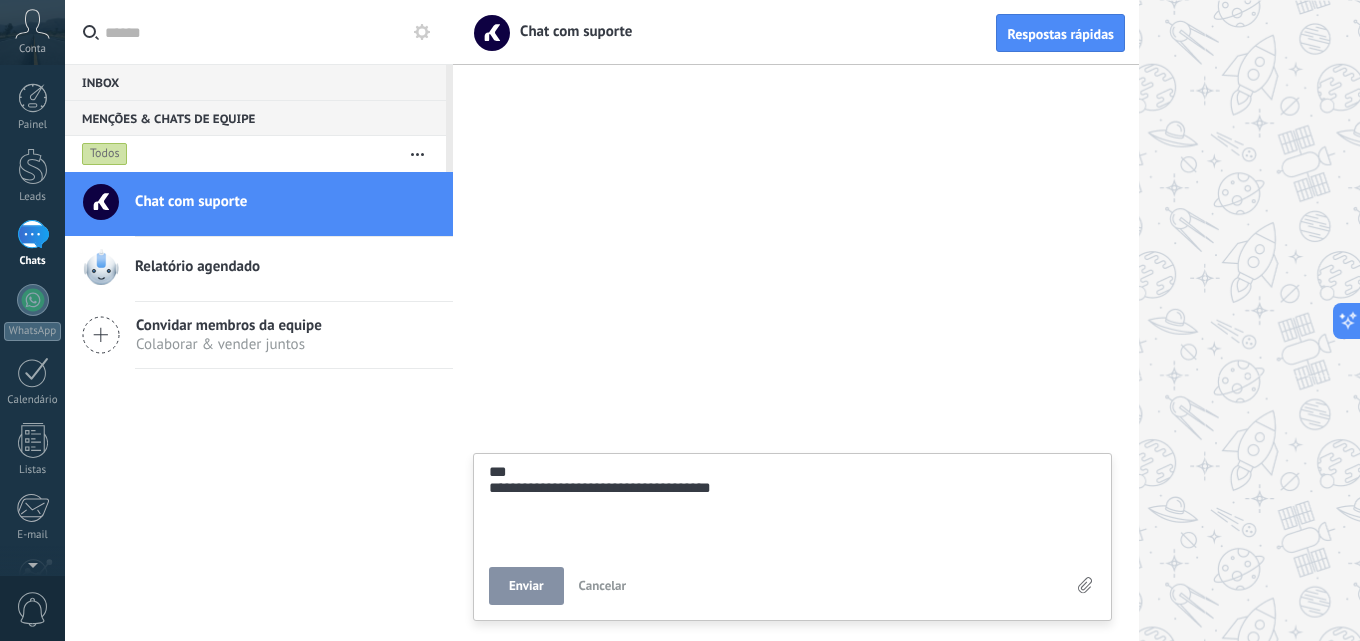scroll, scrollTop: 38, scrollLeft: 0, axis: vertical 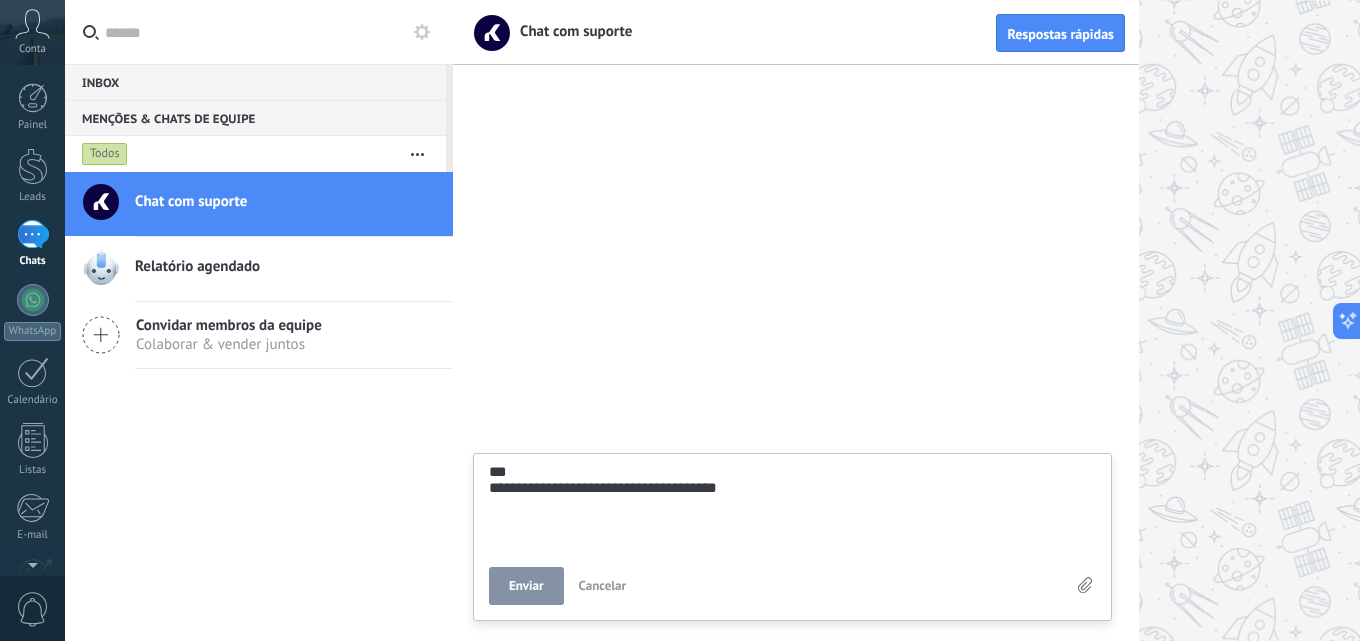 type on "**********" 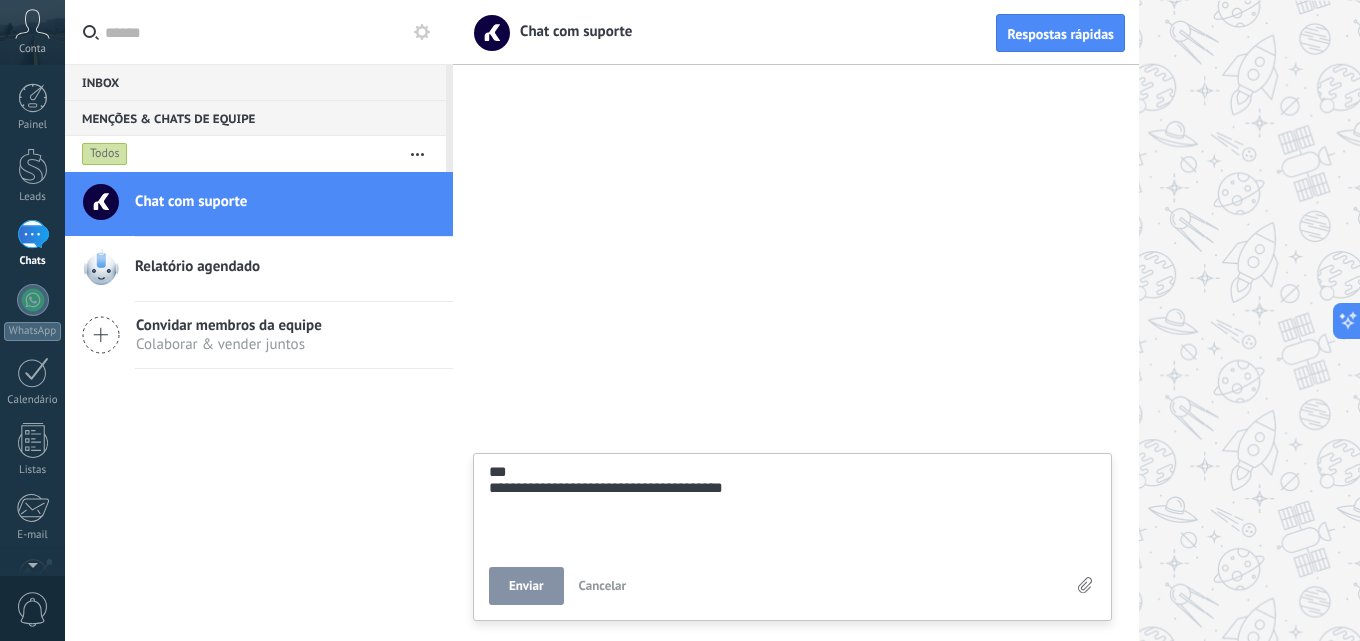scroll, scrollTop: 38, scrollLeft: 0, axis: vertical 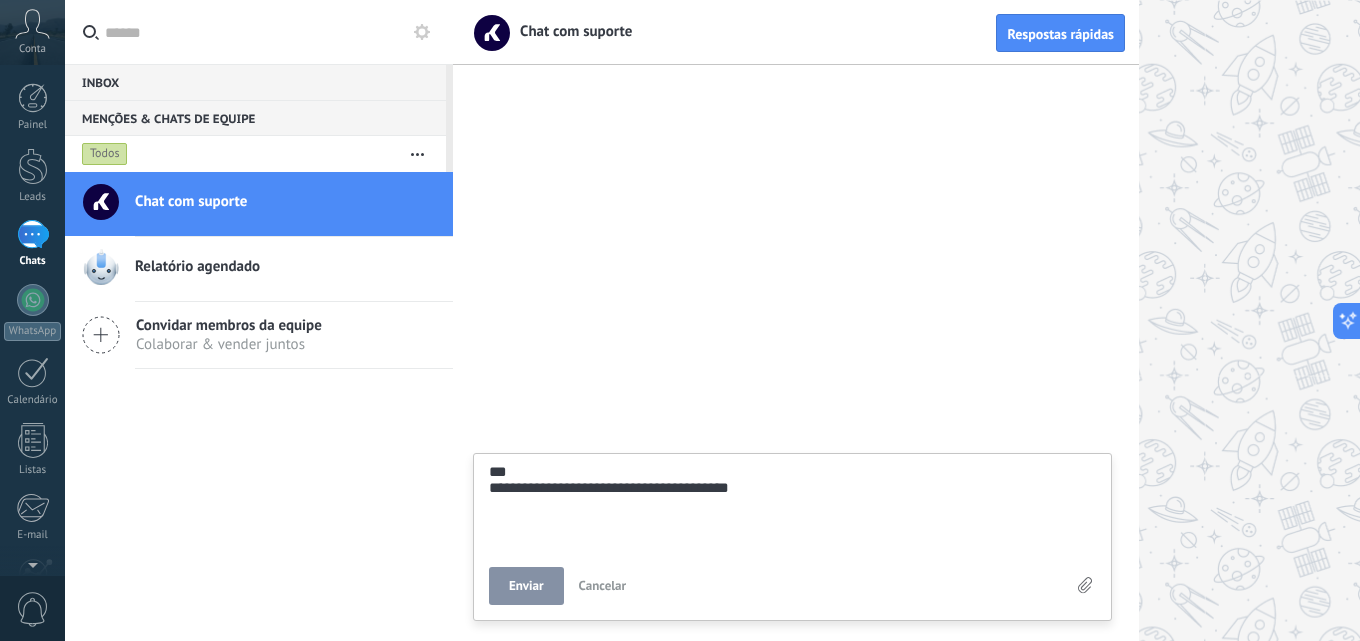 type on "**********" 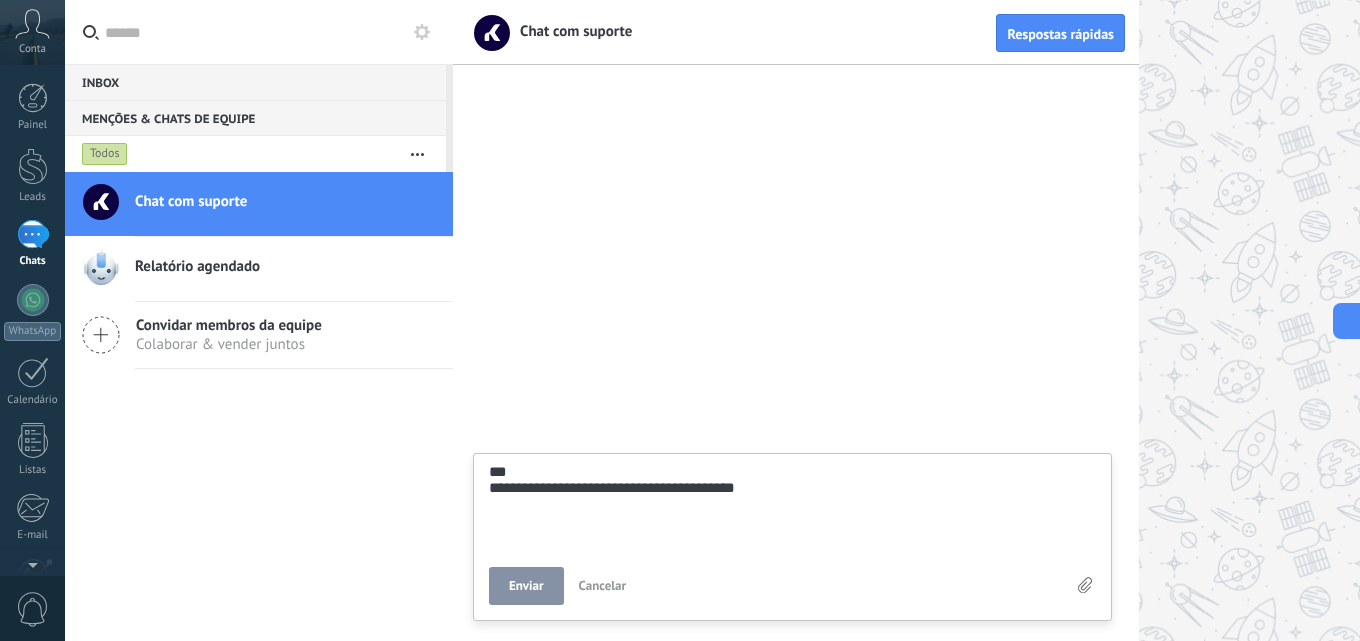 type on "**********" 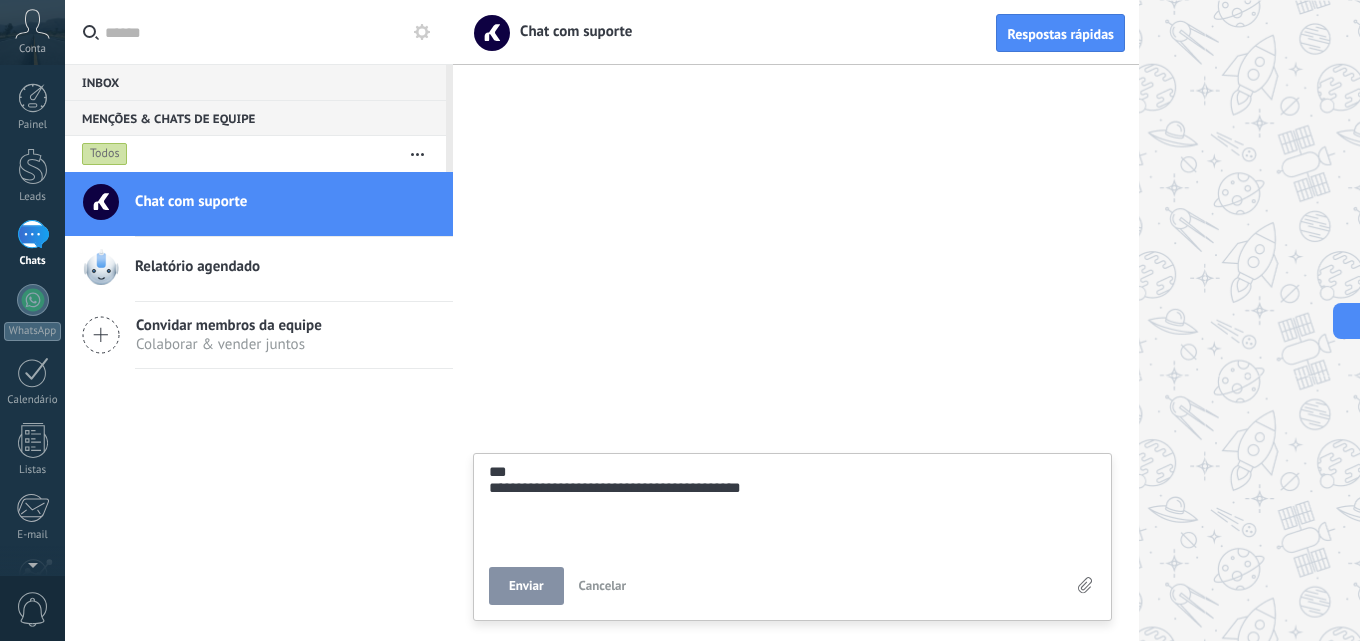 type on "**********" 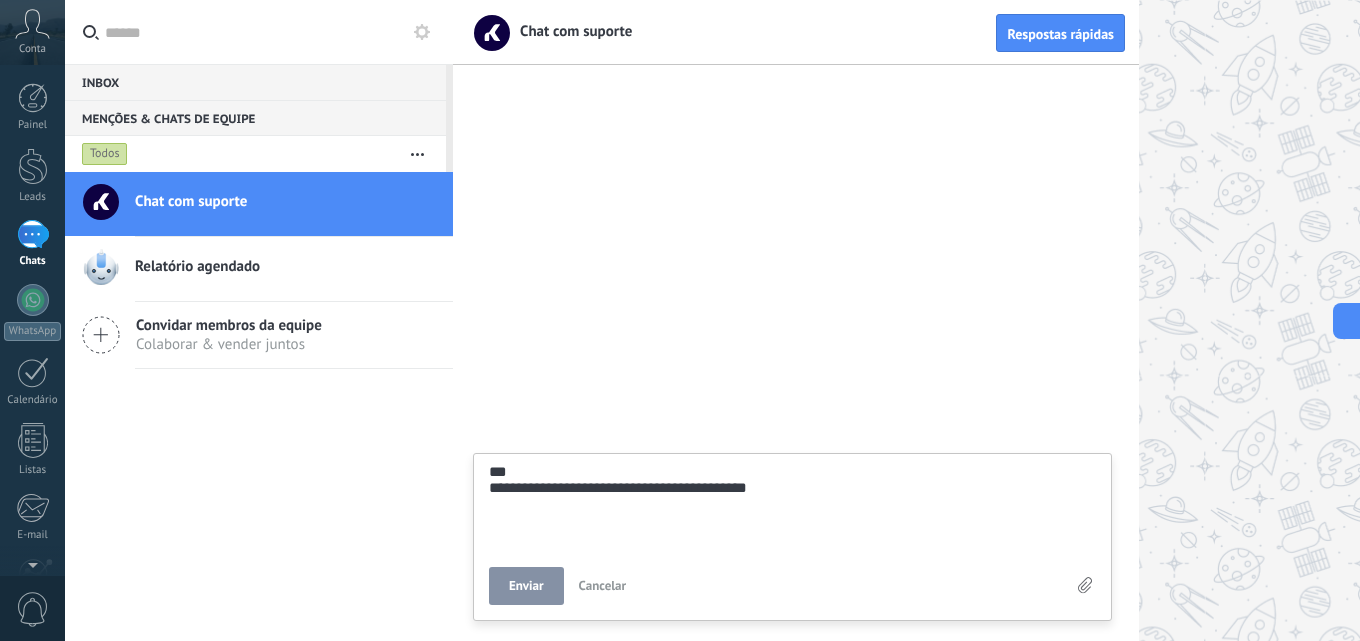 scroll, scrollTop: 38, scrollLeft: 0, axis: vertical 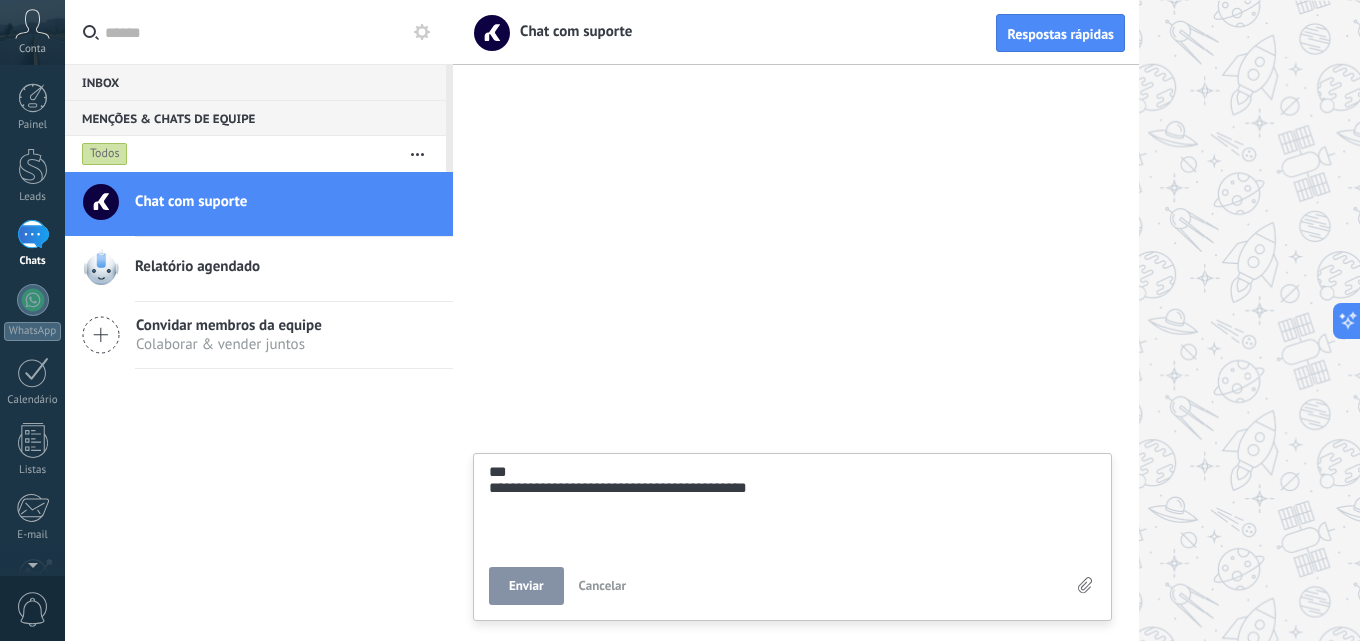 type on "**********" 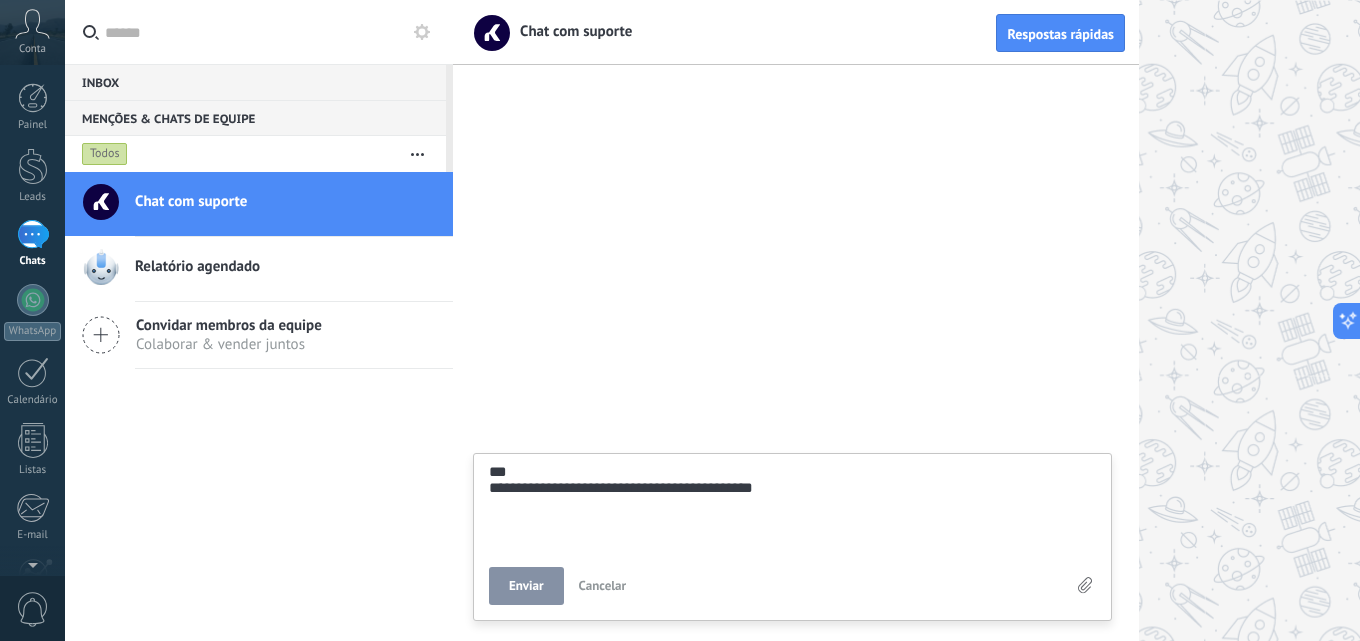 type on "**********" 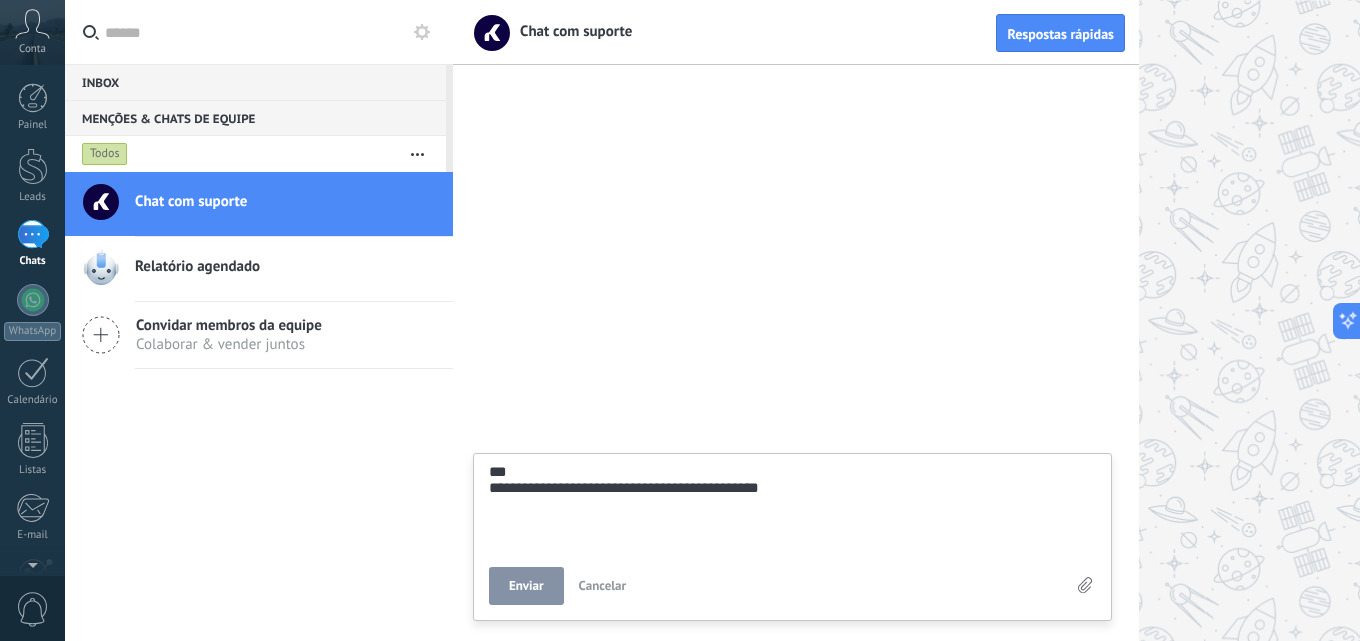 type on "**********" 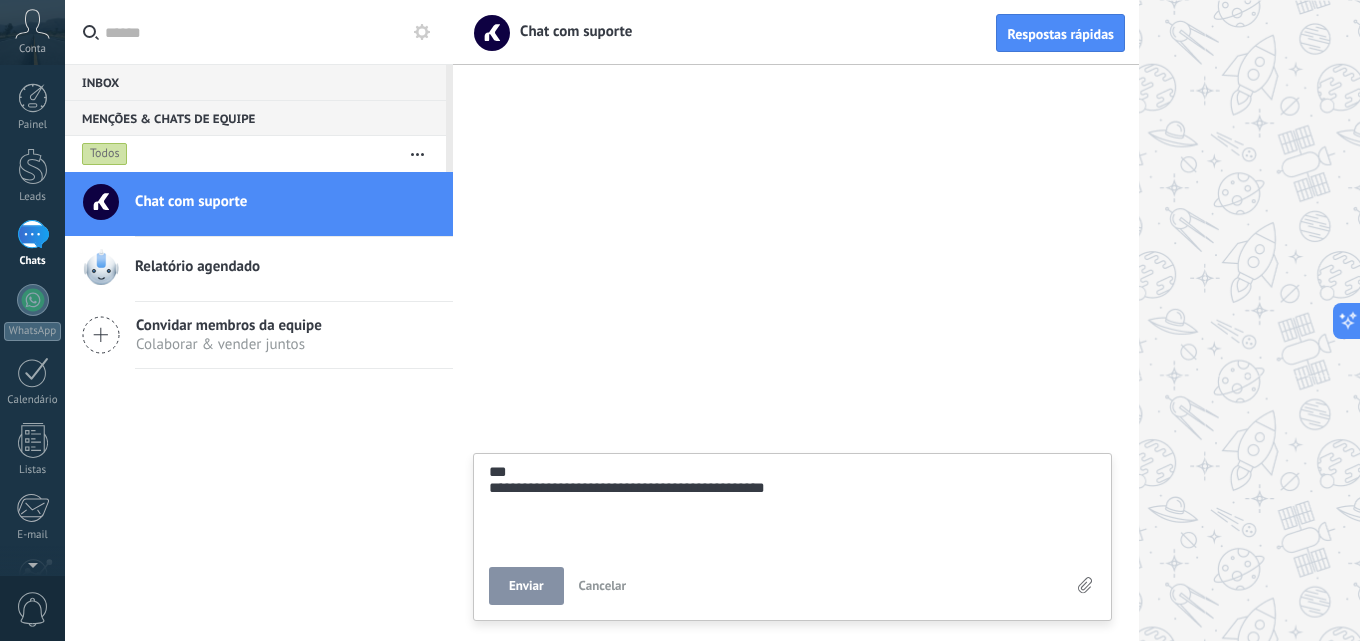type on "**********" 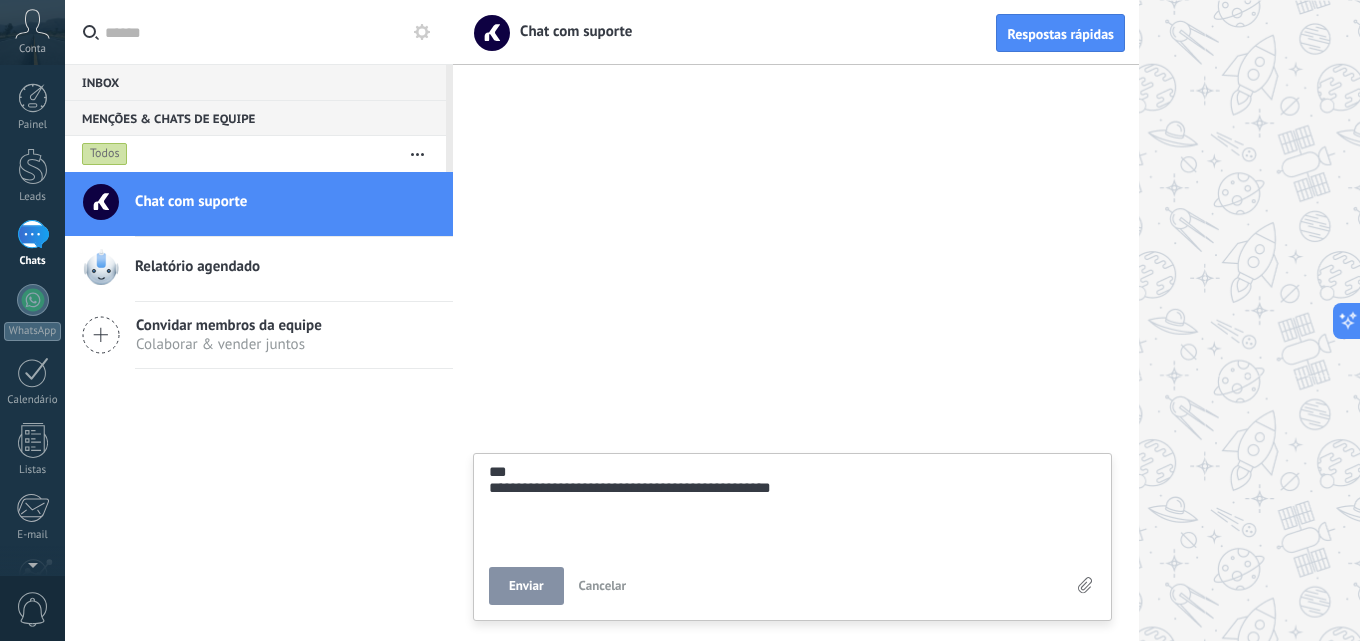type on "**********" 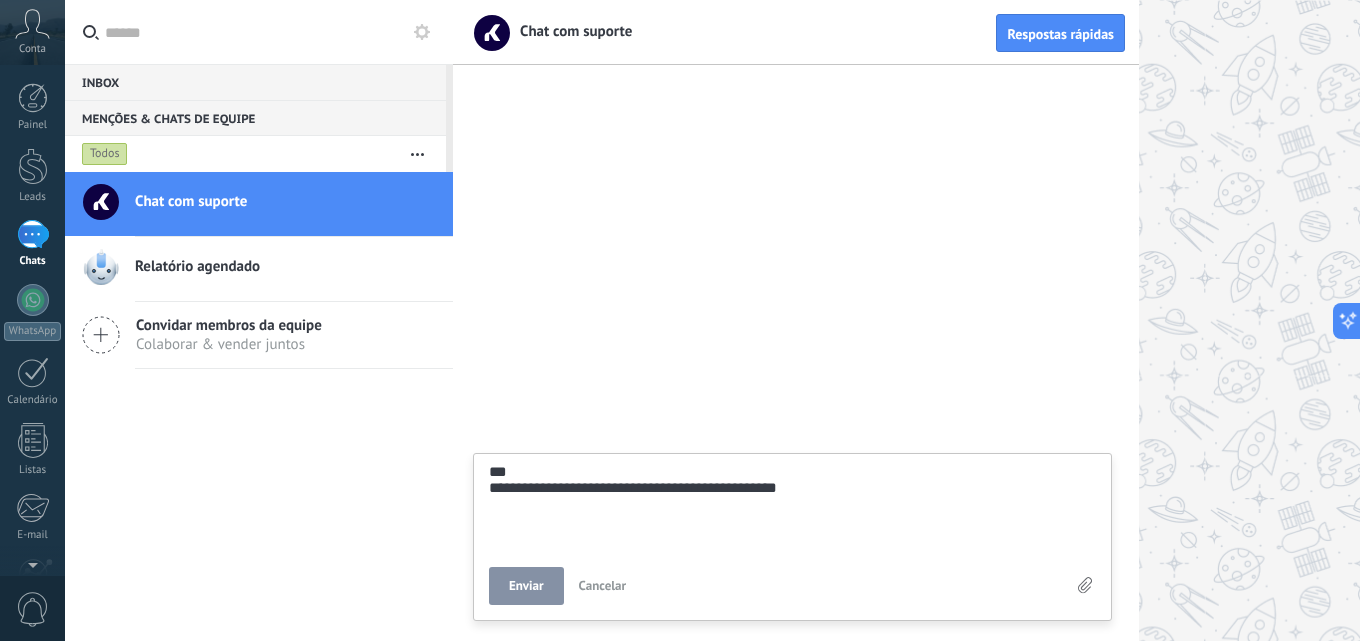type on "**********" 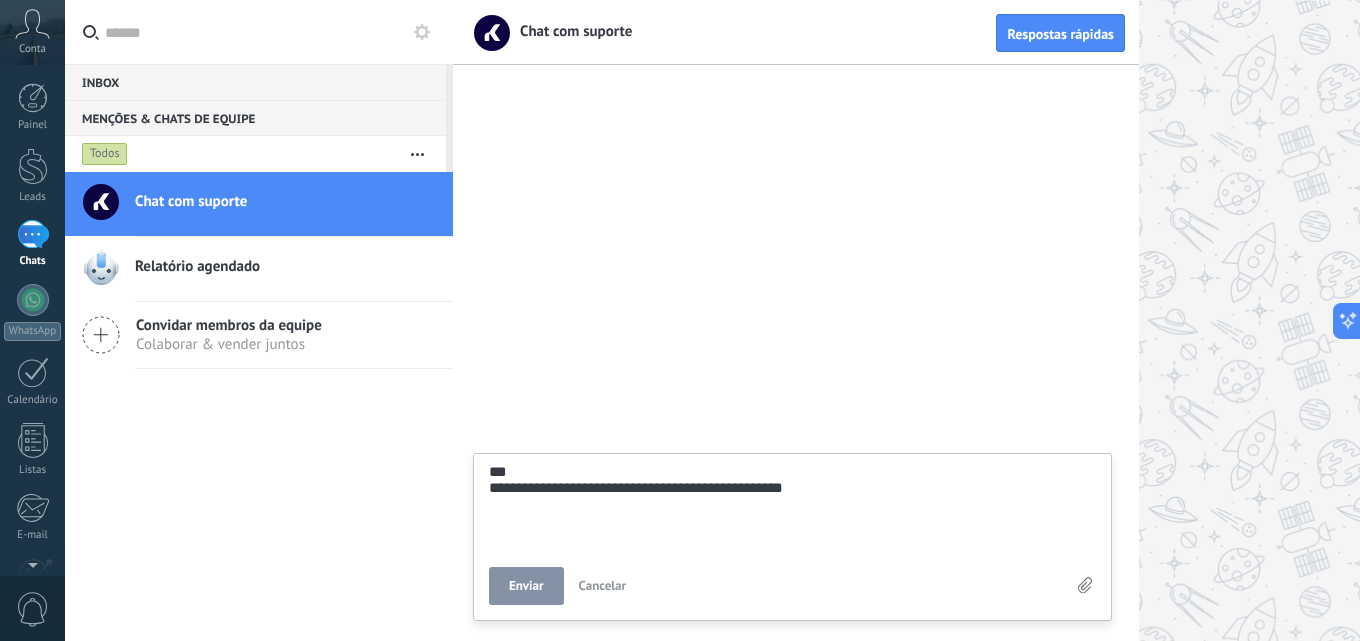 scroll, scrollTop: 38, scrollLeft: 0, axis: vertical 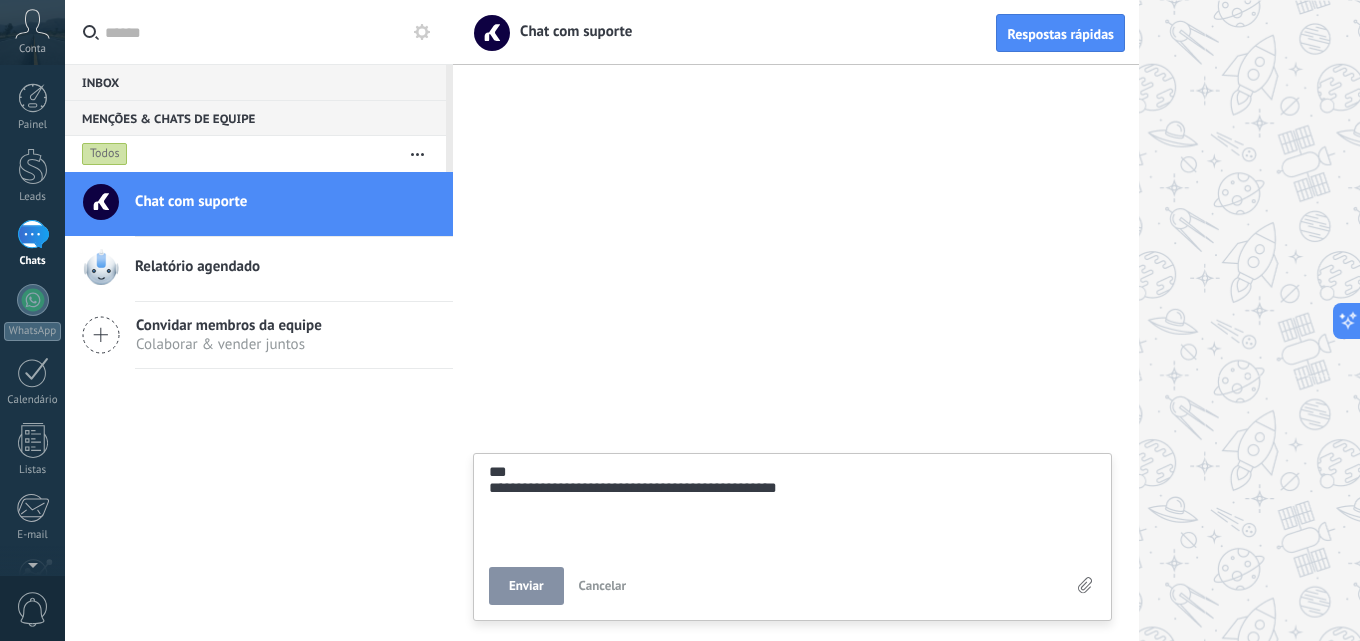 type on "**********" 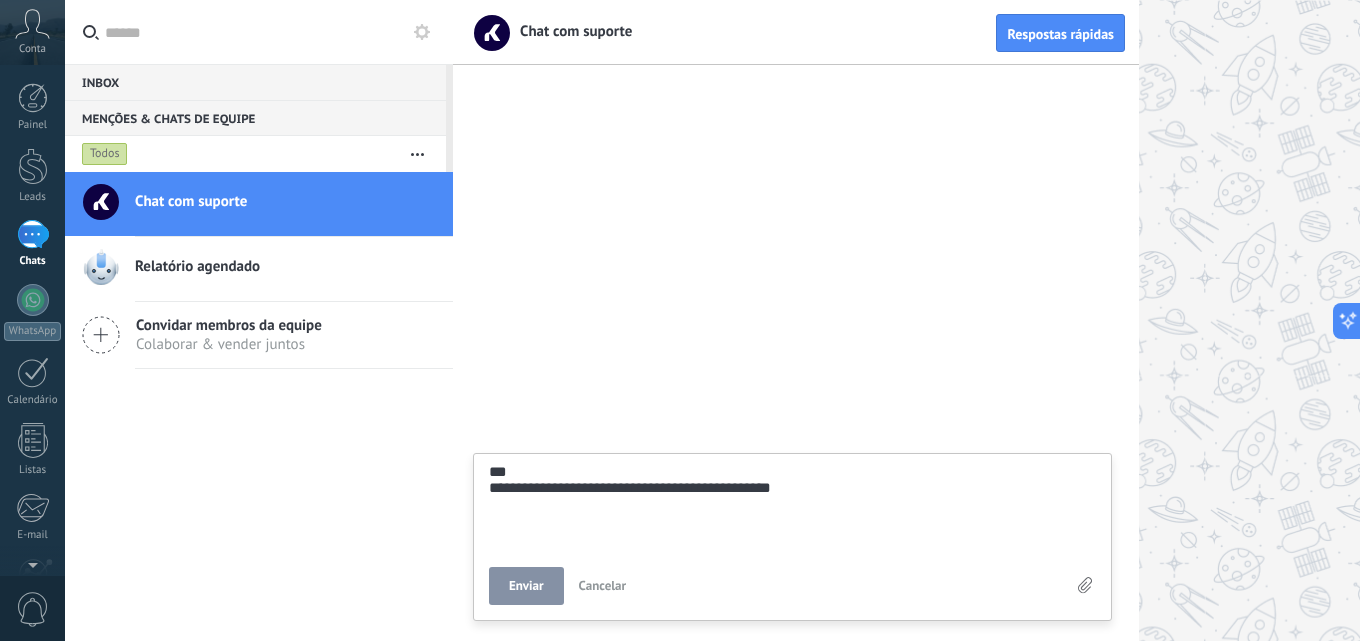 type on "**********" 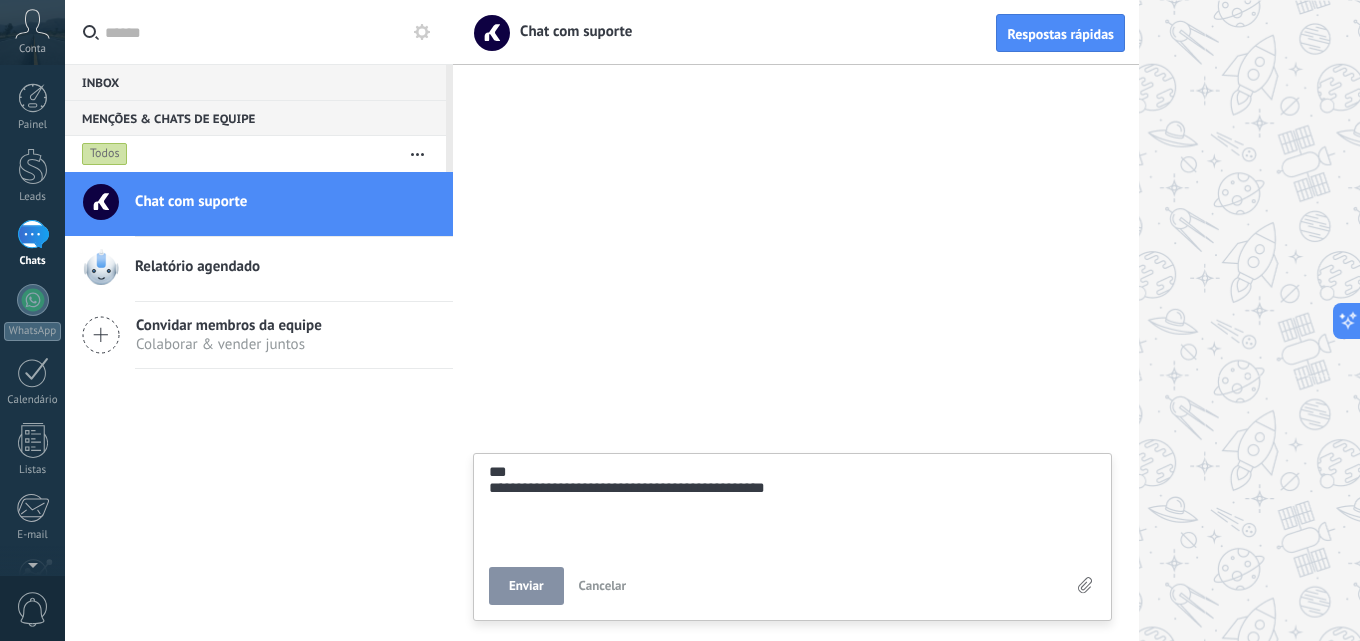 scroll, scrollTop: 38, scrollLeft: 0, axis: vertical 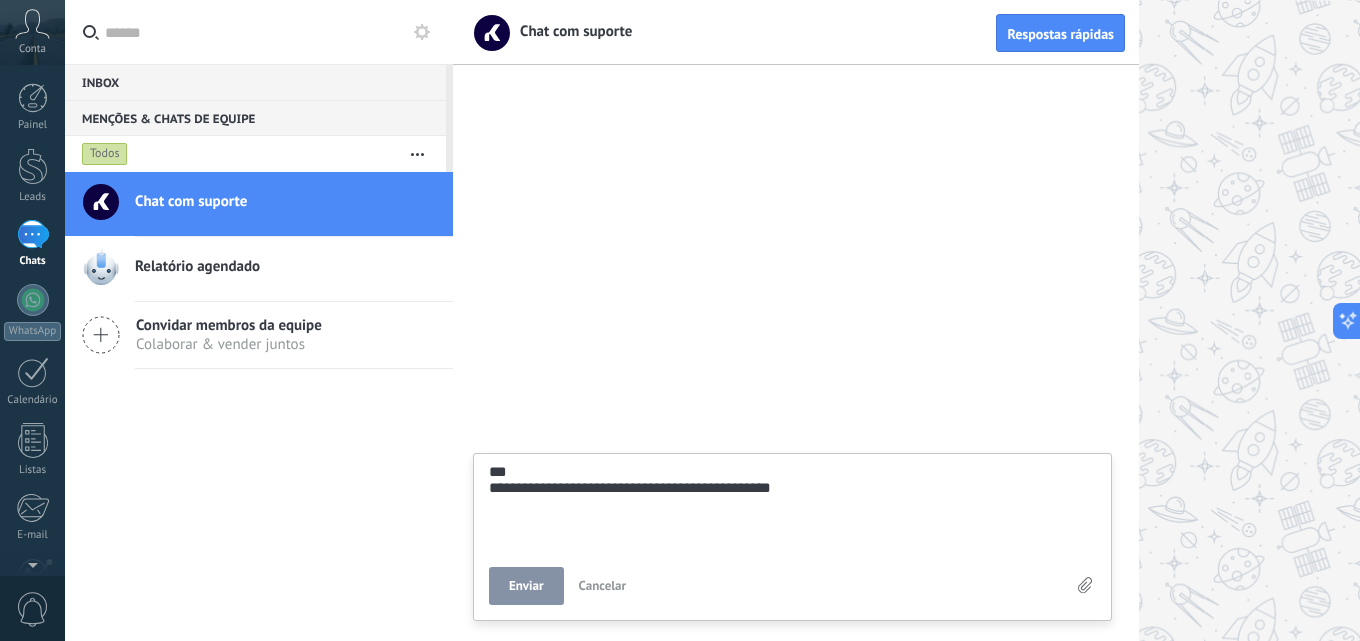 type on "**********" 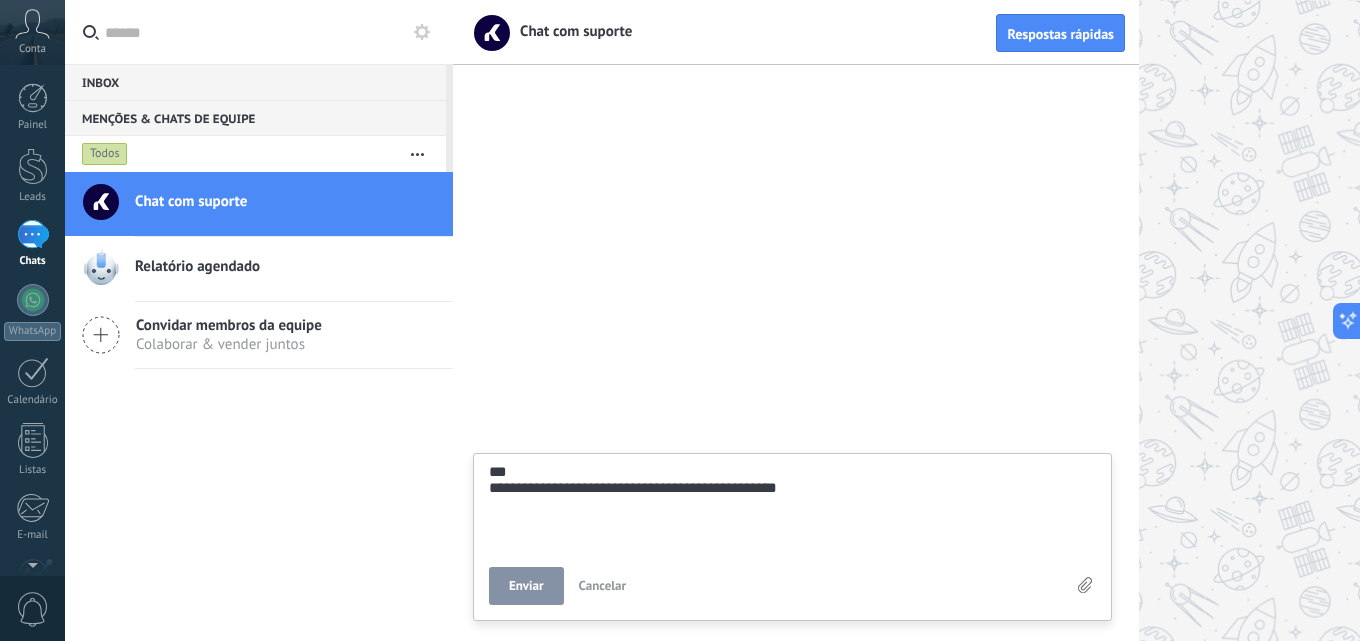 type on "**********" 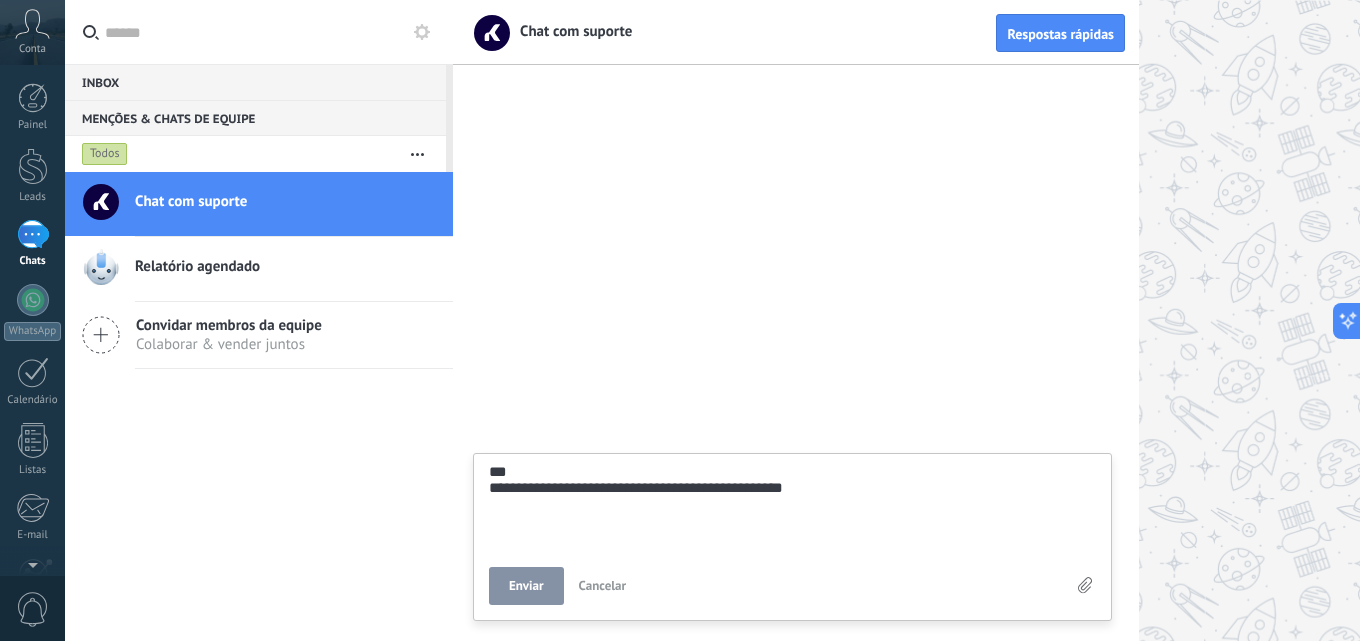 scroll, scrollTop: 38, scrollLeft: 0, axis: vertical 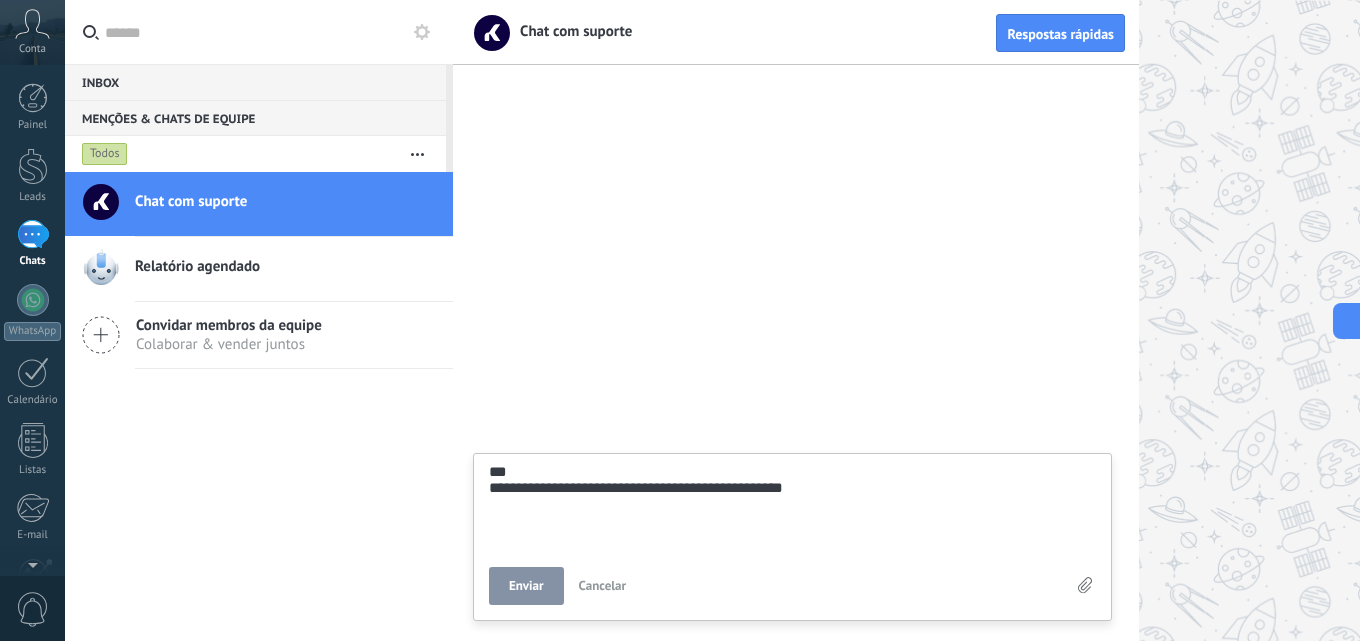 type on "**********" 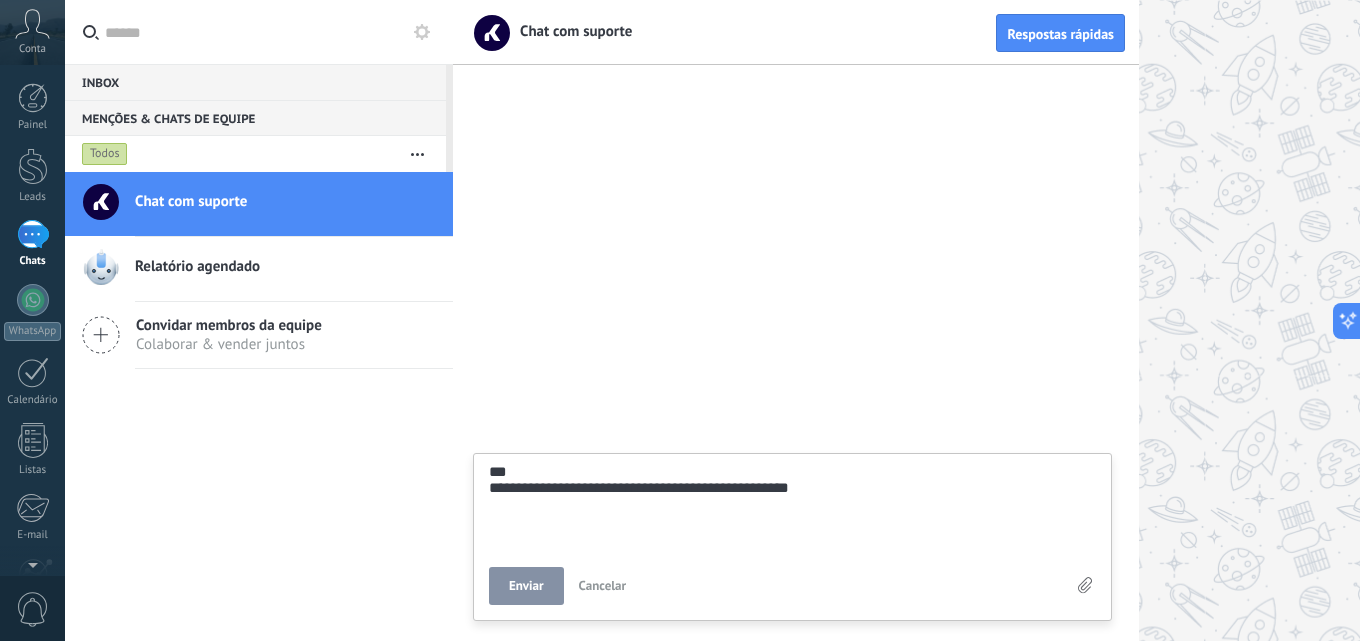 type on "**********" 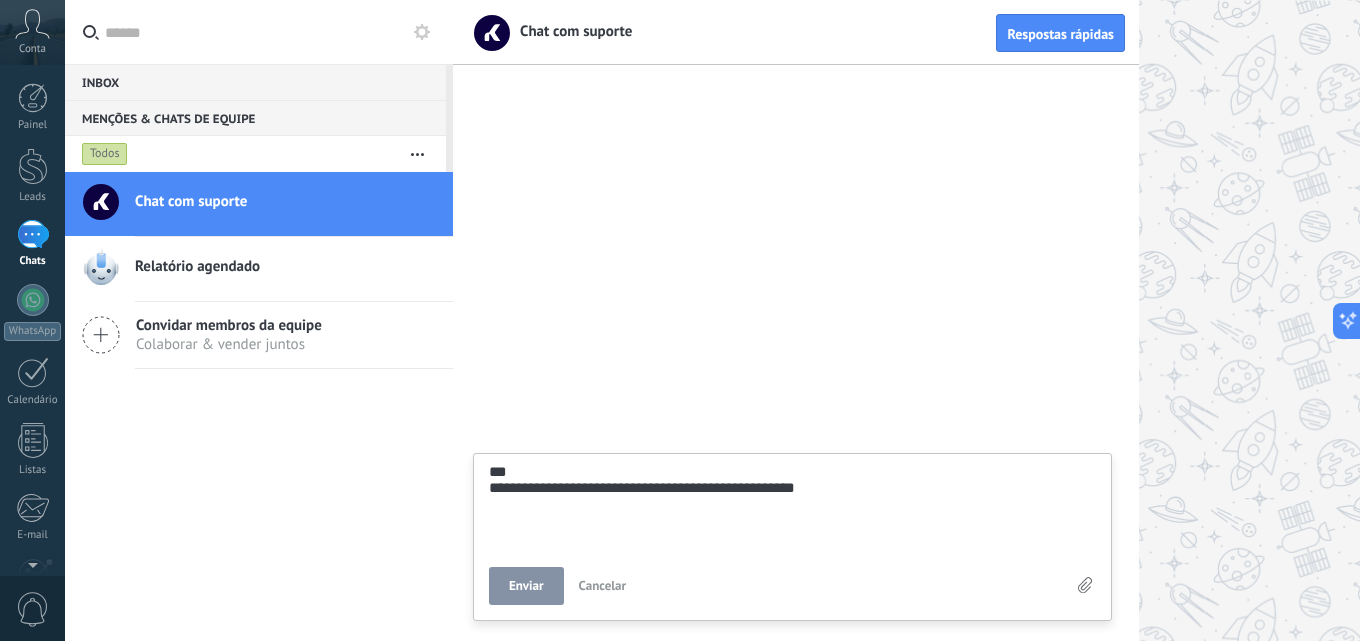 scroll, scrollTop: 38, scrollLeft: 0, axis: vertical 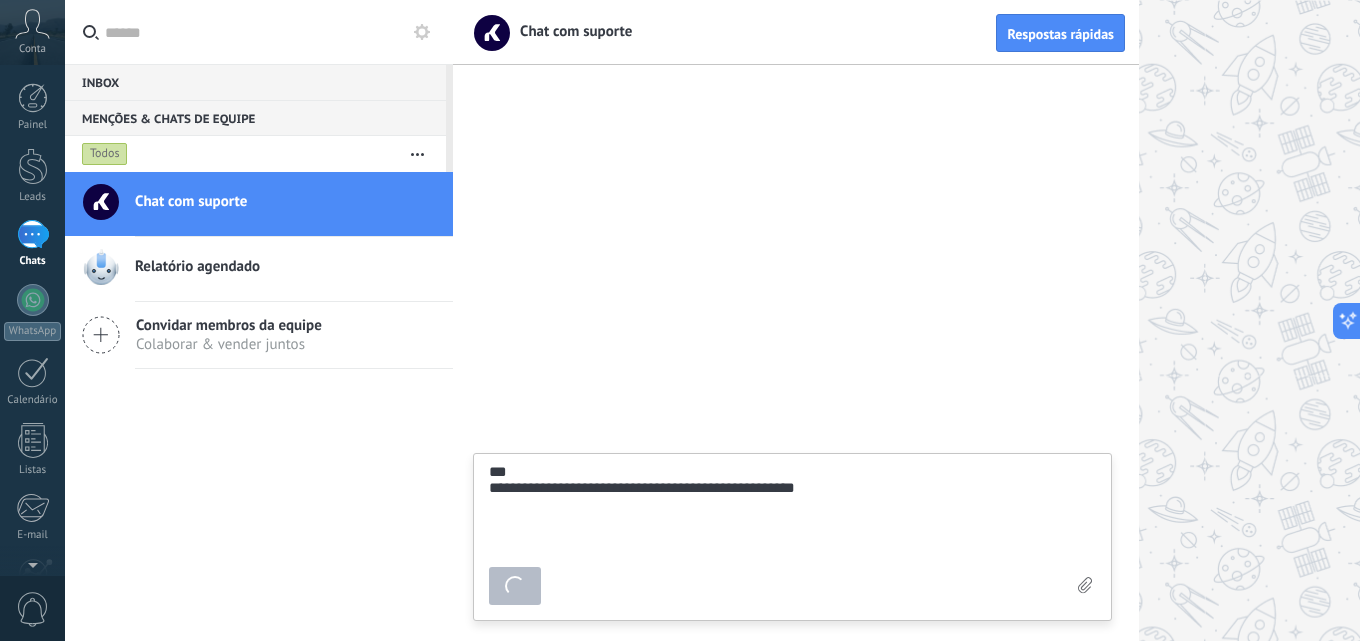 type on "********" 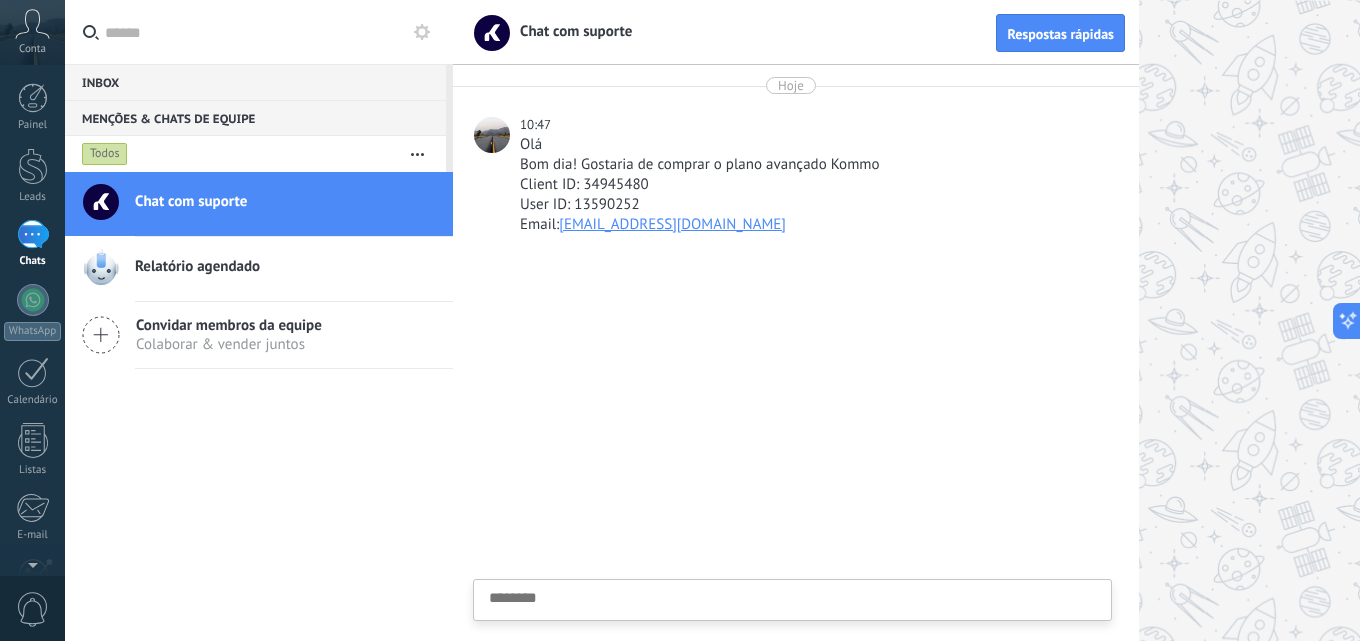 scroll, scrollTop: 19, scrollLeft: 0, axis: vertical 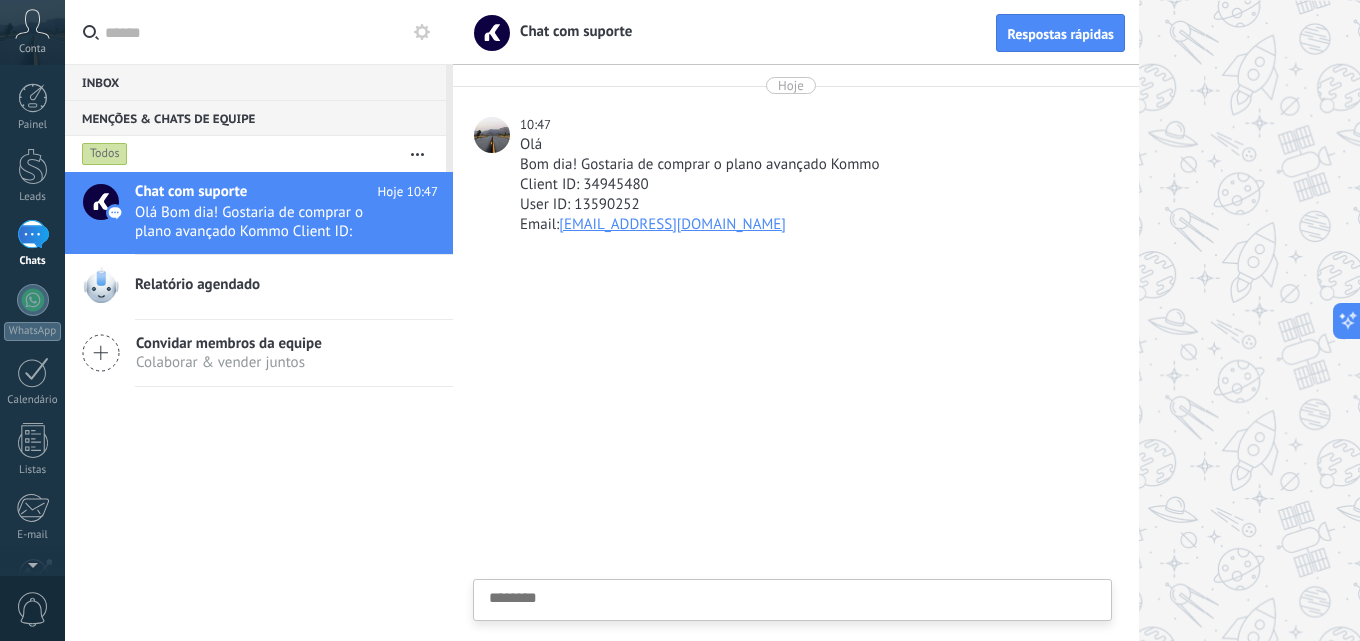 click at bounding box center [796, 447] 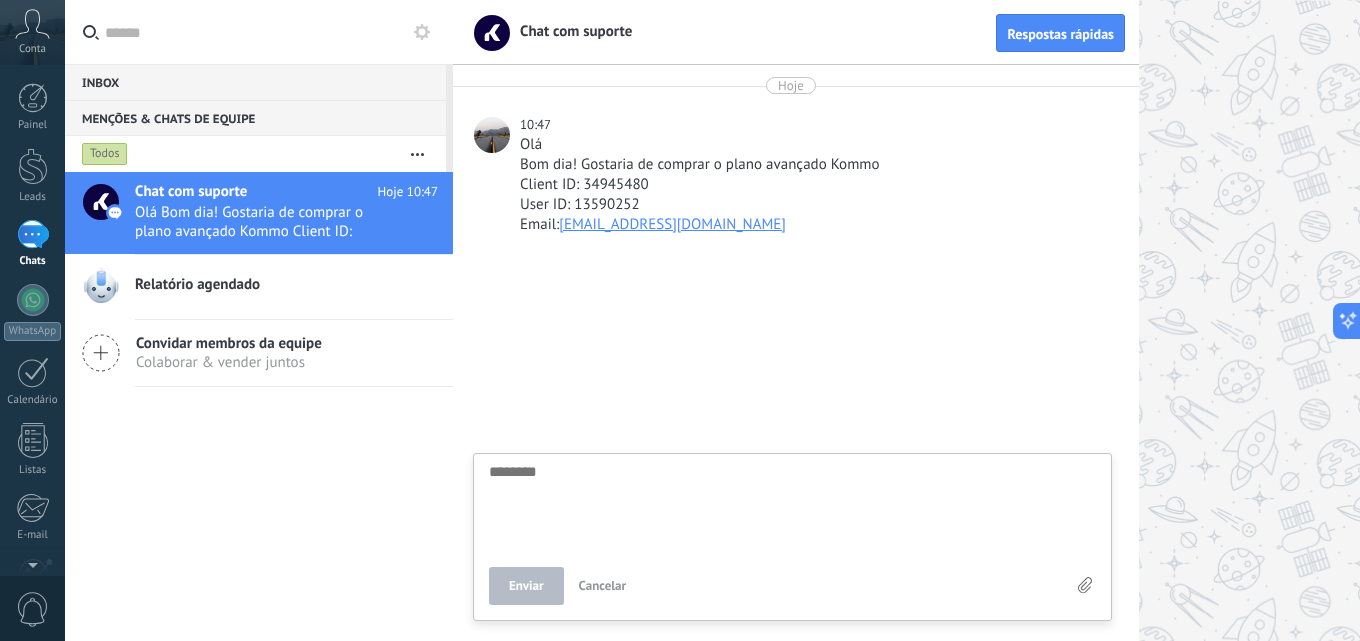 type on "*" 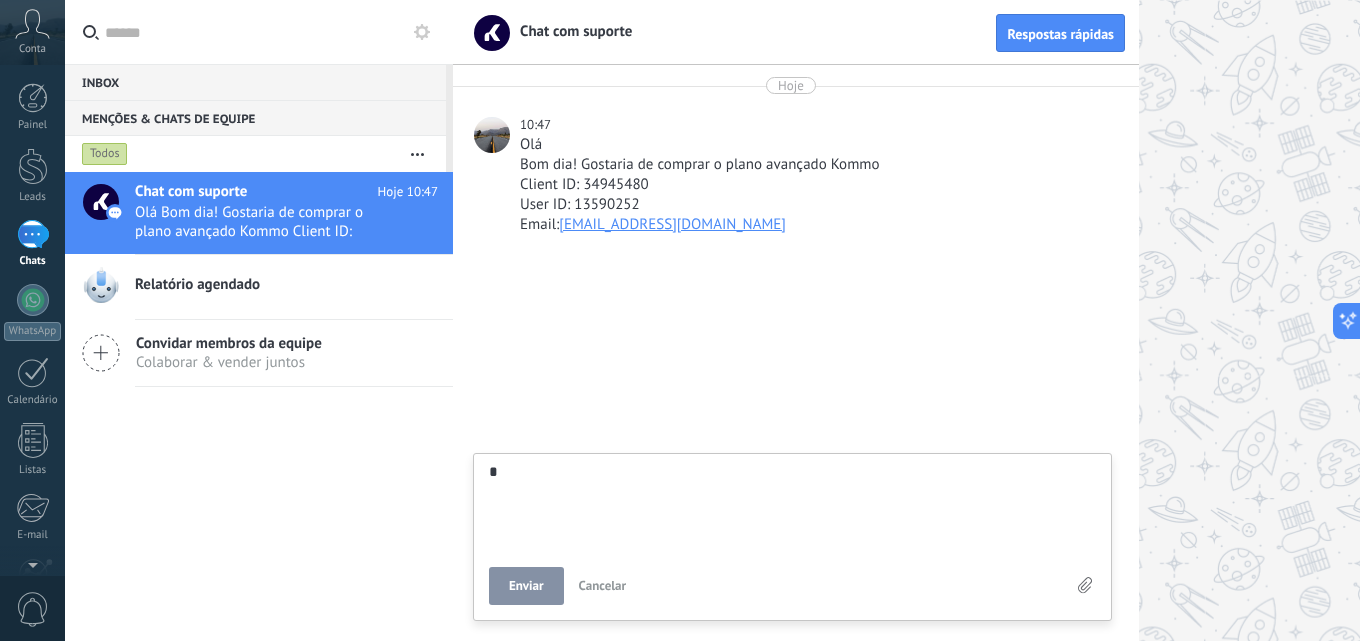 type on "**" 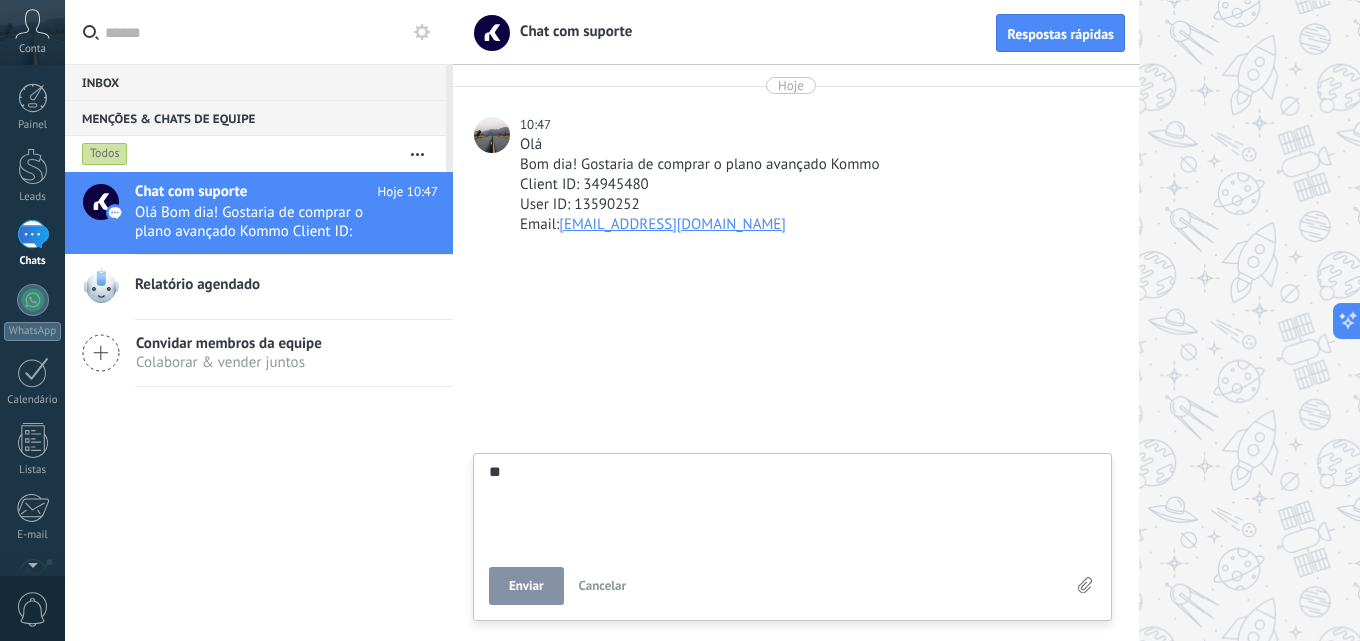 type on "***" 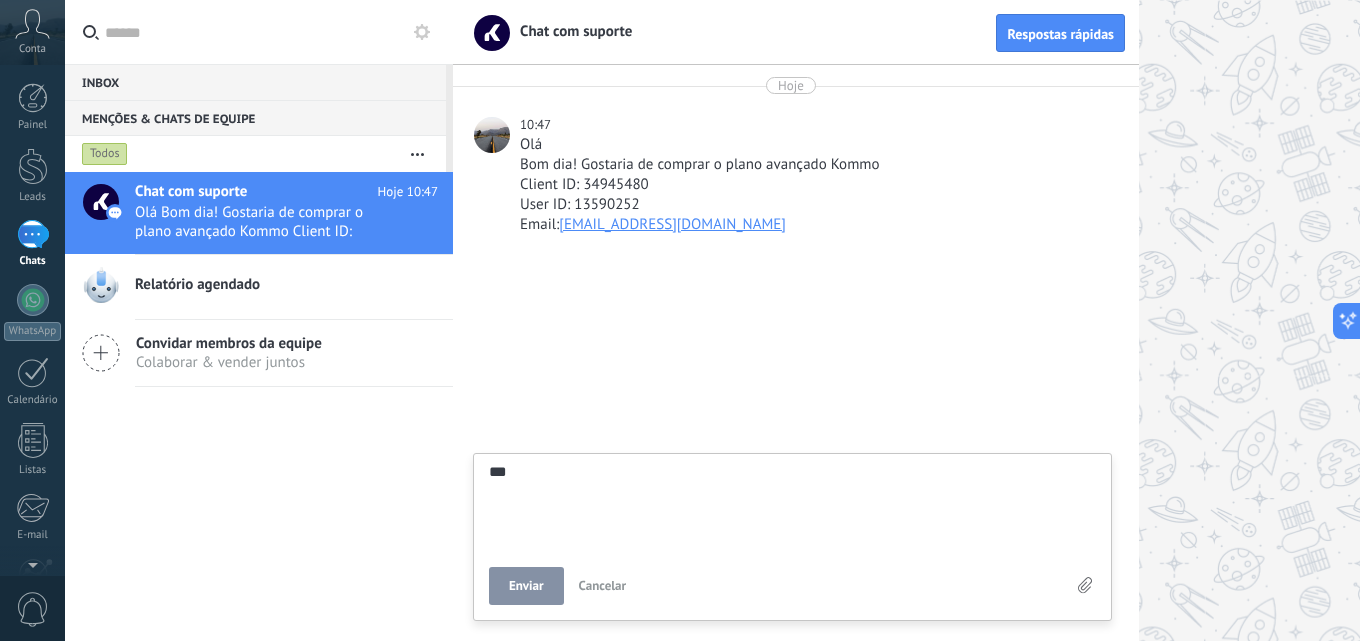 type on "****" 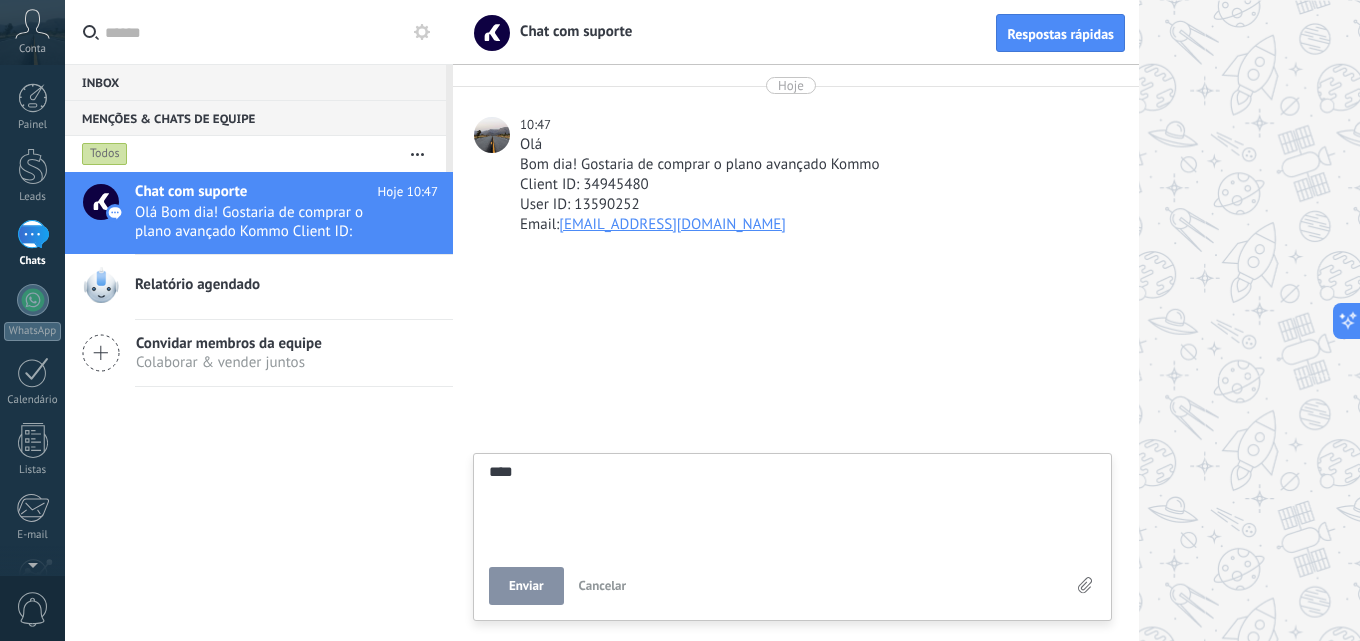 type on "*****" 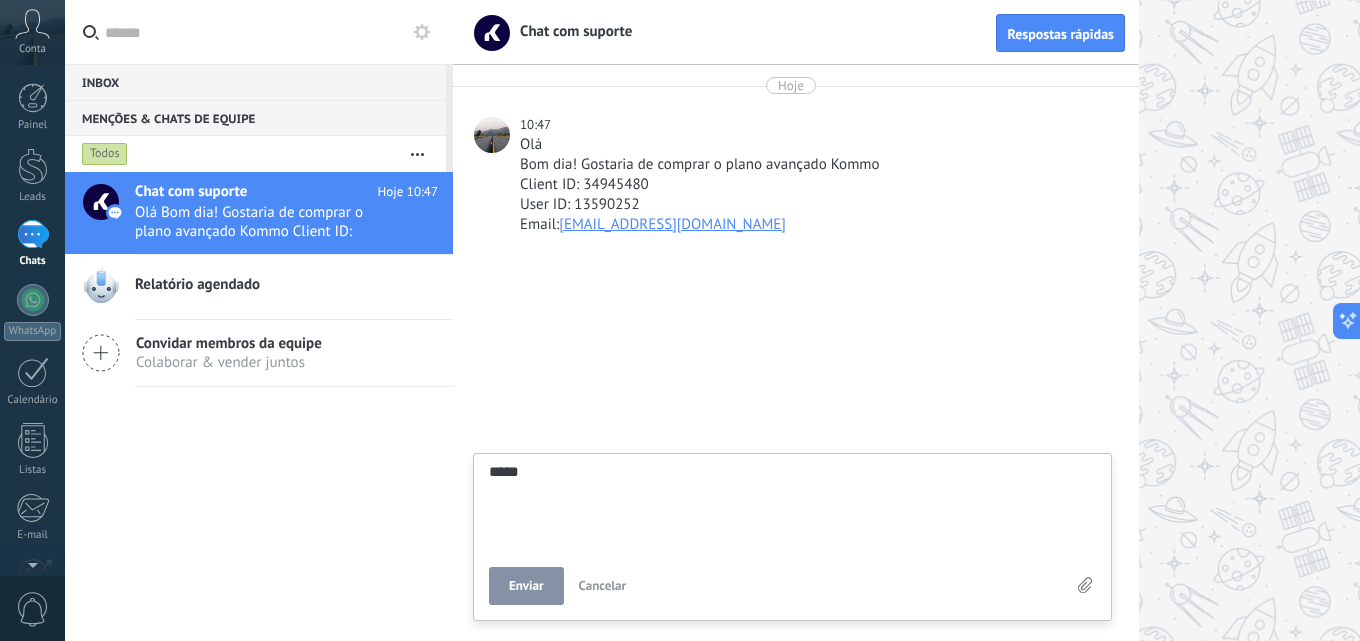 type on "*****" 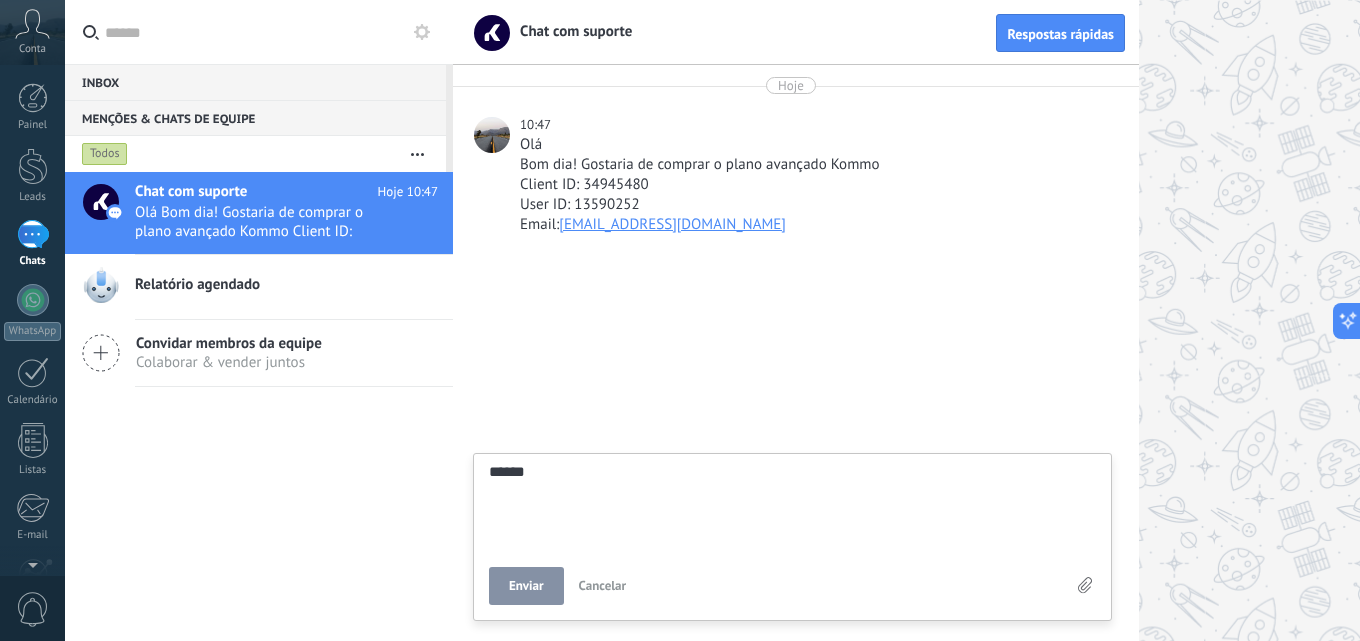 type on "*******" 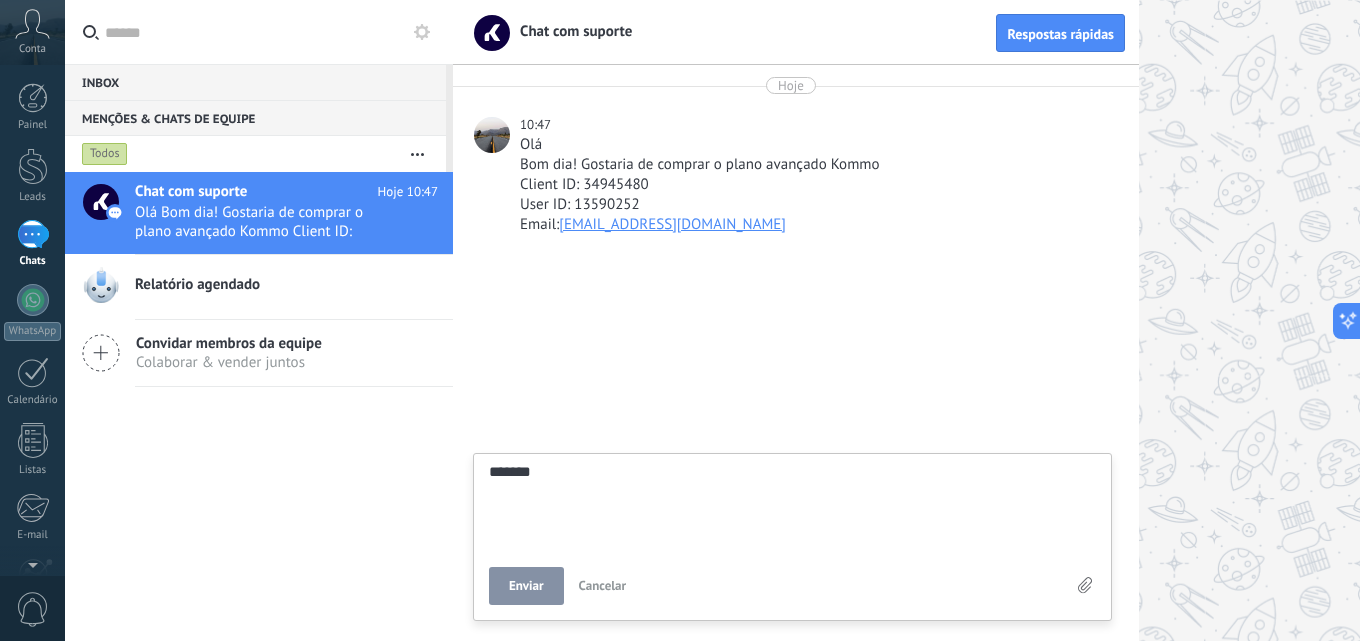 type on "********" 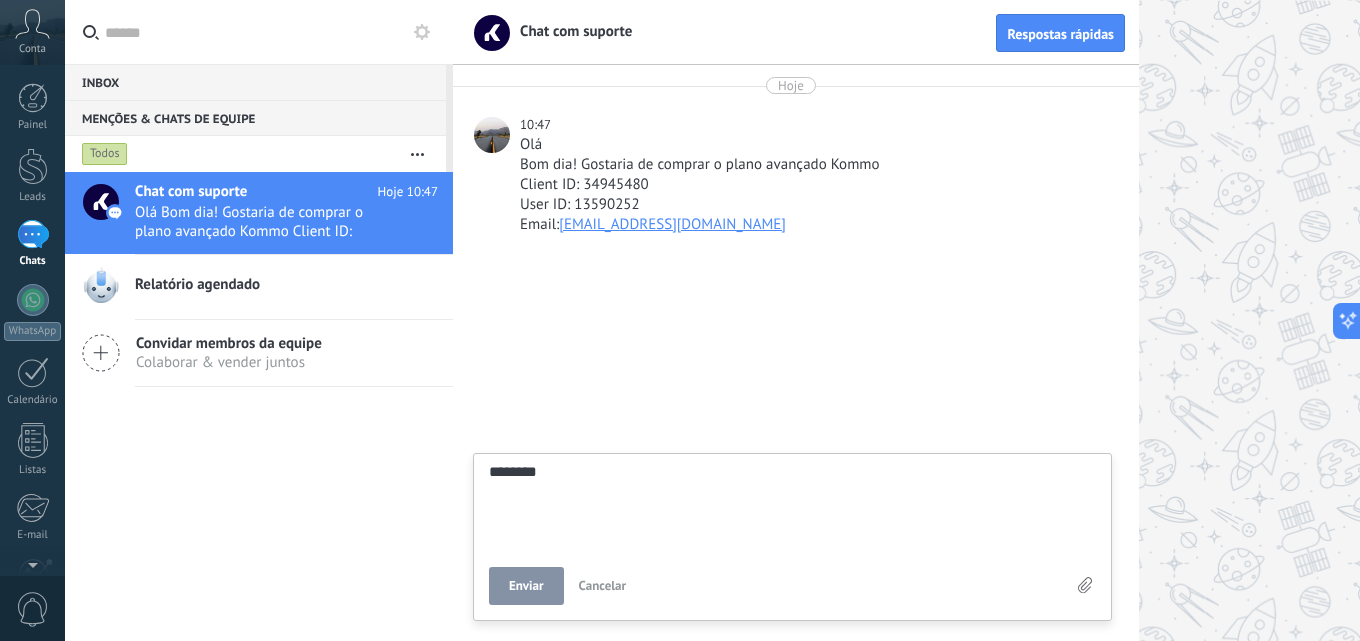 type on "*********" 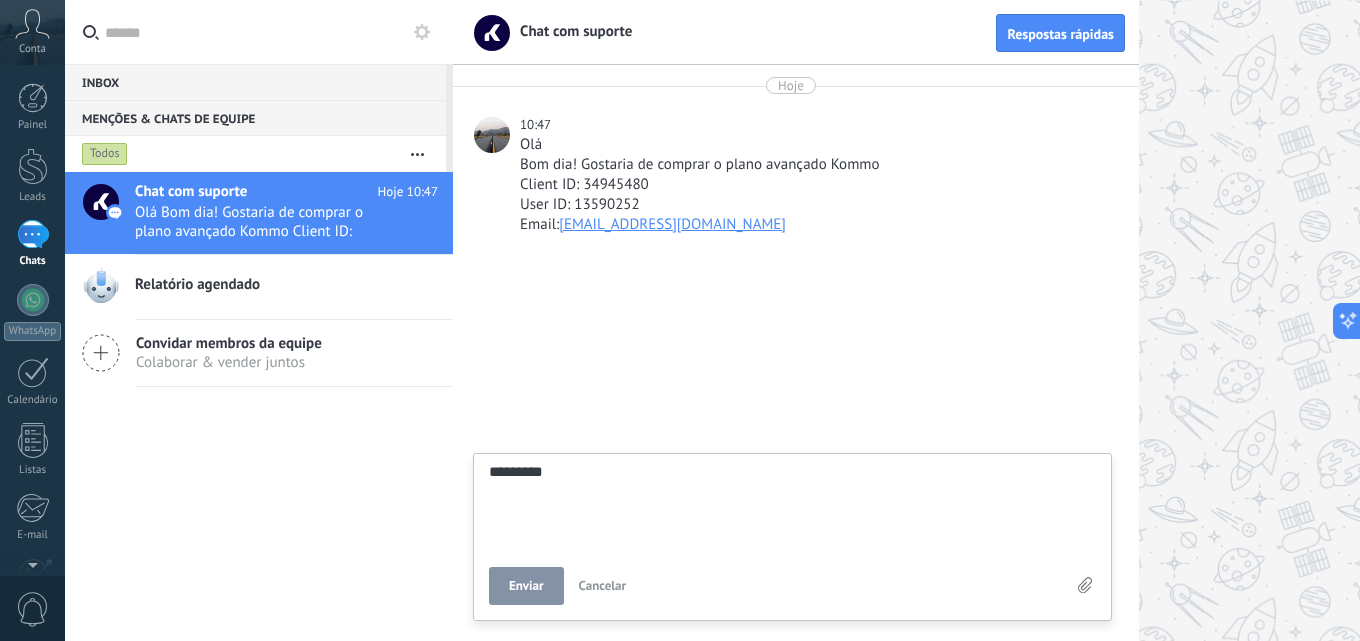 type on "**********" 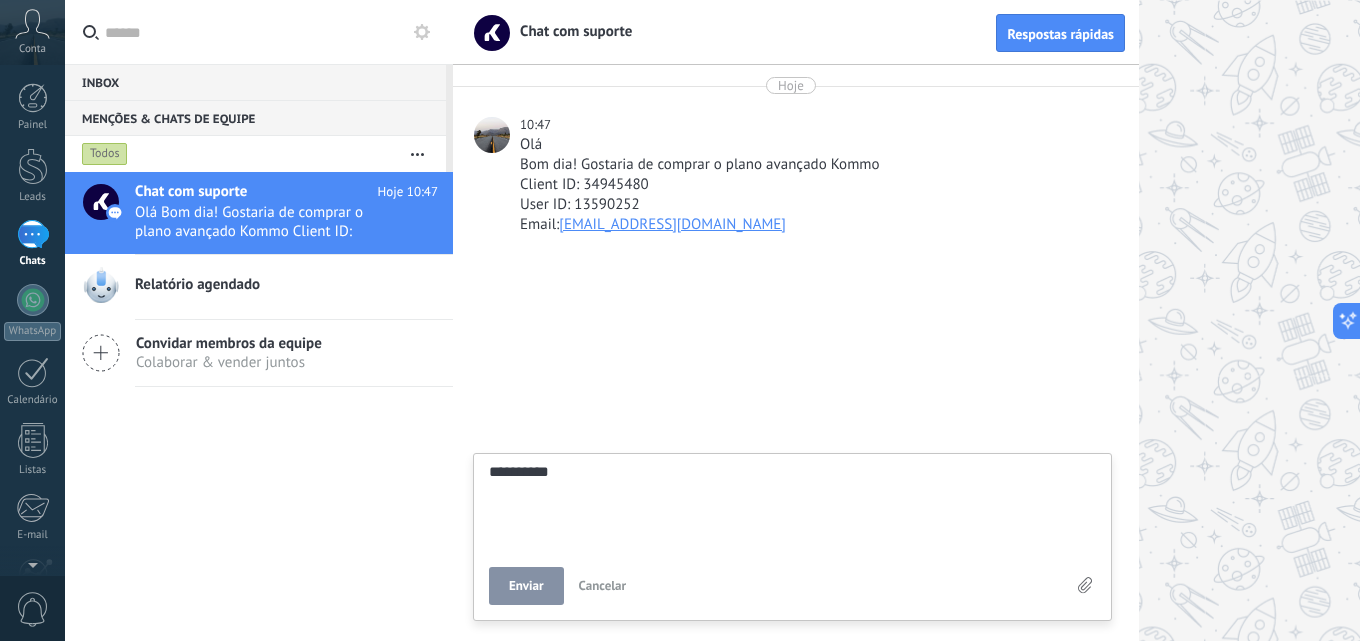 type on "**********" 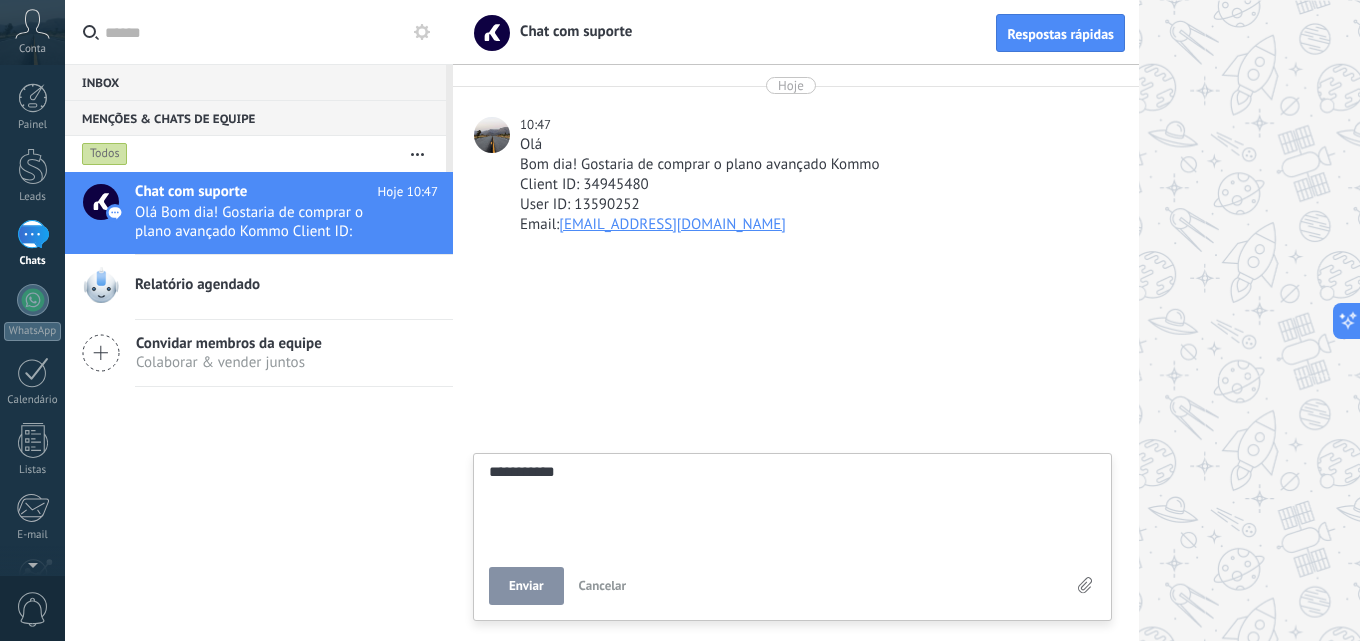 type on "**********" 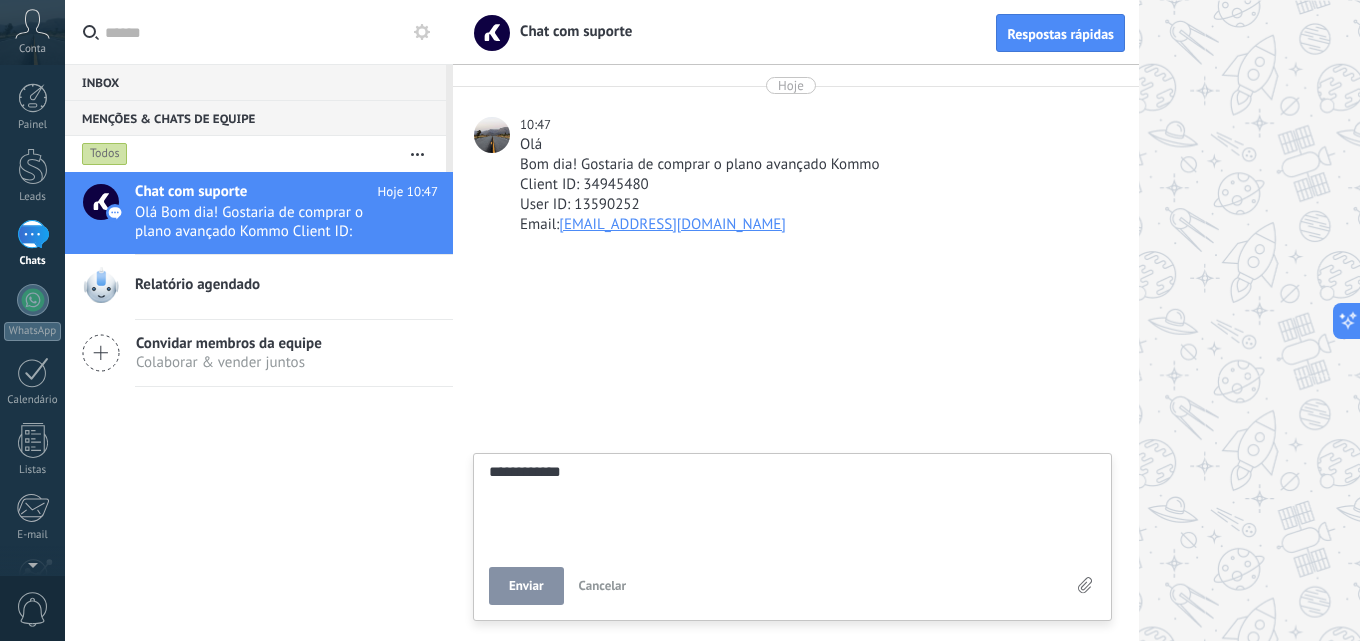 type on "**********" 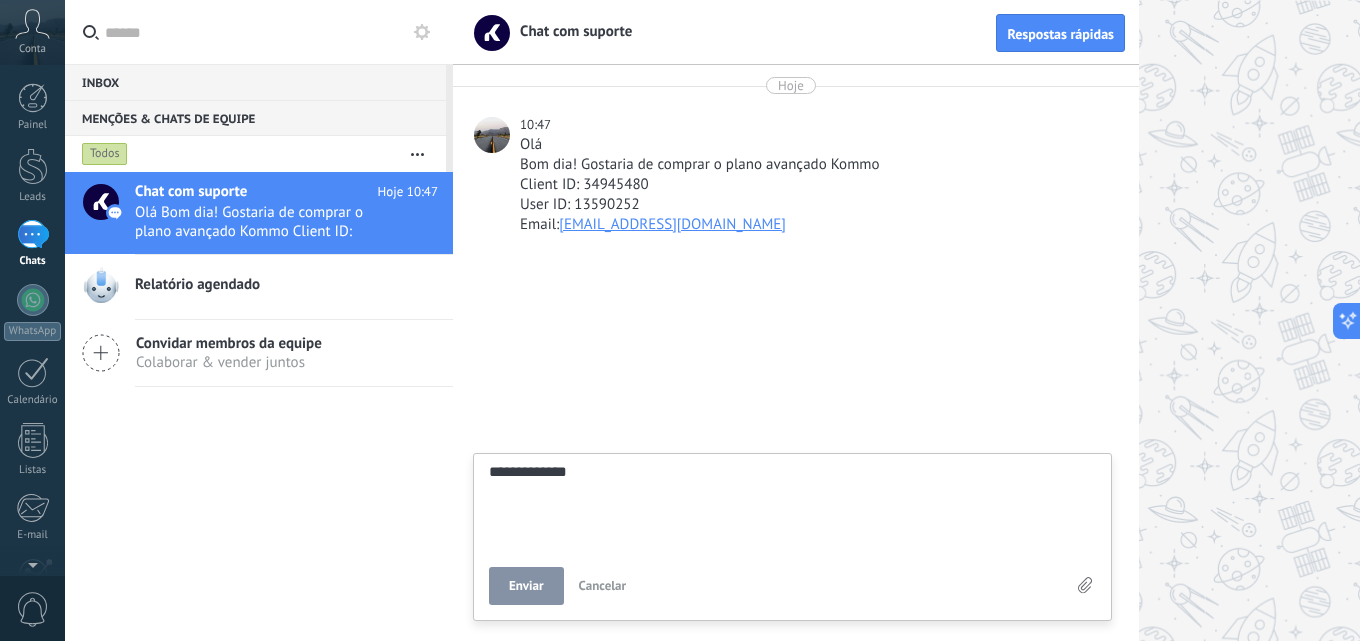 type on "**********" 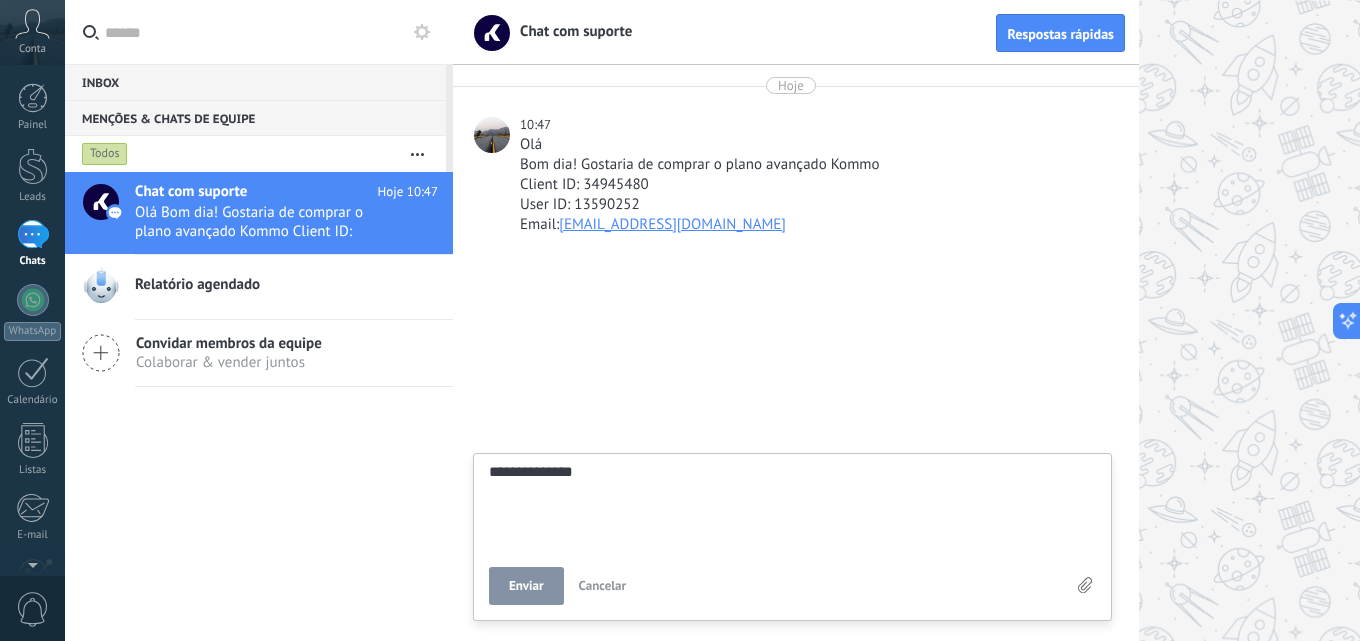 scroll, scrollTop: 19, scrollLeft: 0, axis: vertical 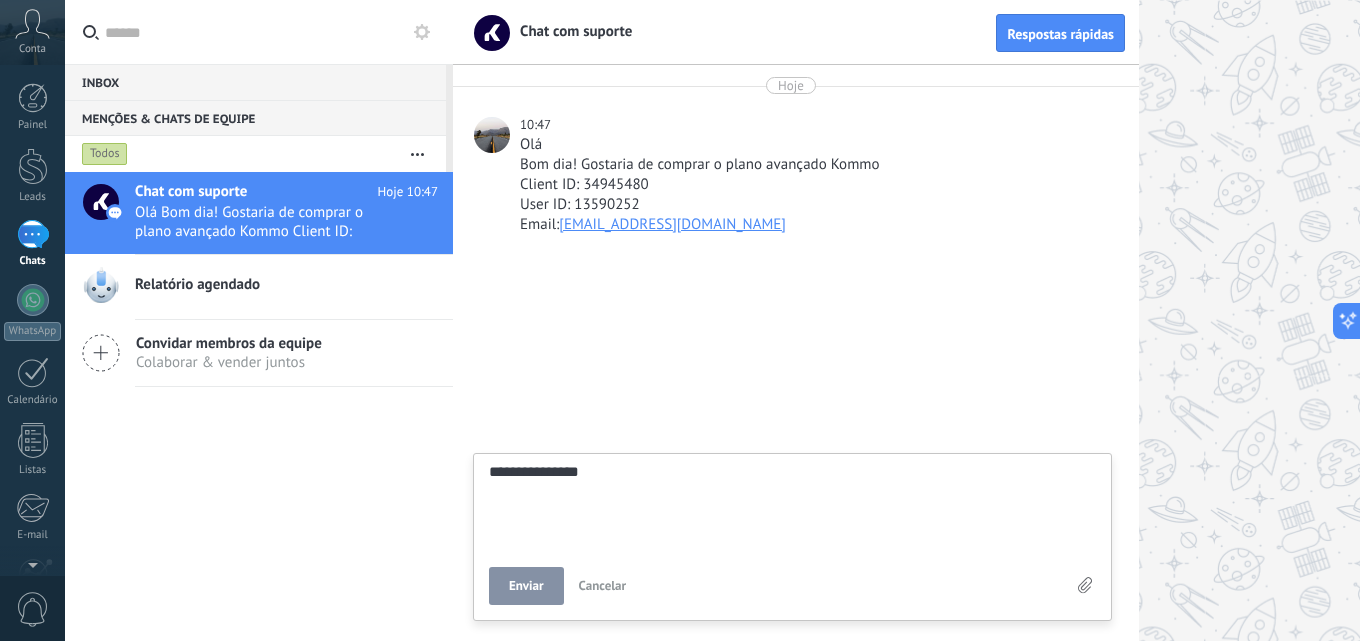 type on "**********" 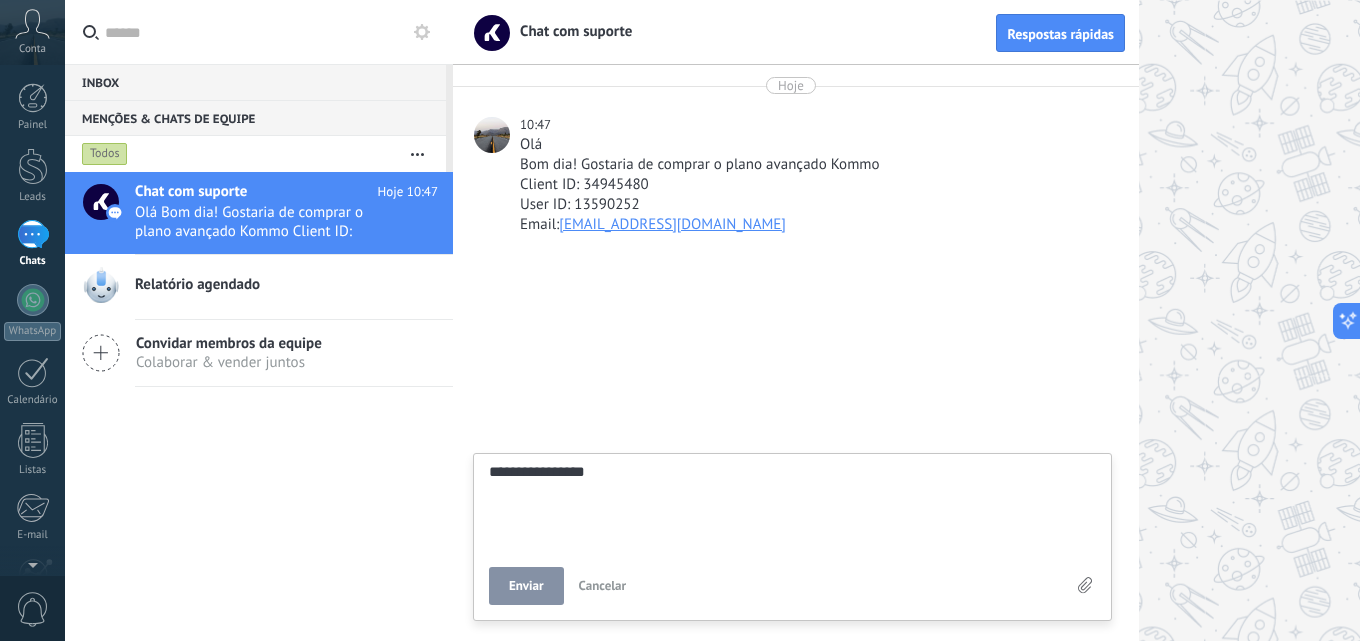 type on "**********" 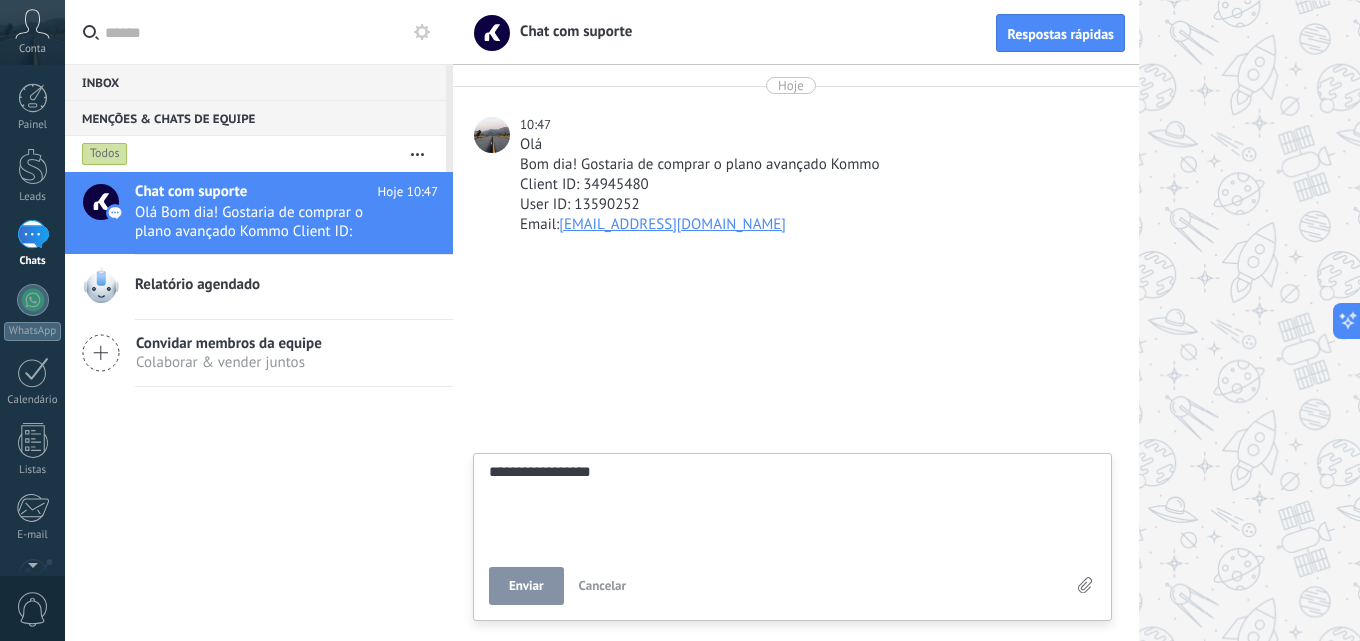 type on "**********" 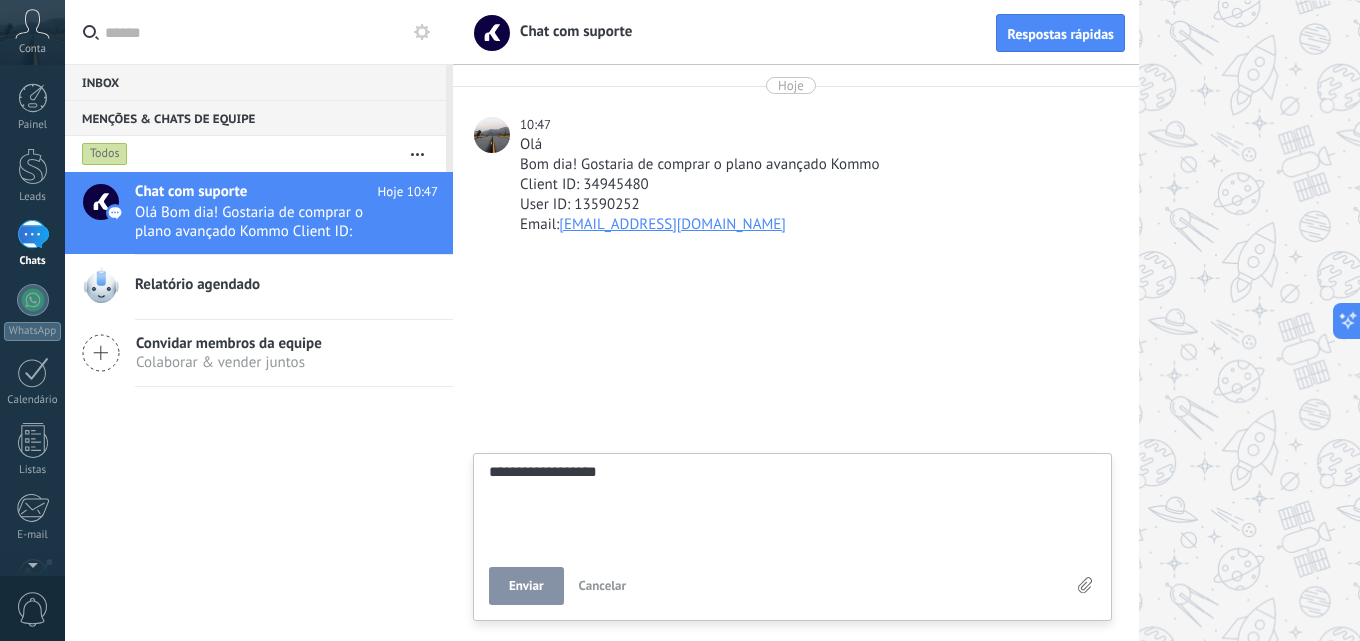type on "**********" 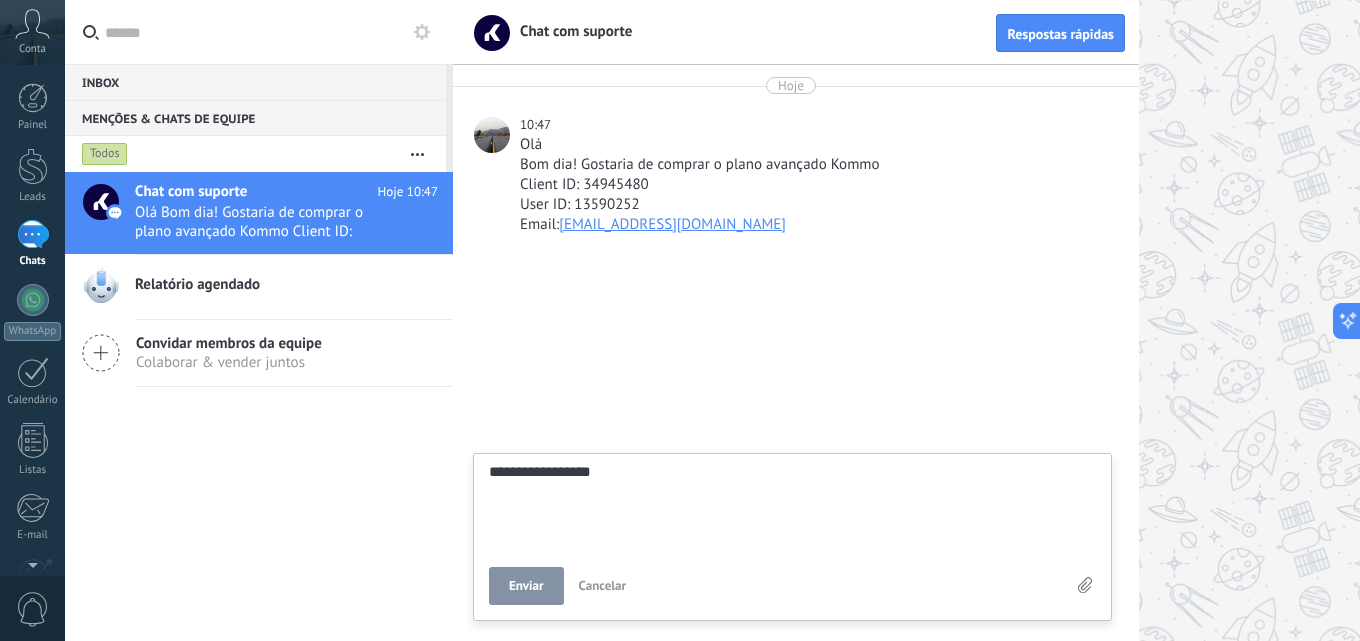 type on "**********" 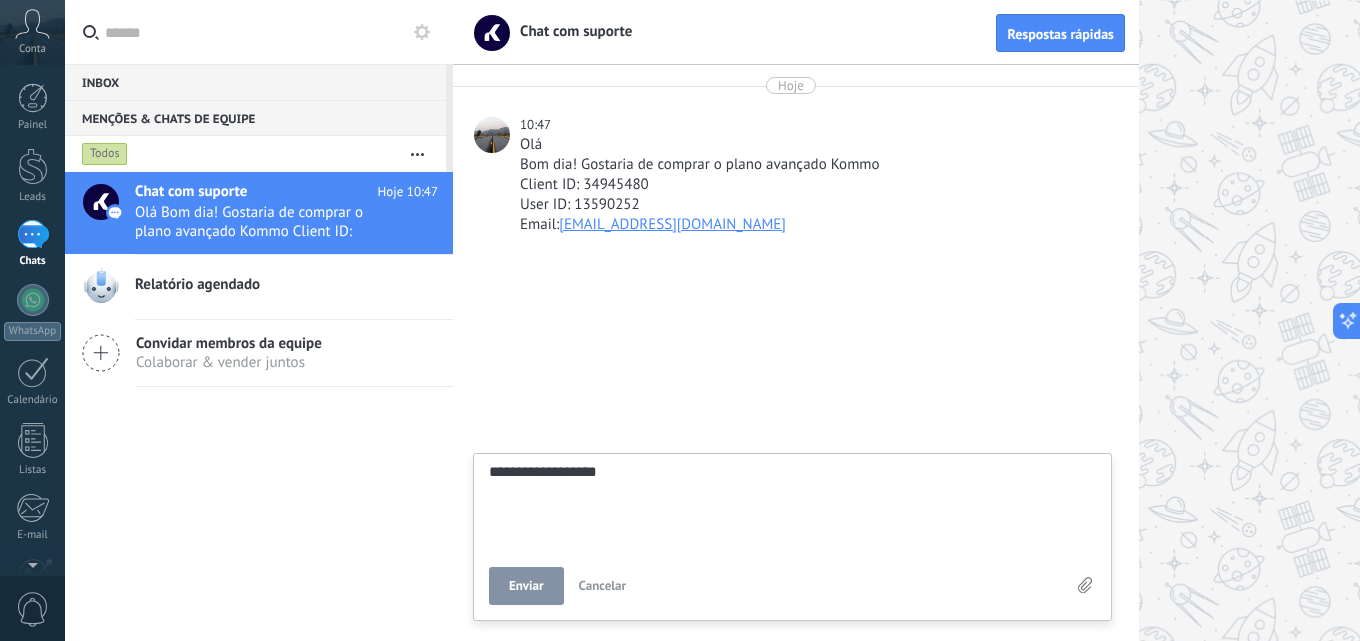 type on "**********" 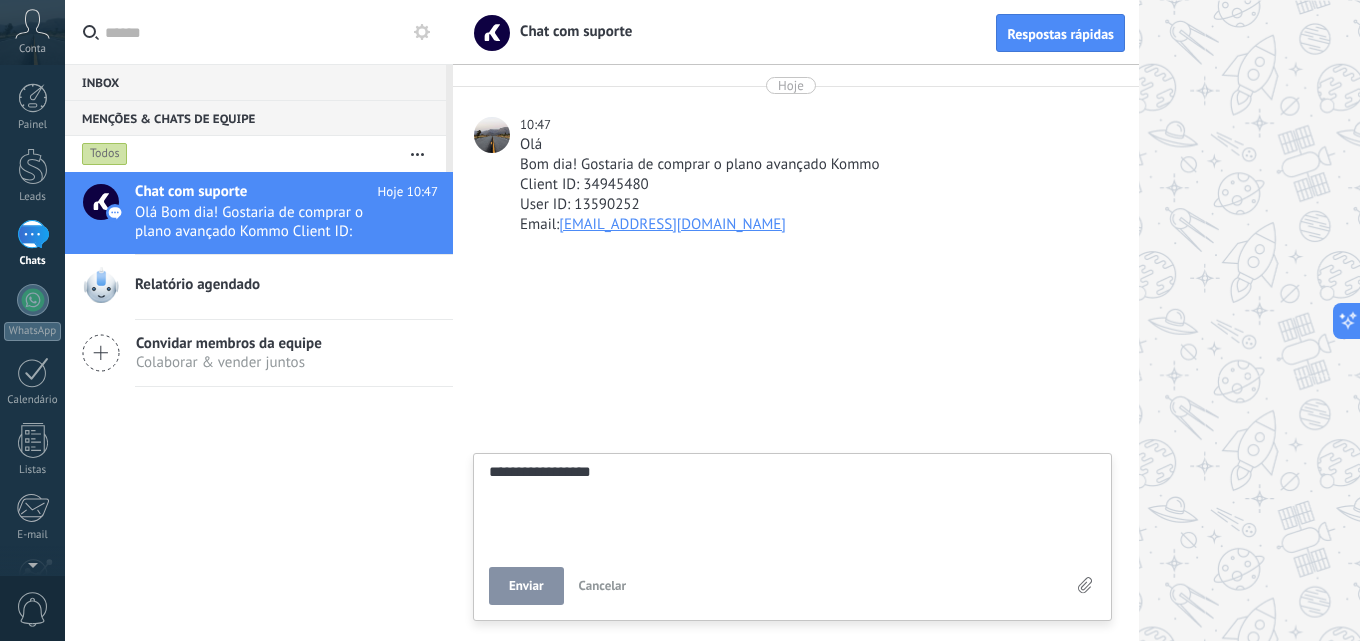 type on "**********" 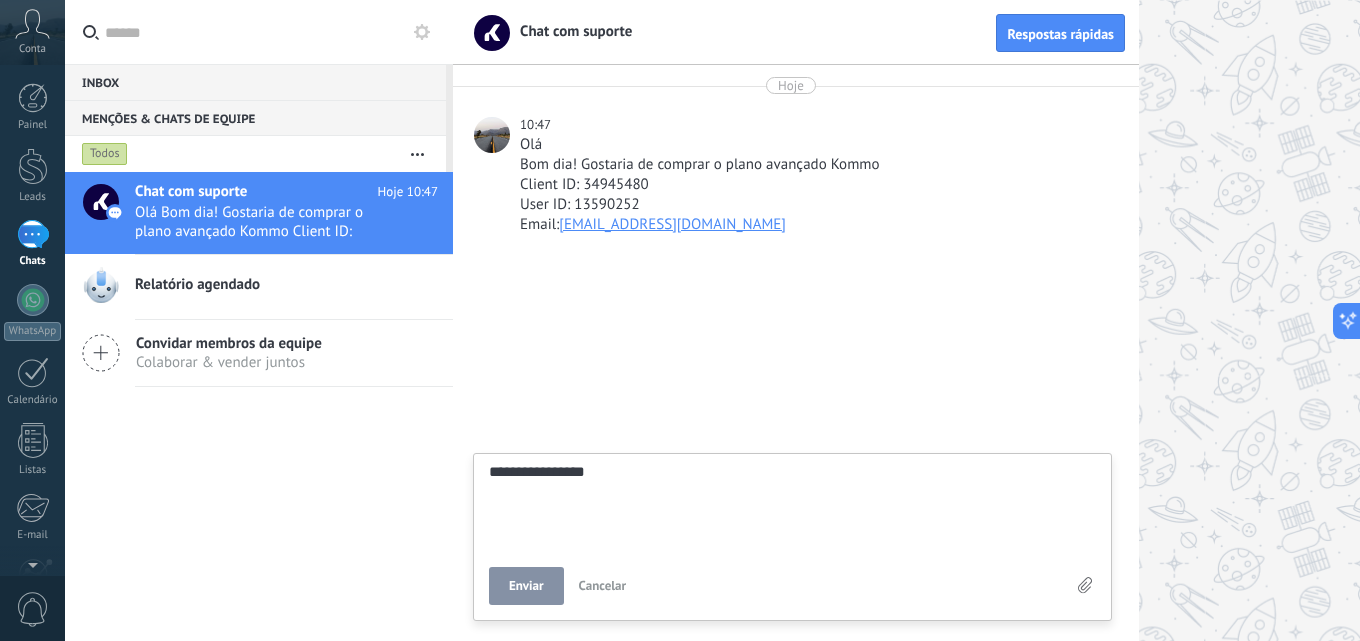type on "**********" 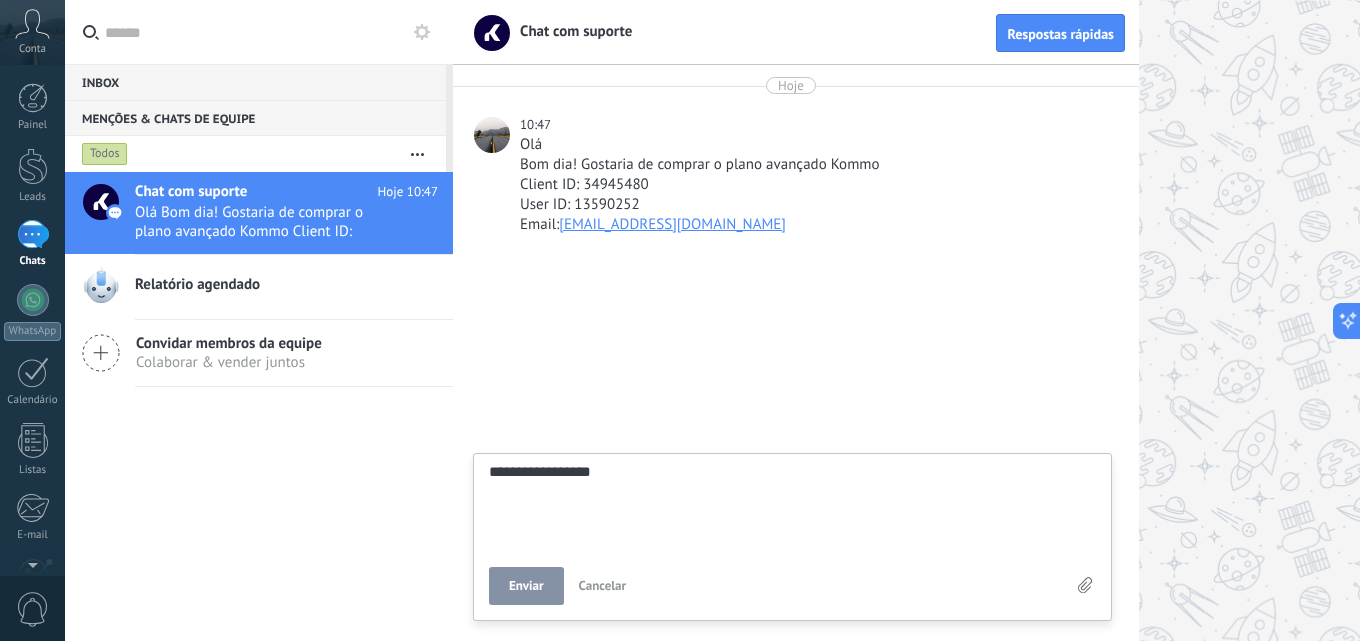 type on "**********" 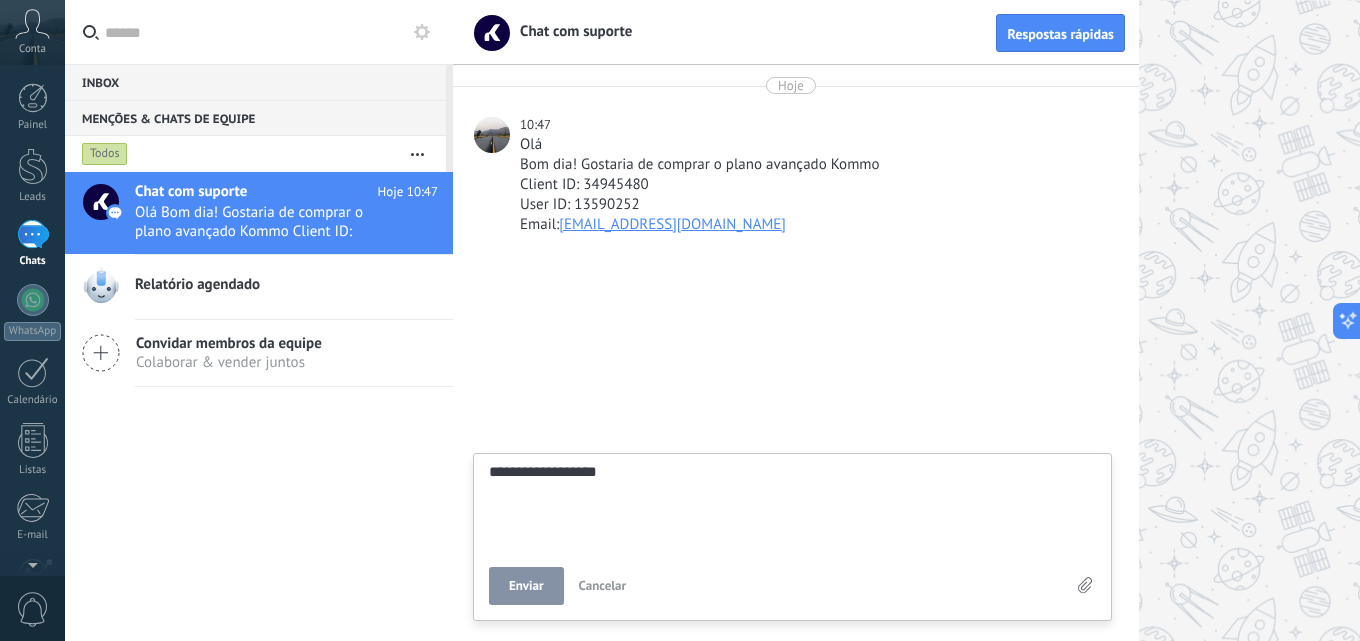 type on "**********" 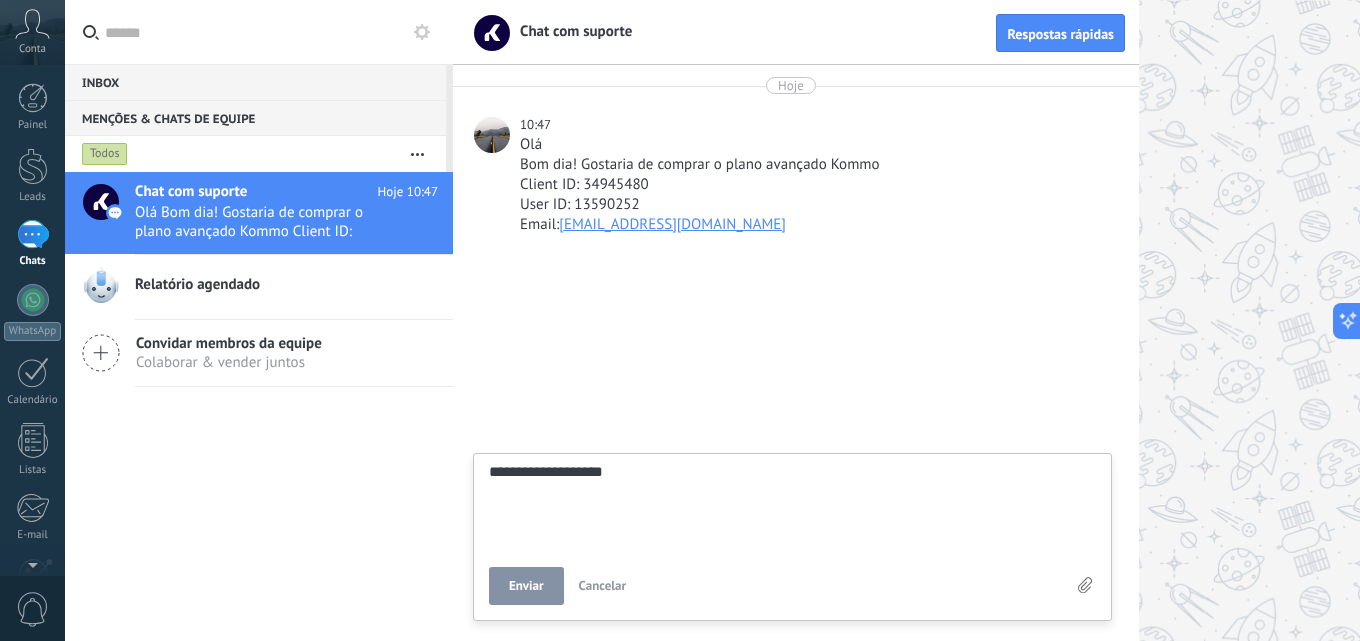 type on "**********" 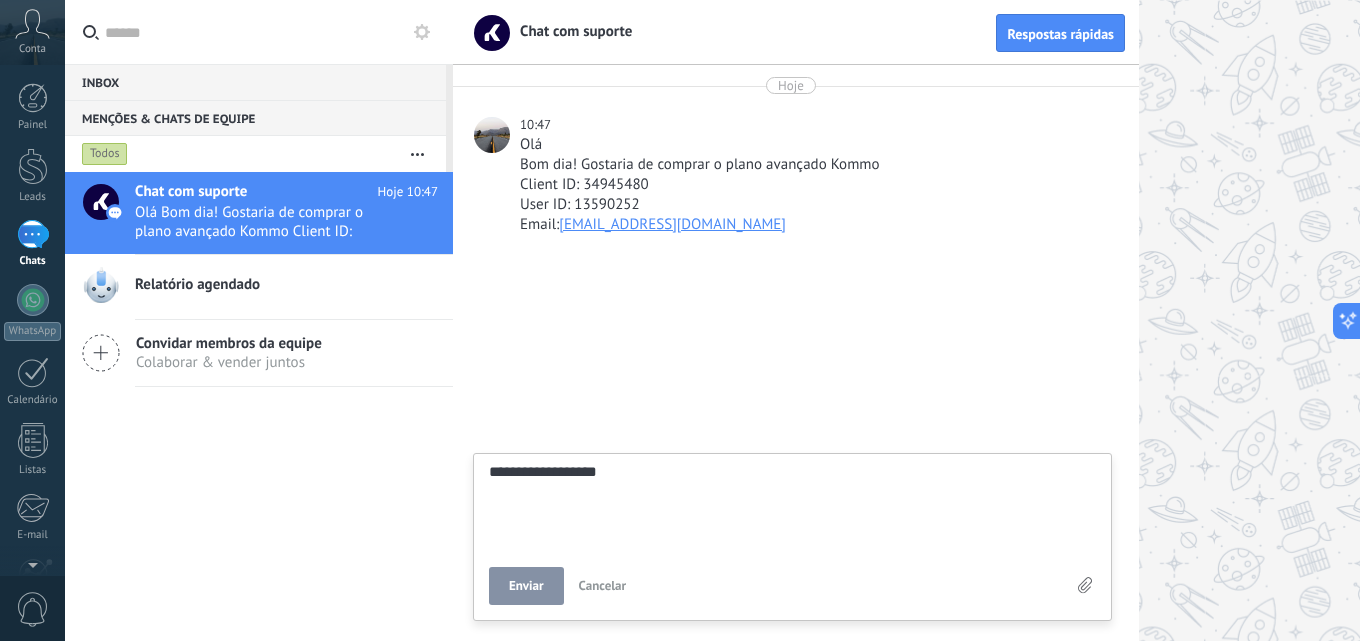 type on "**********" 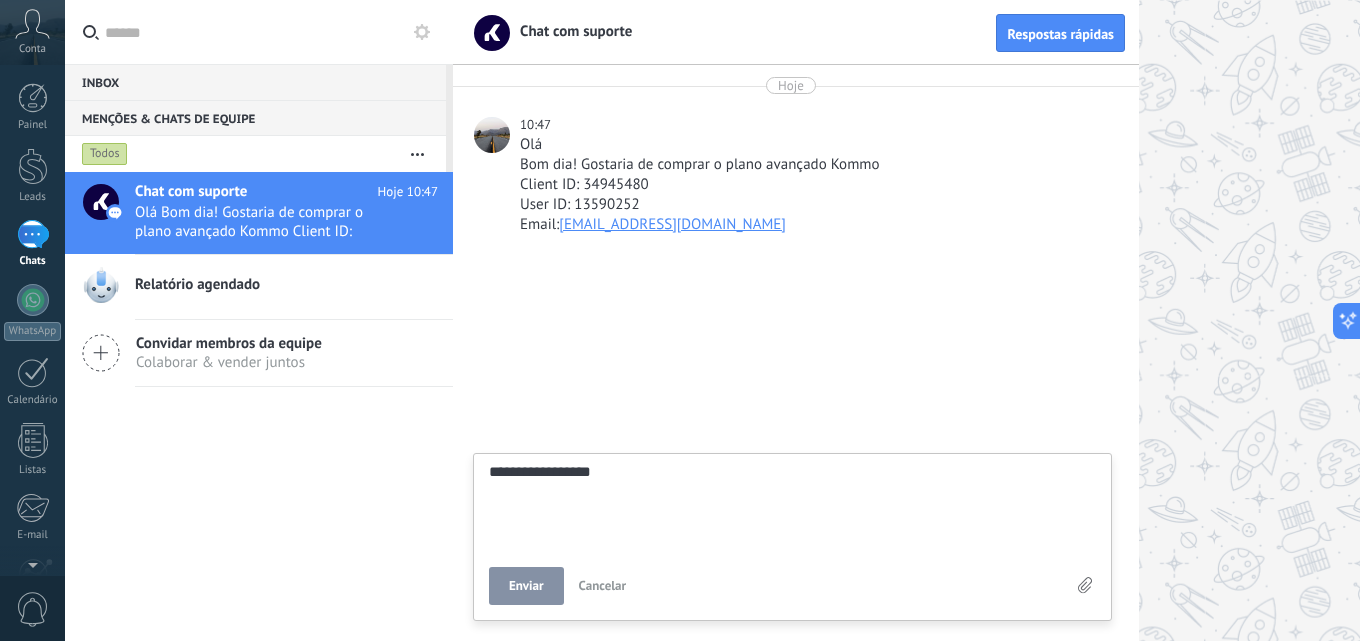 type on "**********" 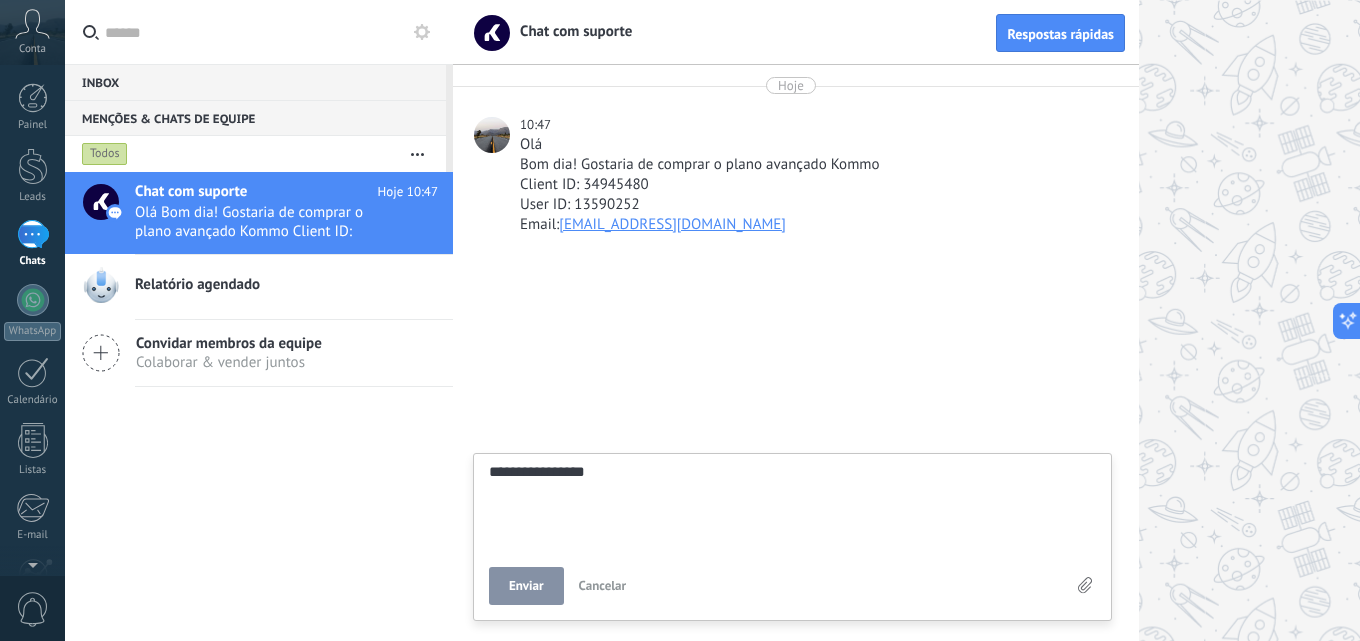 type on "**********" 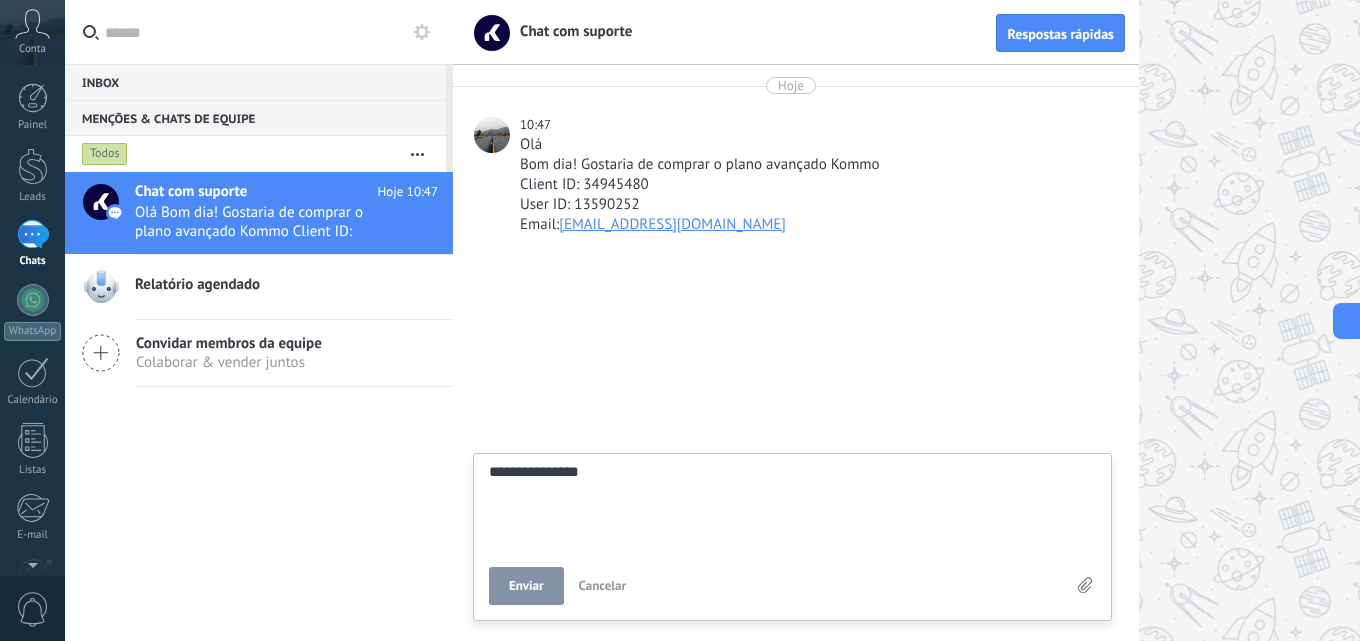 type on "**********" 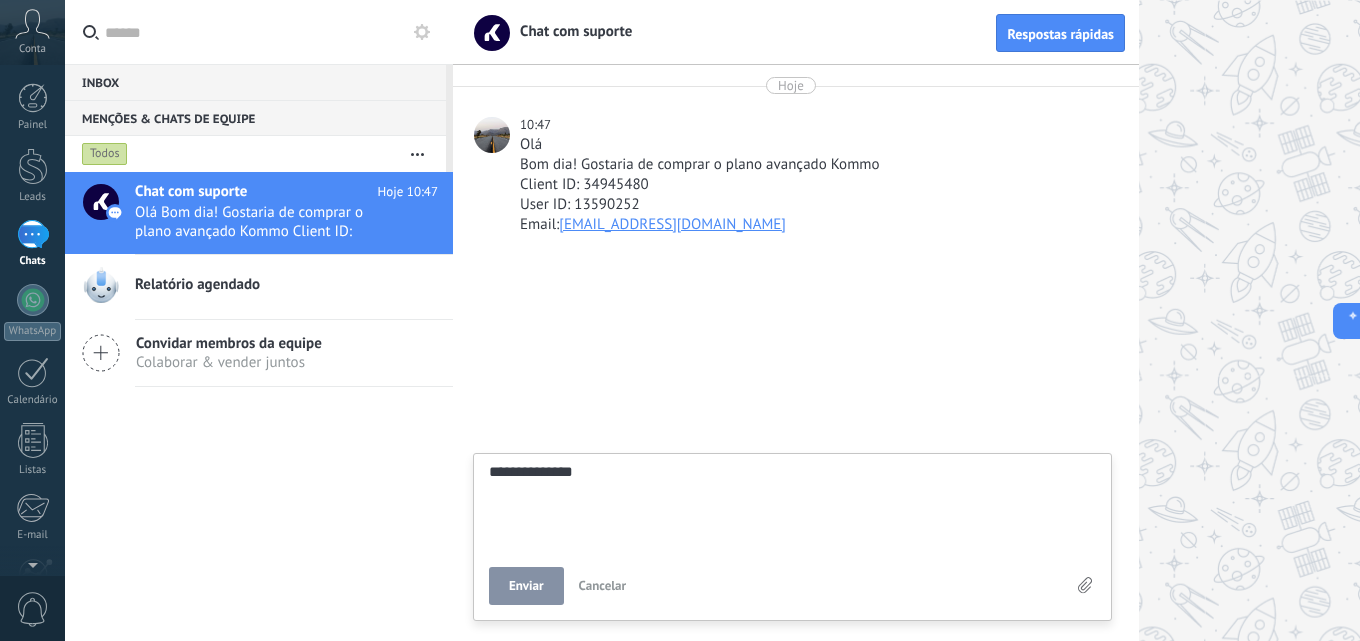scroll, scrollTop: 19, scrollLeft: 0, axis: vertical 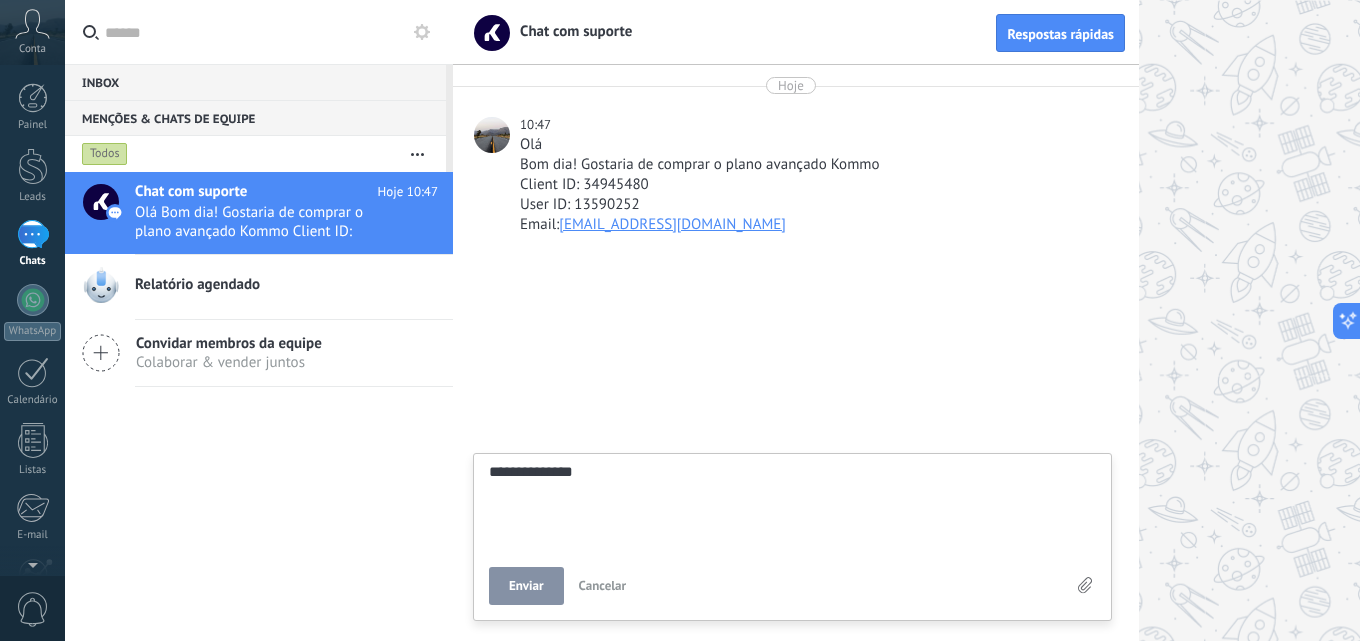 type on "**********" 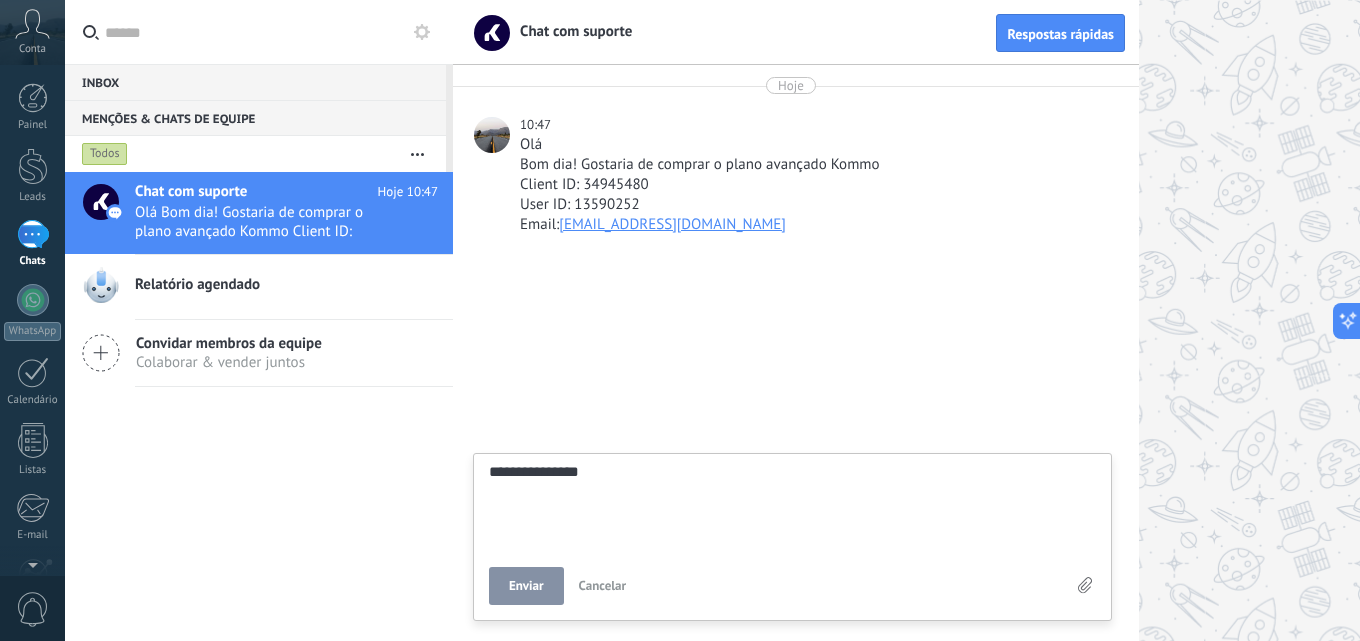 type on "**********" 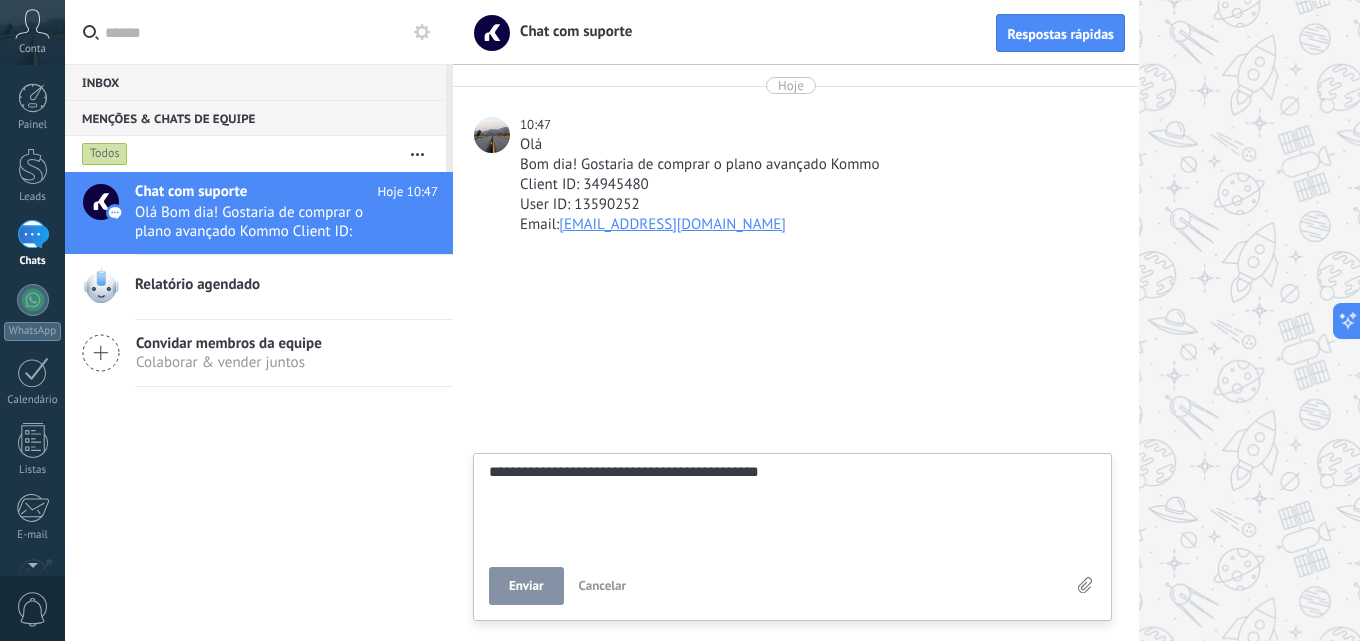 scroll, scrollTop: 57, scrollLeft: 0, axis: vertical 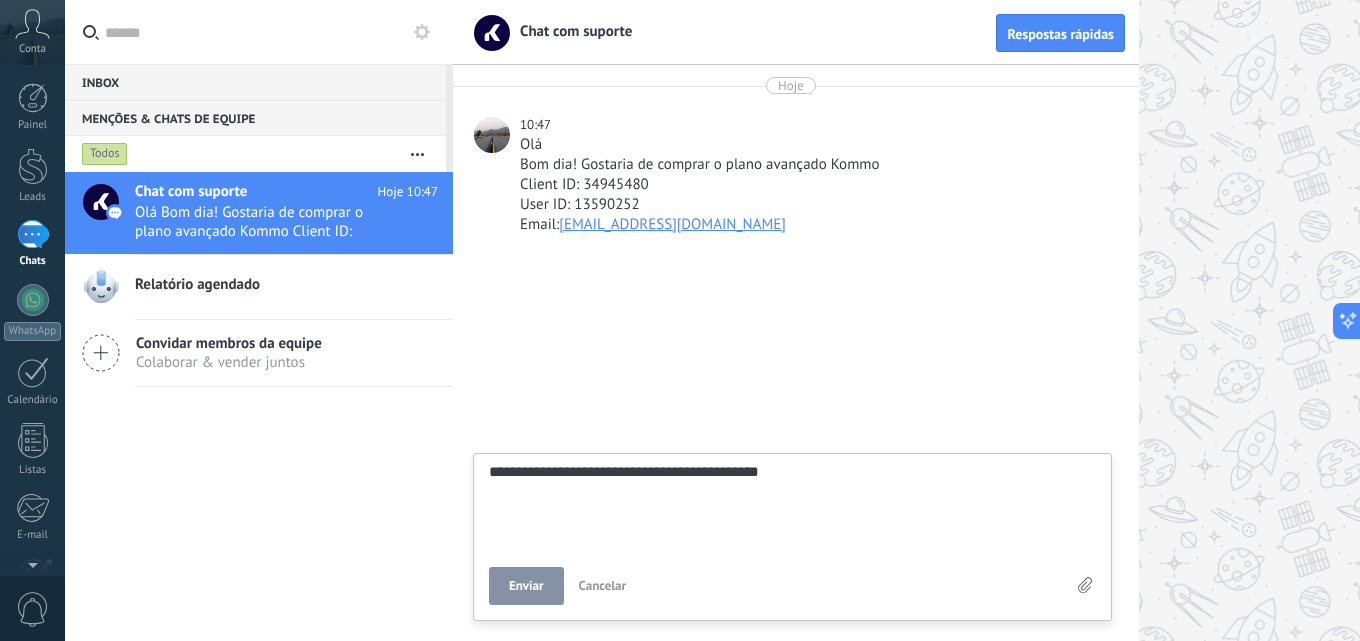 click on "Enviar" at bounding box center (526, 586) 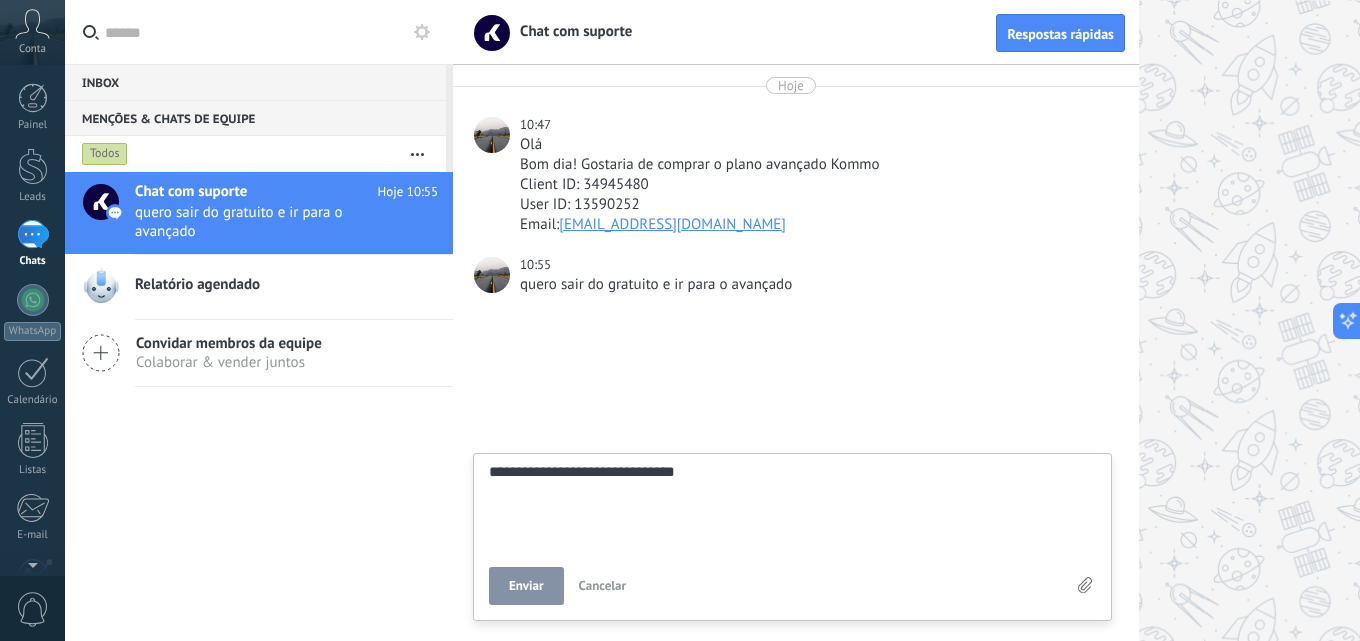 scroll, scrollTop: 38, scrollLeft: 0, axis: vertical 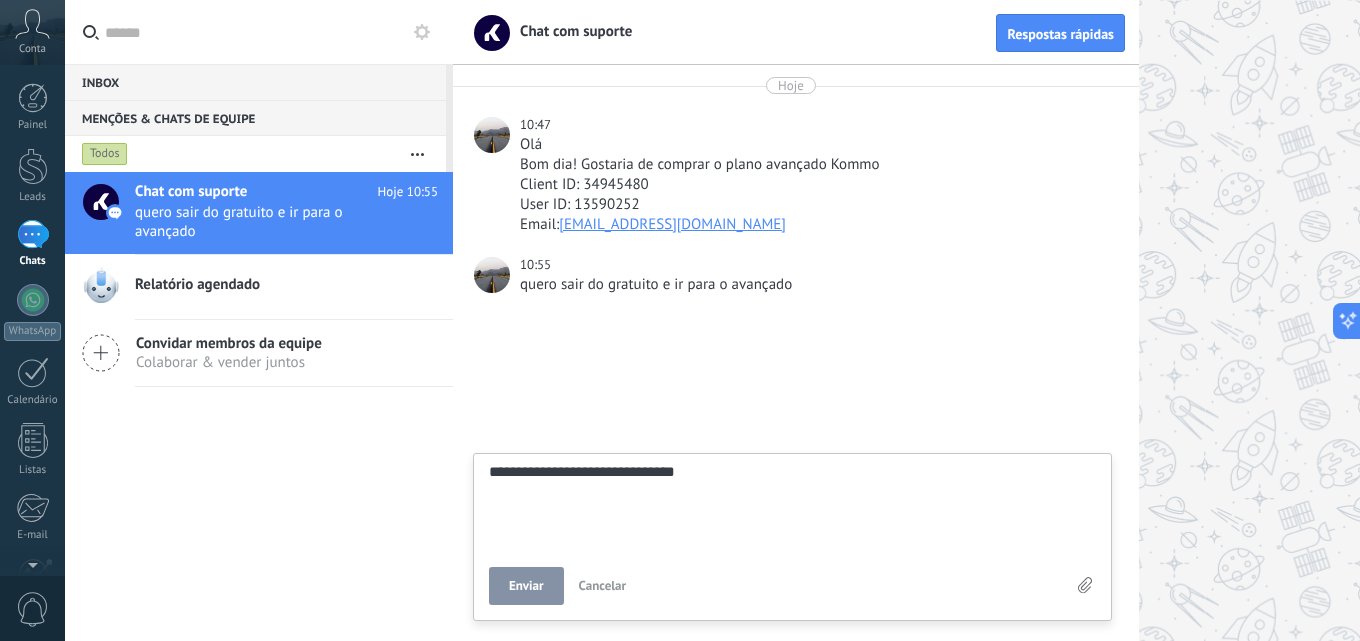 click on "Enviar" at bounding box center (526, 586) 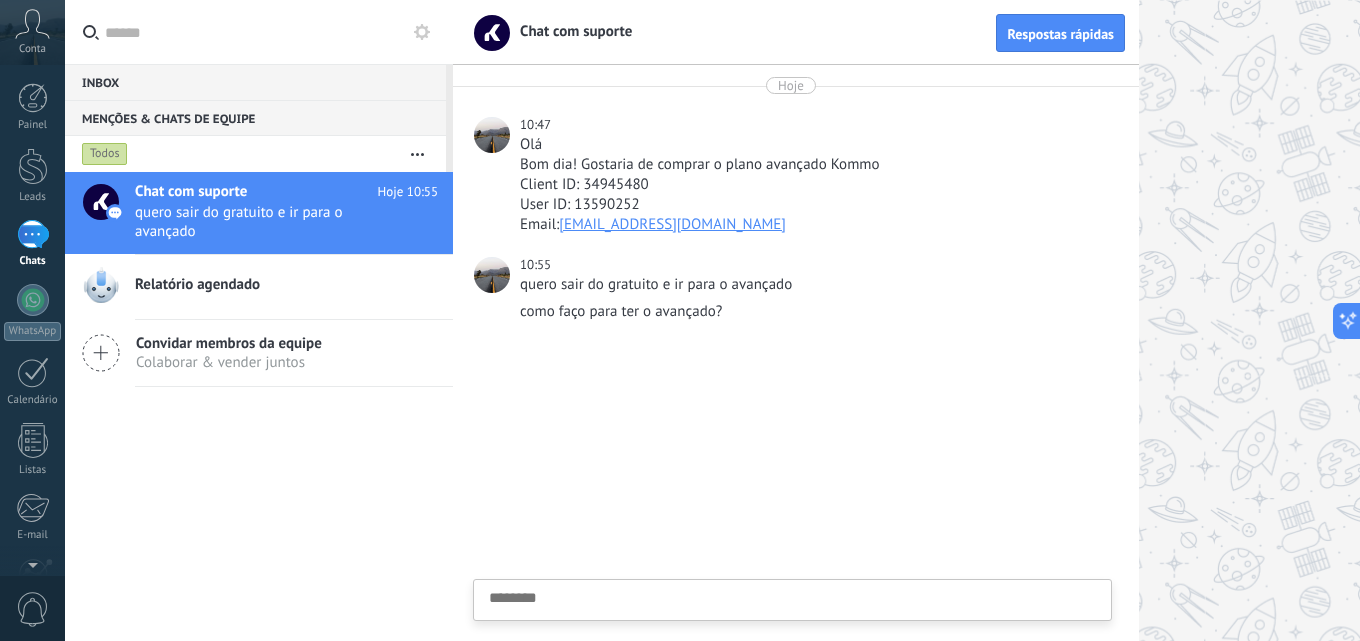scroll, scrollTop: 19, scrollLeft: 0, axis: vertical 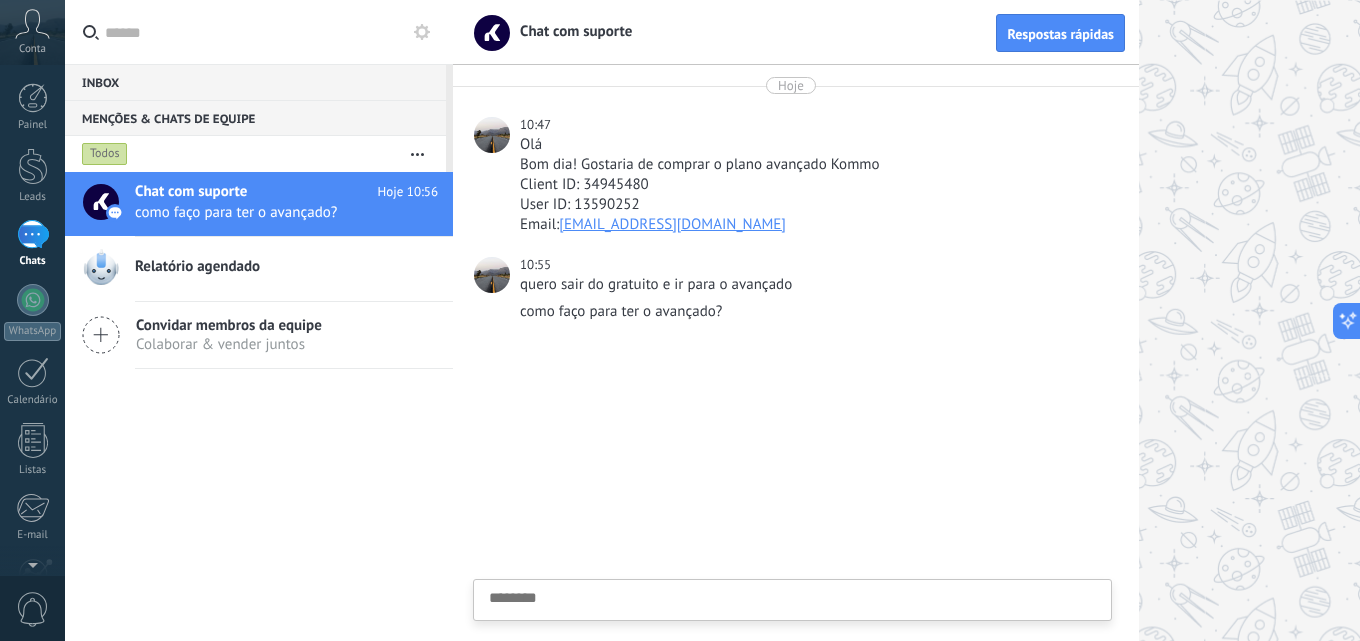 click 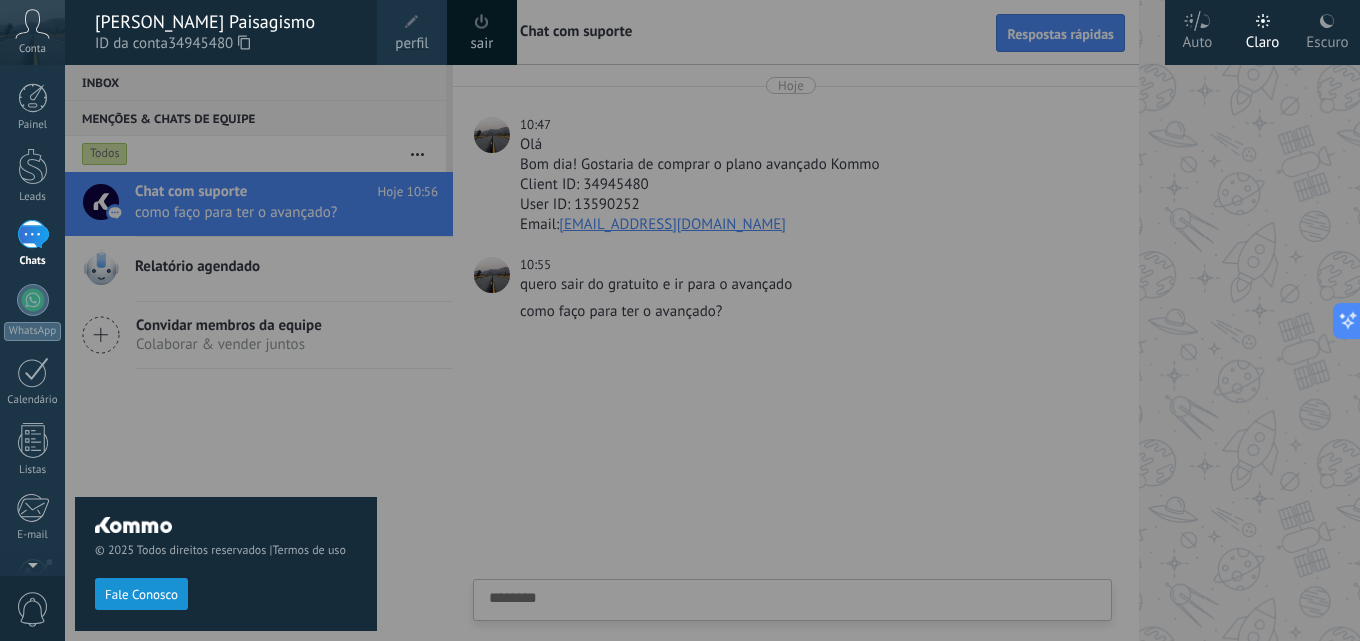 click at bounding box center (745, 320) 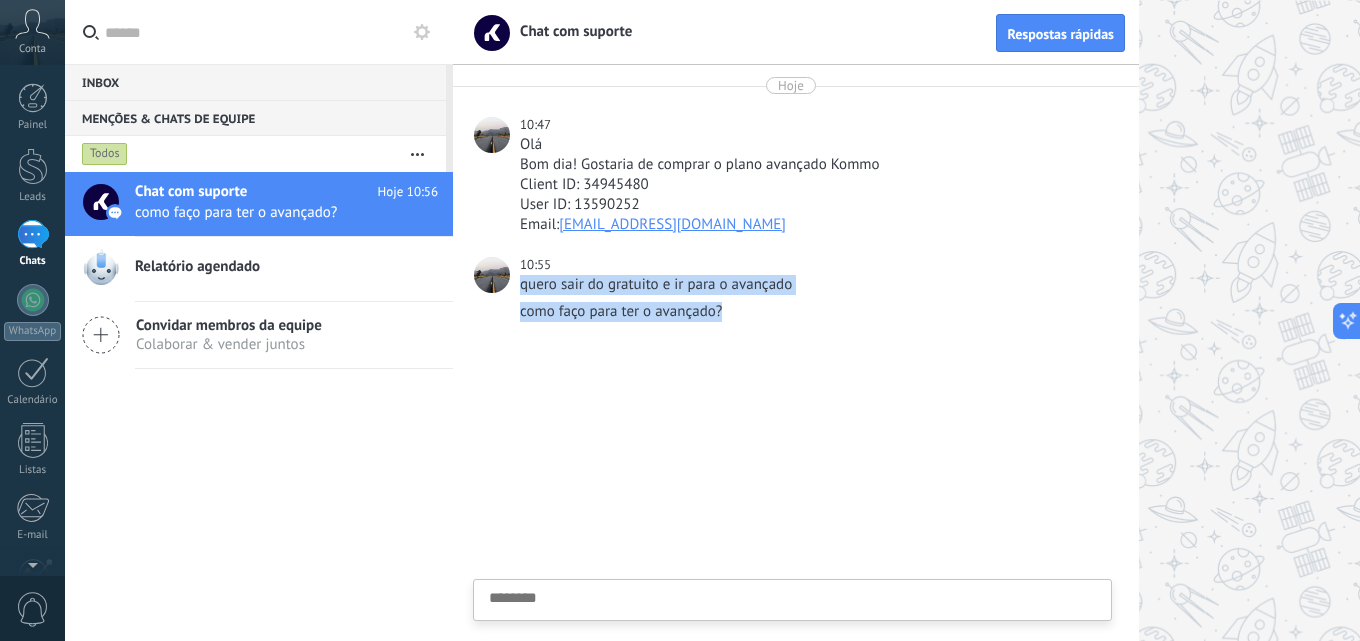 drag, startPoint x: 727, startPoint y: 306, endPoint x: 517, endPoint y: 281, distance: 211.48286 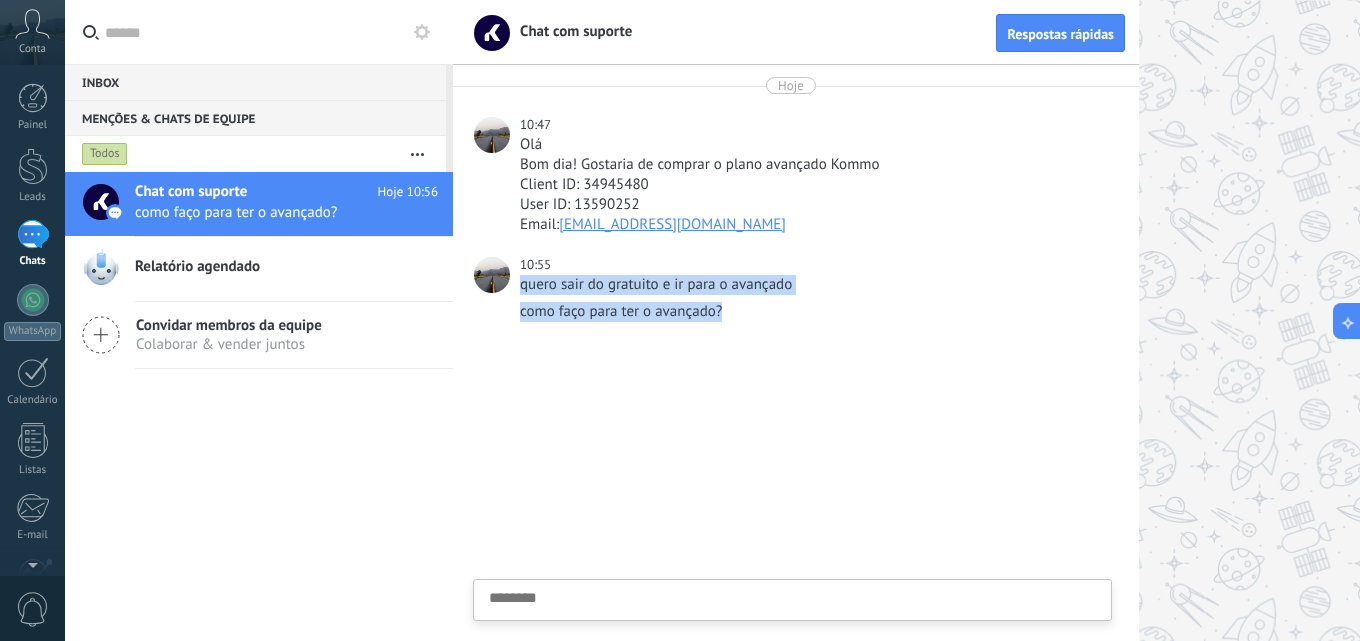 copy on "quero sair do gratuito e ir para o avançado 10:56 como faço para ter o avançado?" 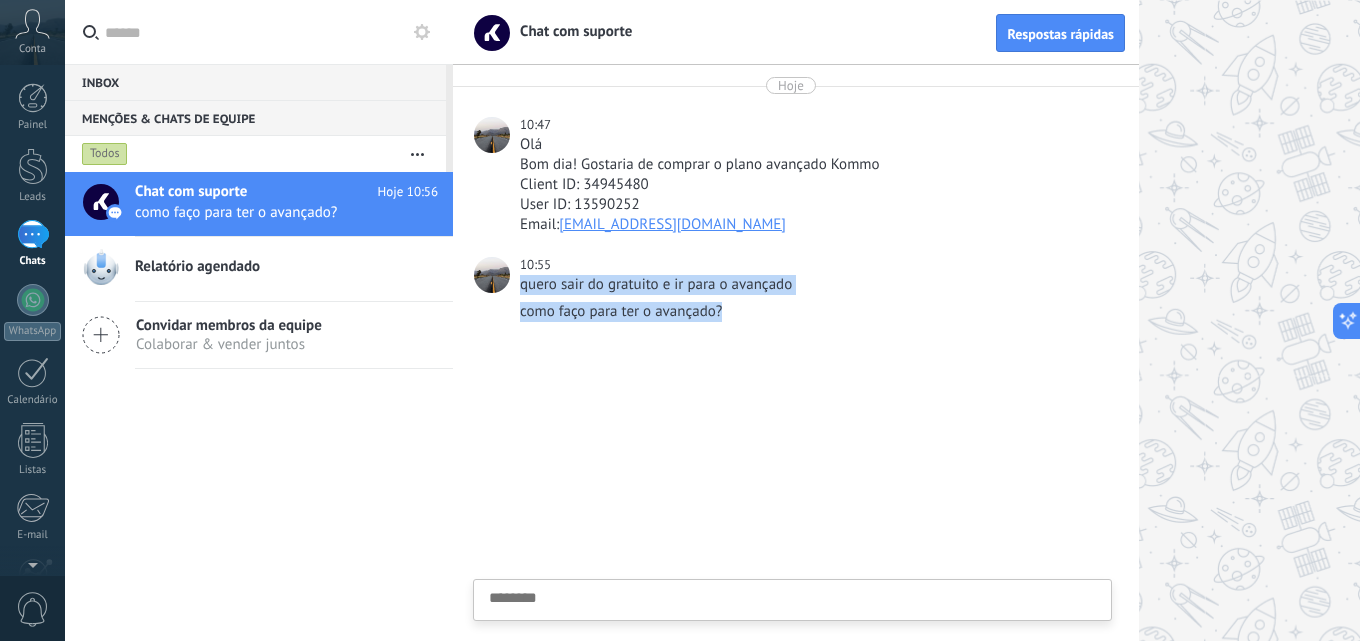 click on "Conta" at bounding box center [32, 32] 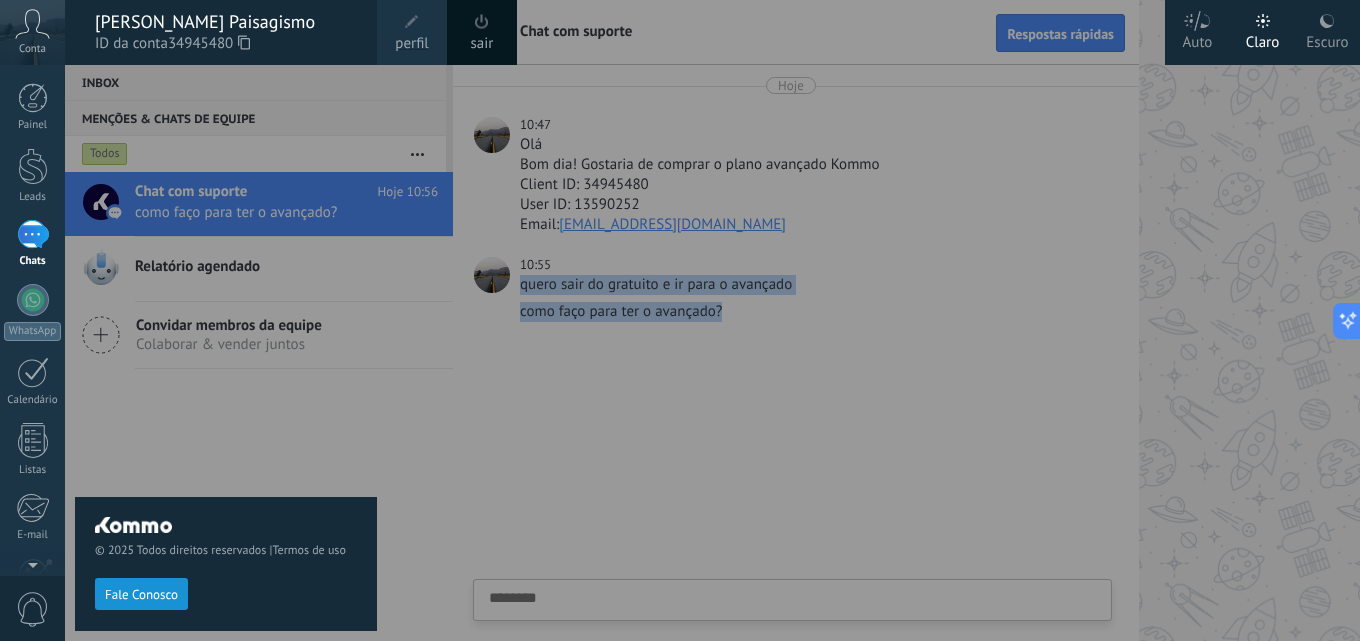 click on "Fale Conosco" at bounding box center [141, 595] 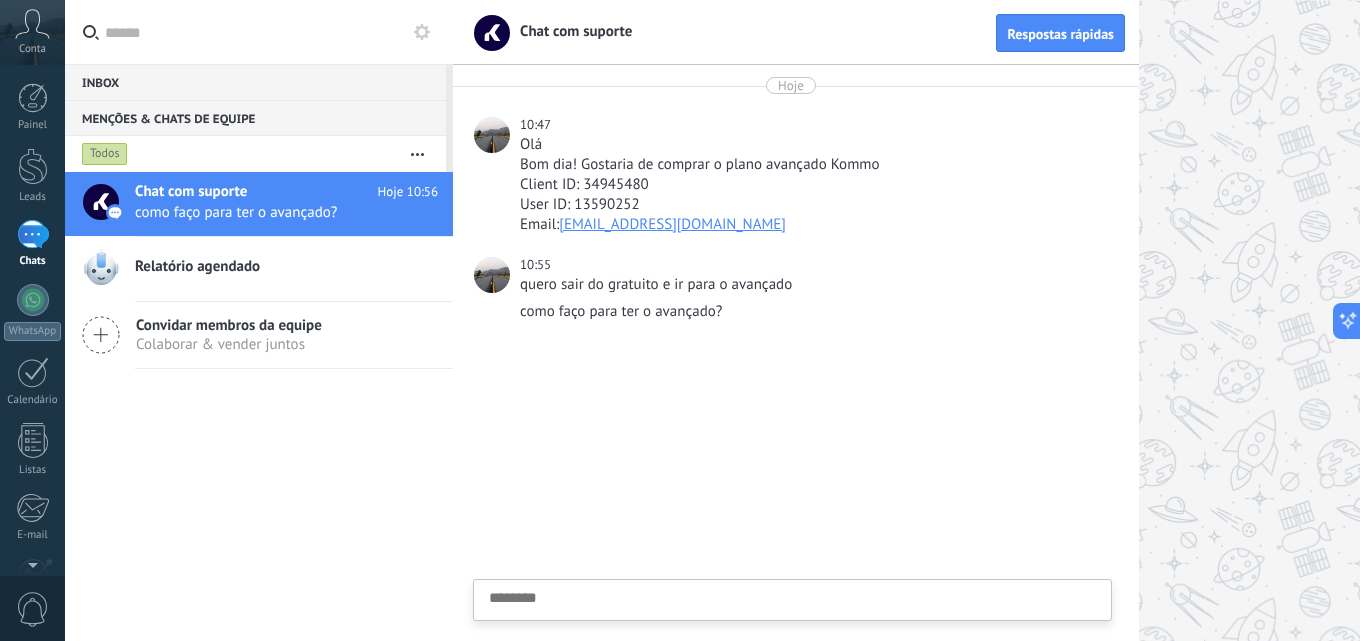 click at bounding box center [796, 491] 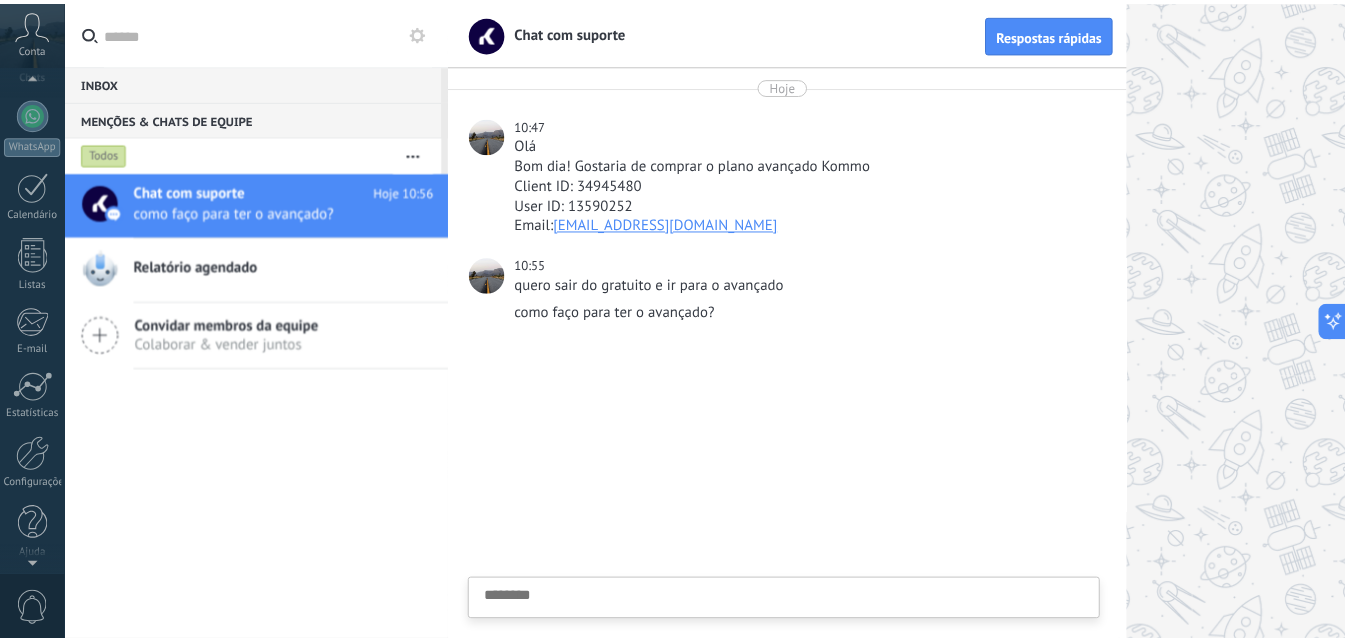 scroll, scrollTop: 191, scrollLeft: 0, axis: vertical 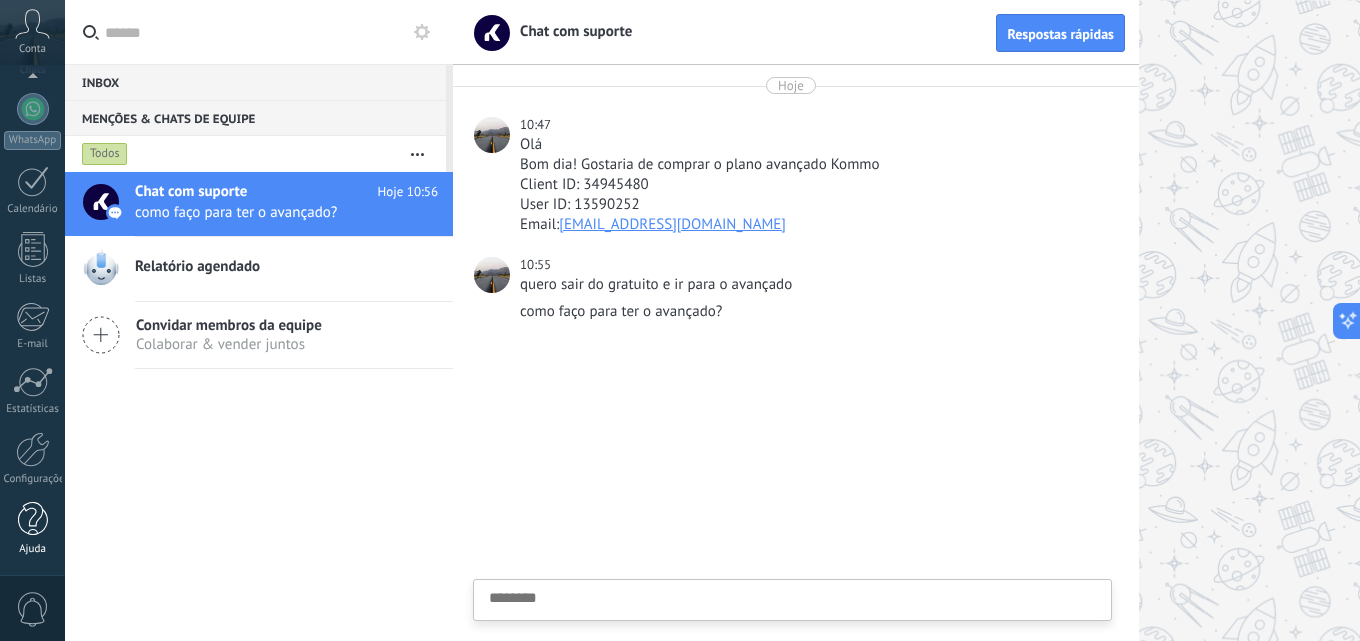 click at bounding box center (33, 519) 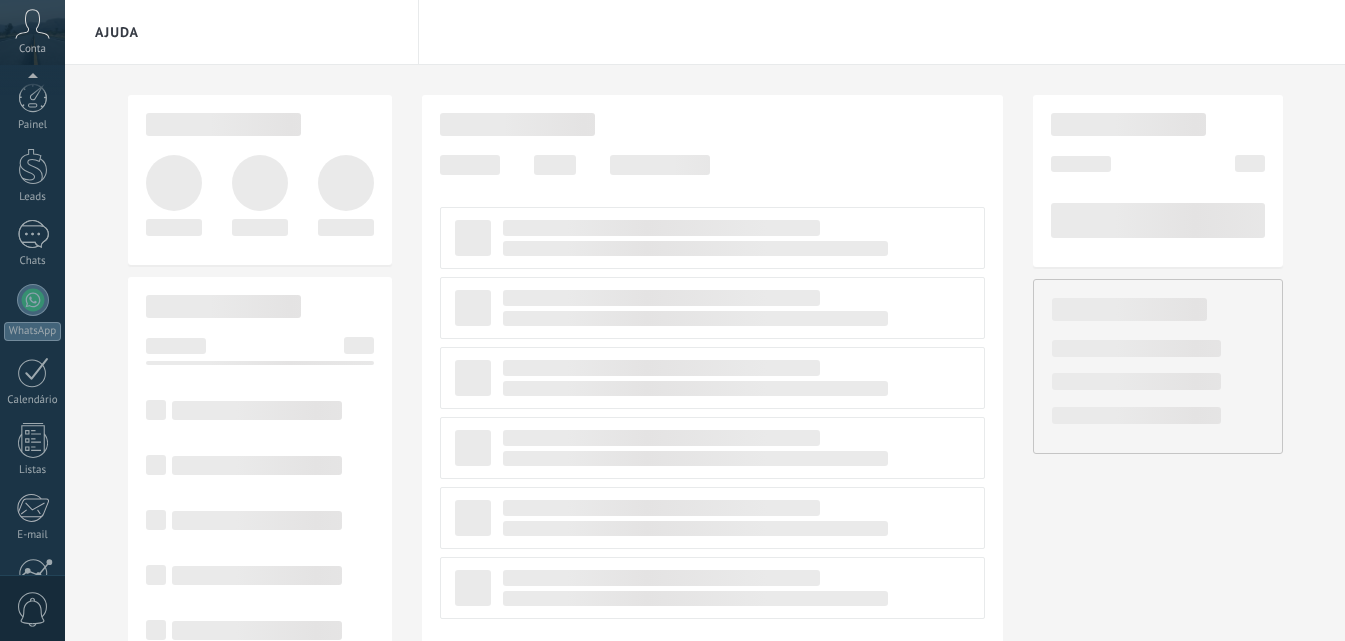 scroll, scrollTop: 0, scrollLeft: 0, axis: both 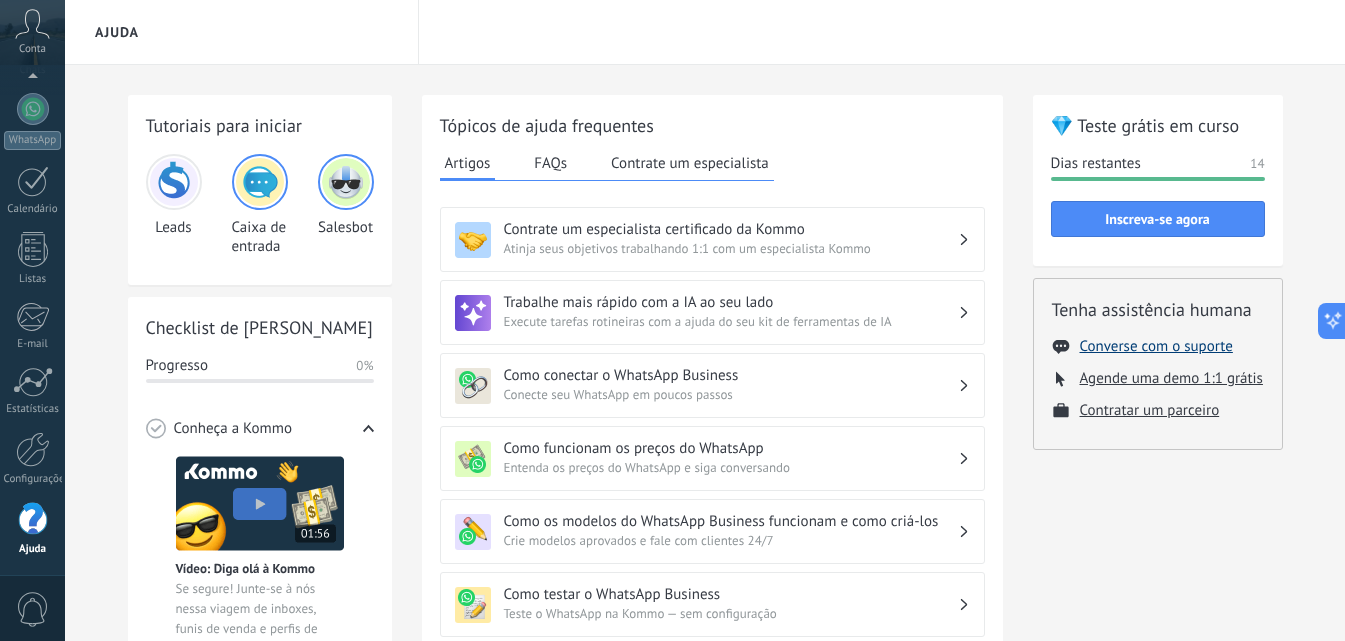 click on "Converse com o suporte" at bounding box center (1156, 346) 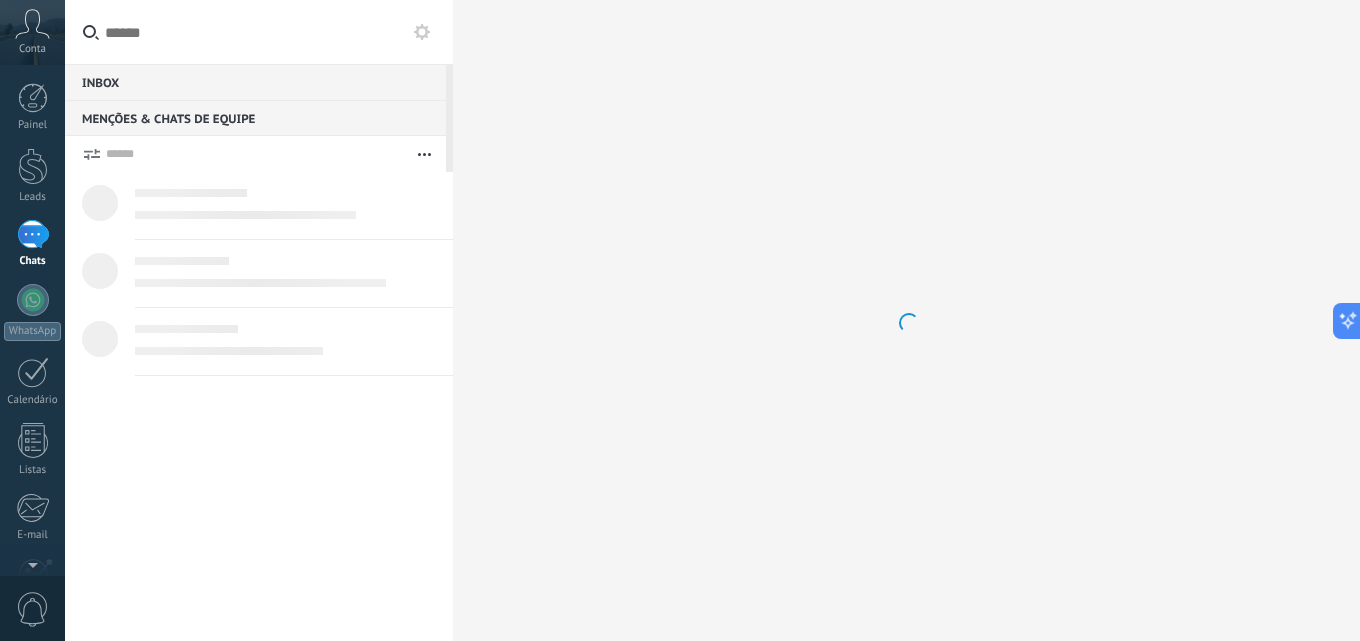 scroll, scrollTop: 0, scrollLeft: 0, axis: both 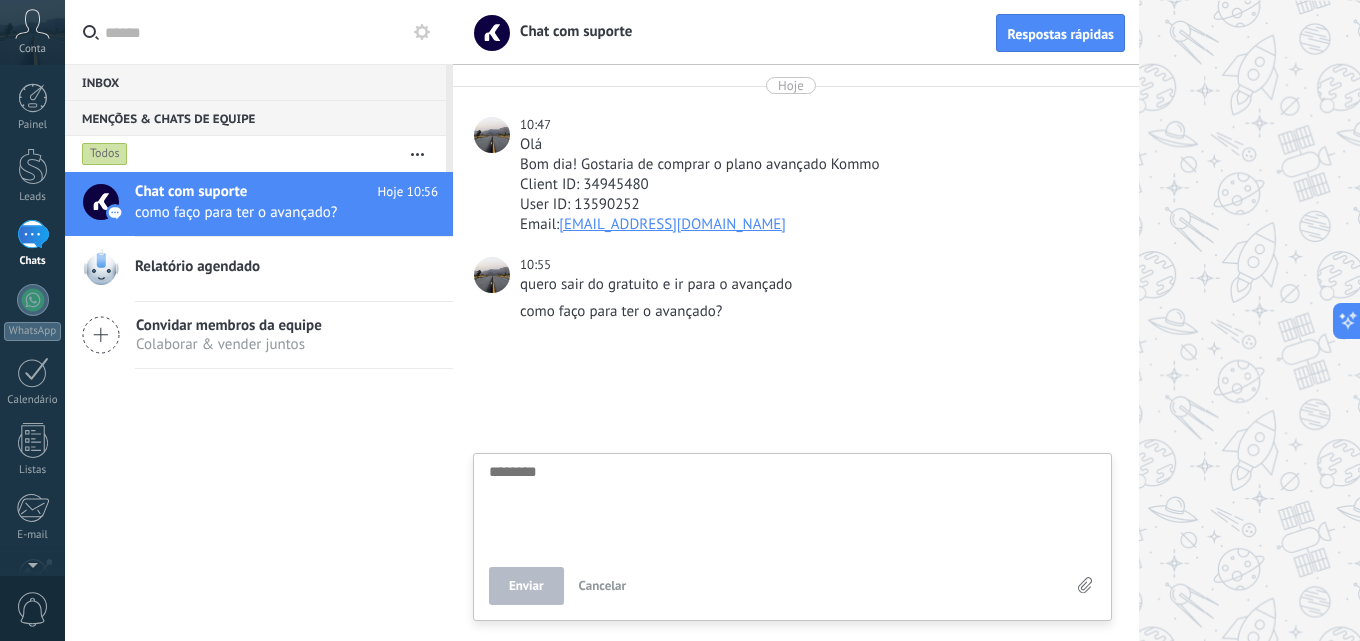 click at bounding box center (796, 491) 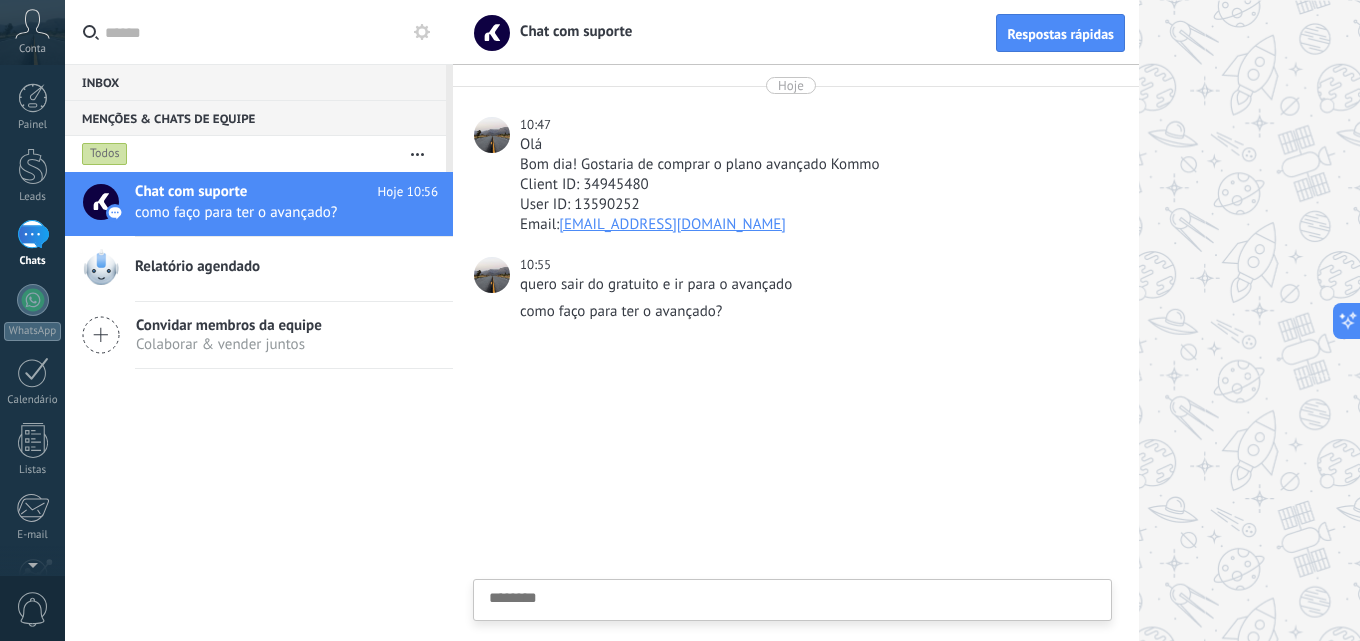 click at bounding box center [796, 491] 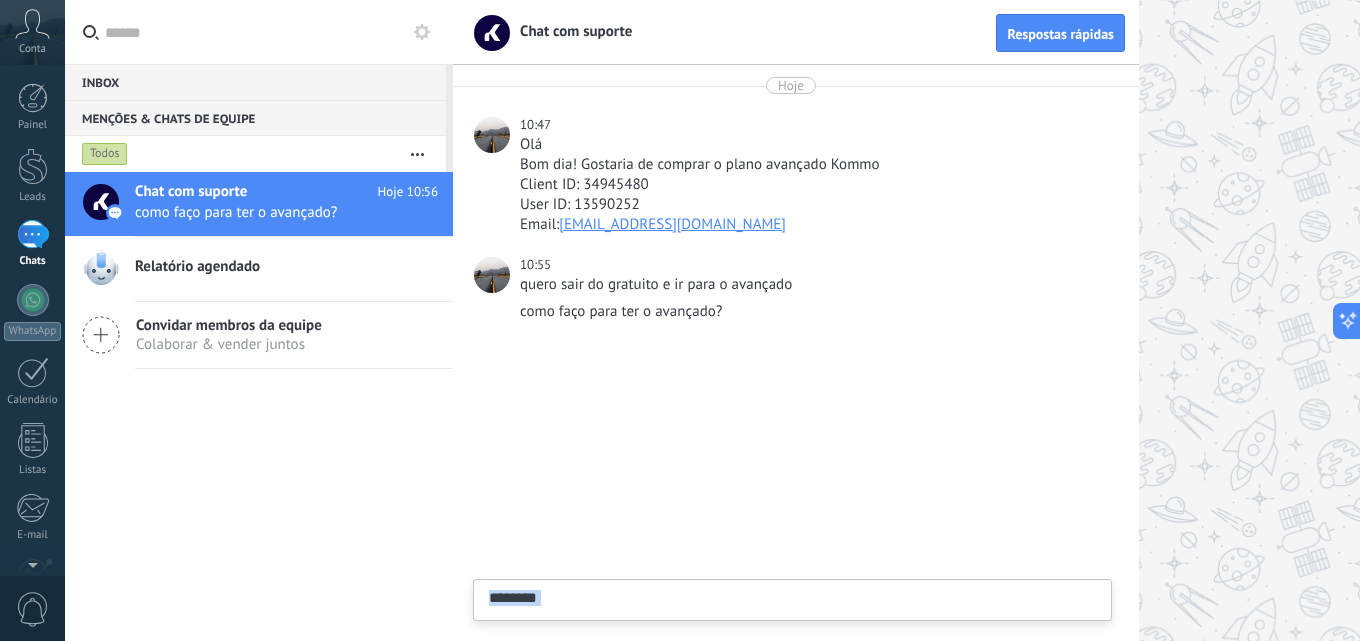 click at bounding box center (796, 491) 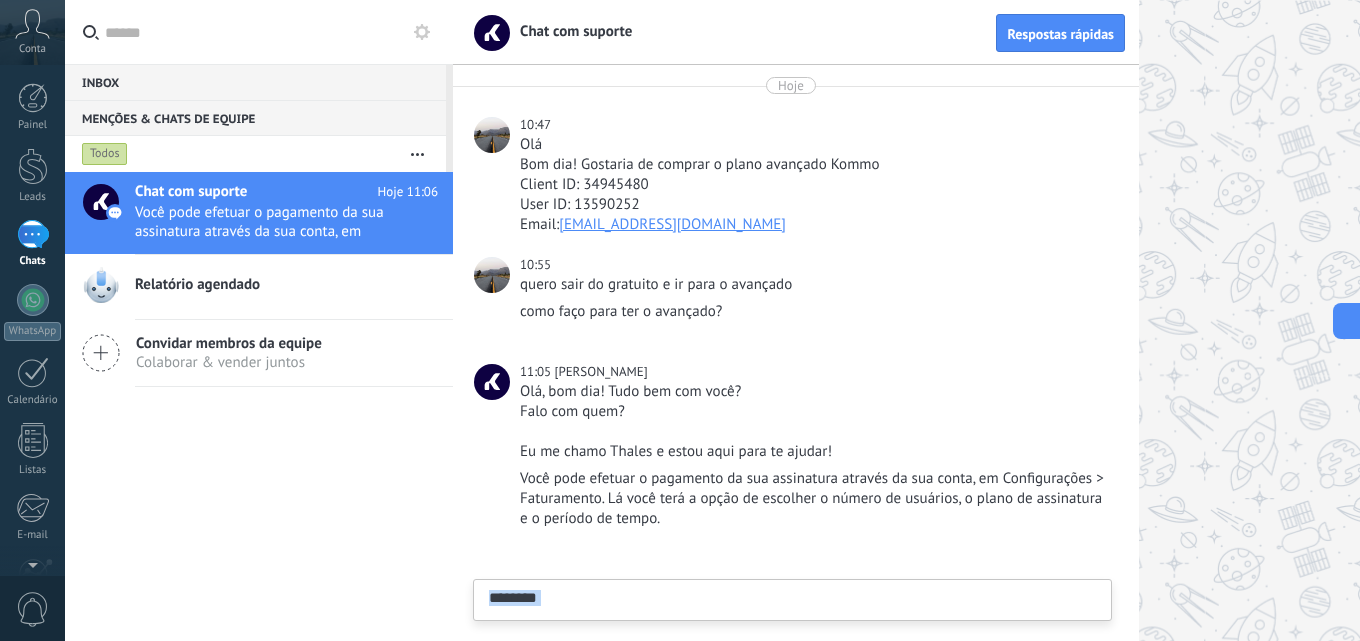 scroll, scrollTop: 123, scrollLeft: 0, axis: vertical 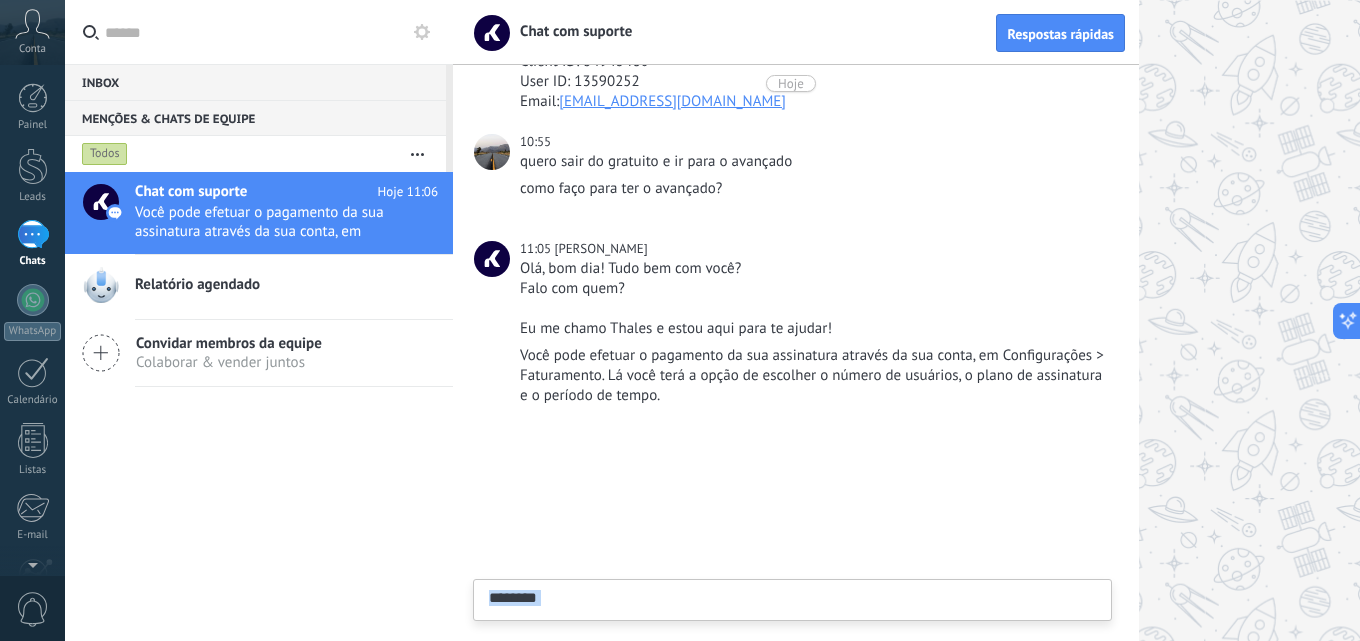 click at bounding box center [792, 631] 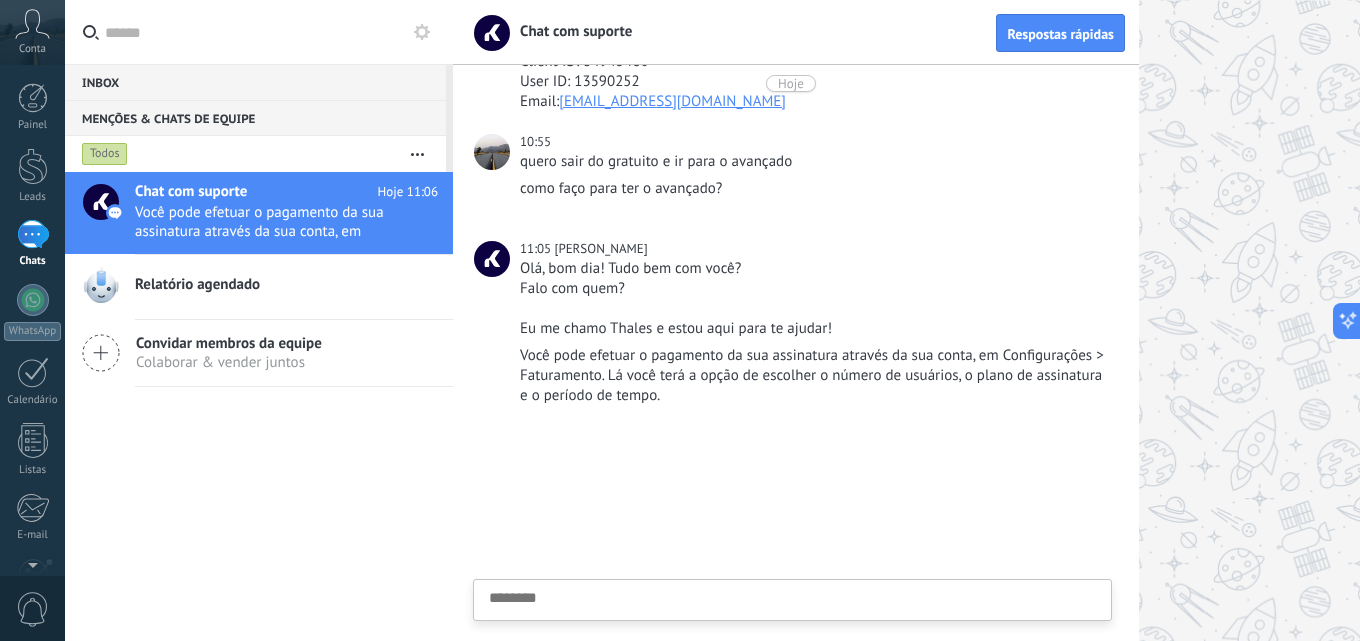 scroll, scrollTop: 19, scrollLeft: 0, axis: vertical 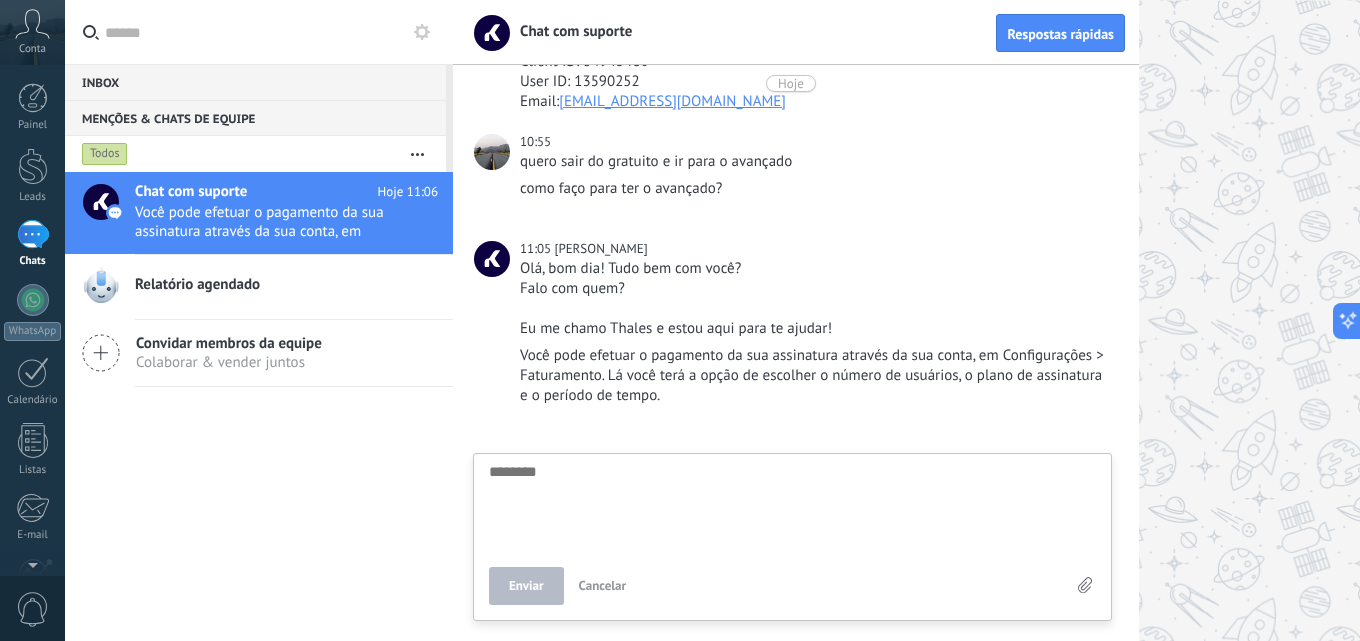 type on "*" 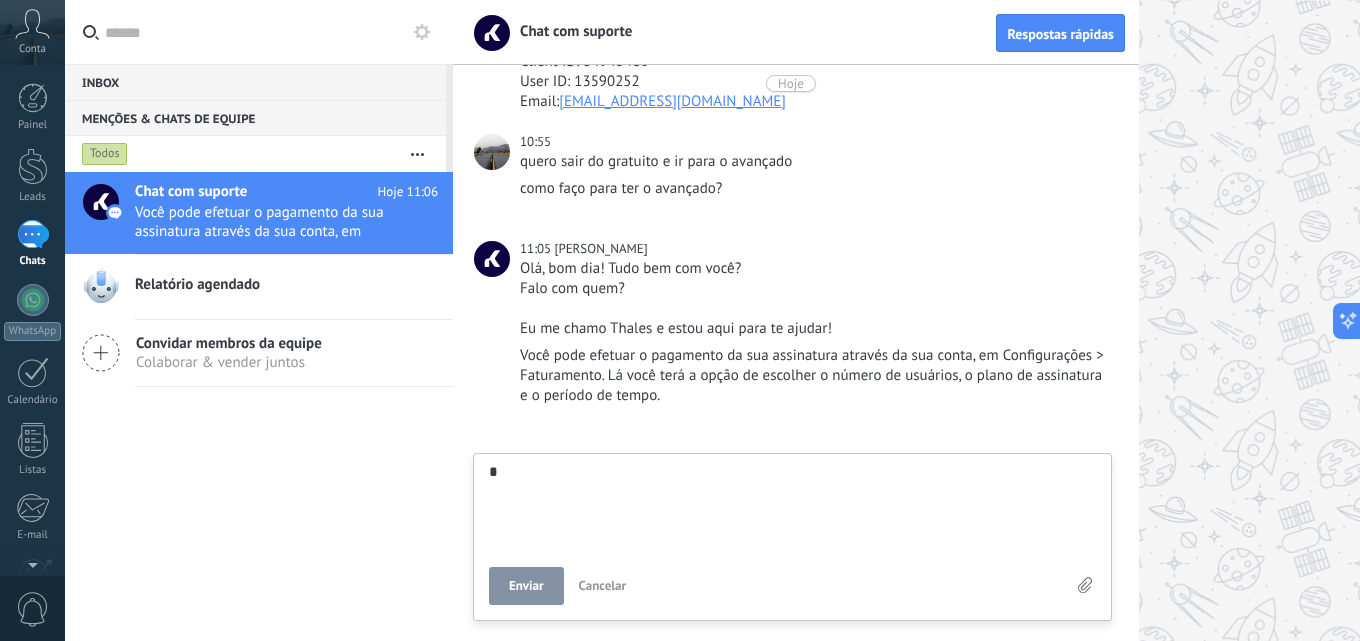 type on "**" 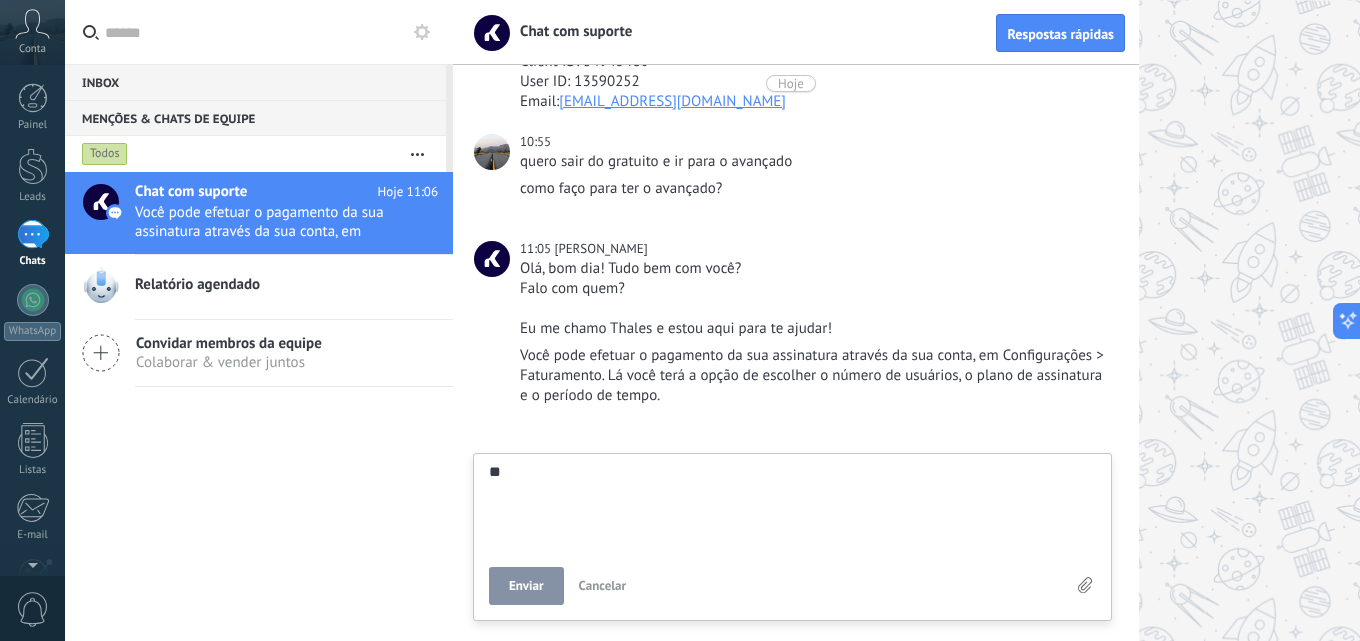 type on "***" 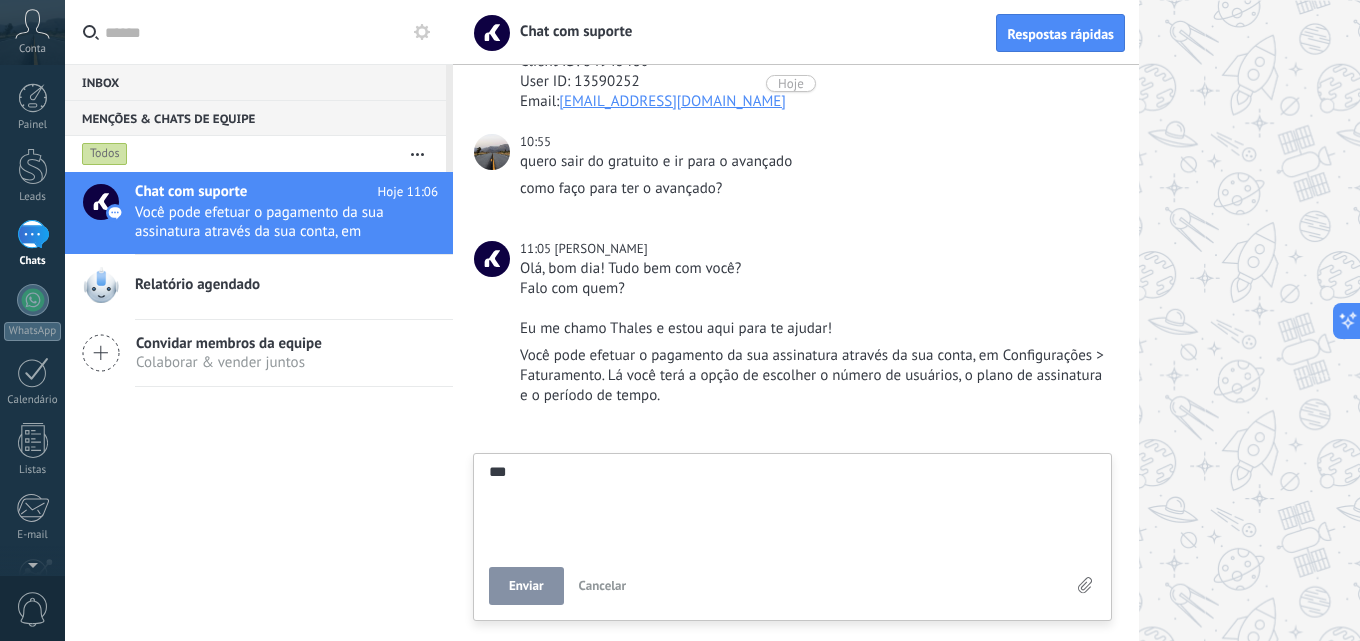 type on "****" 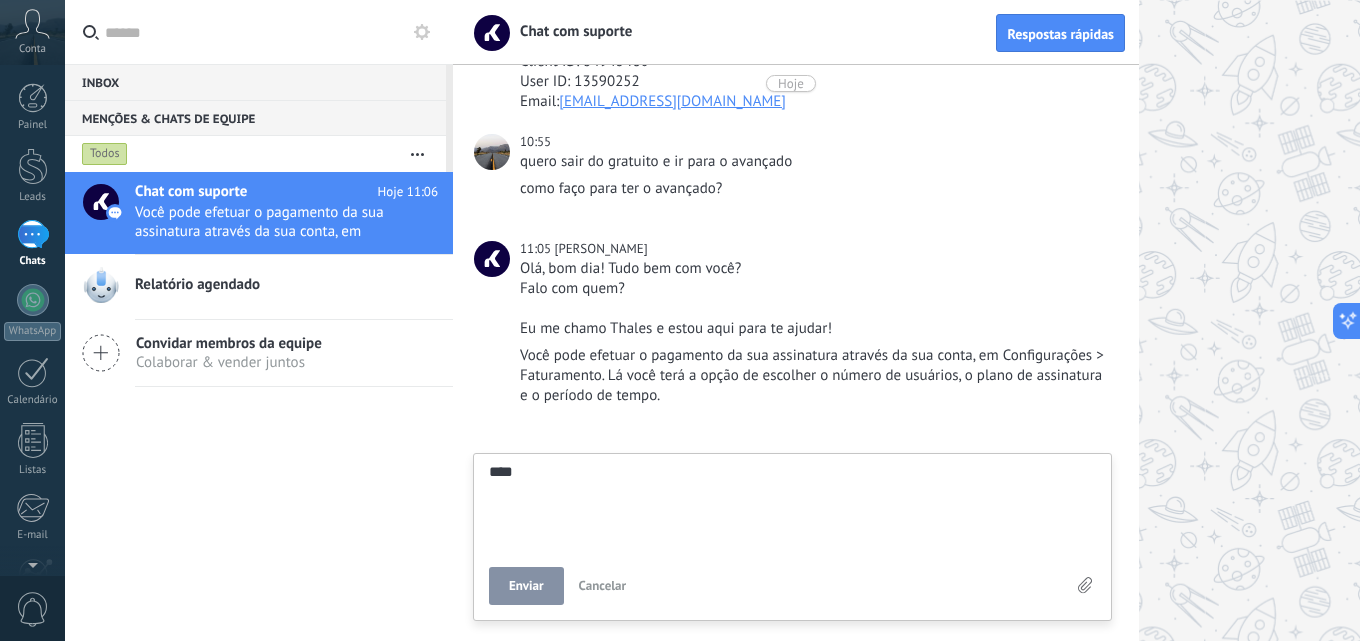 type on "****" 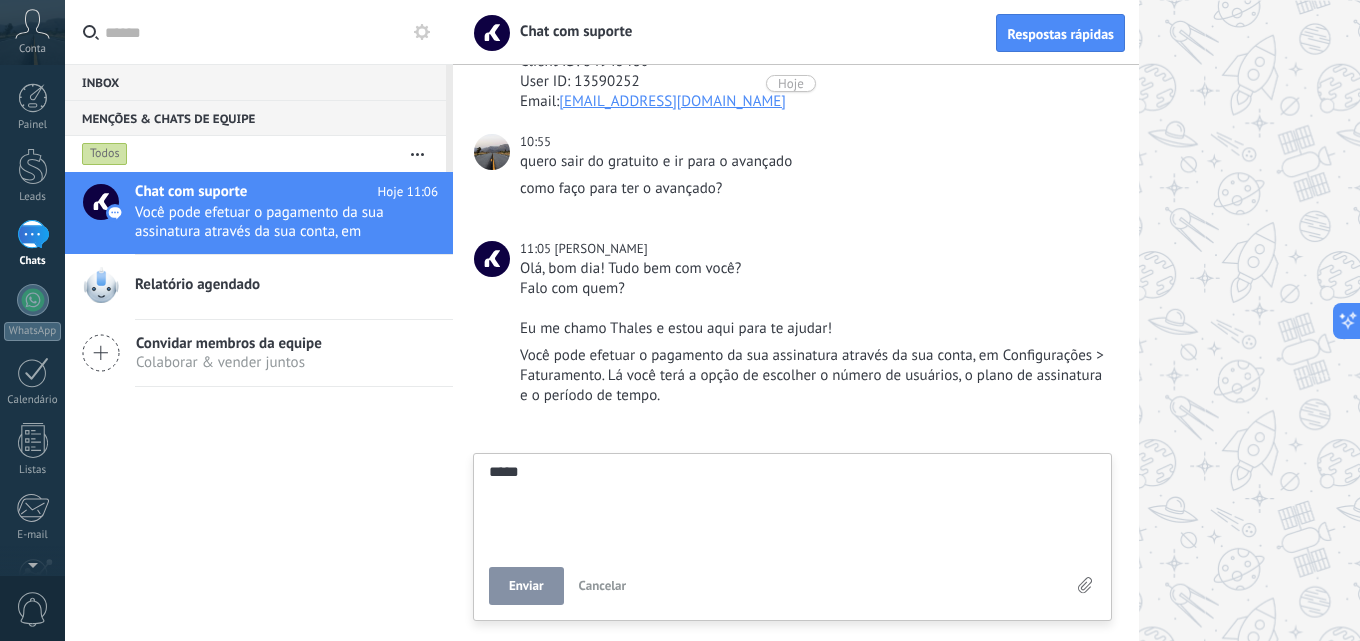 type on "******" 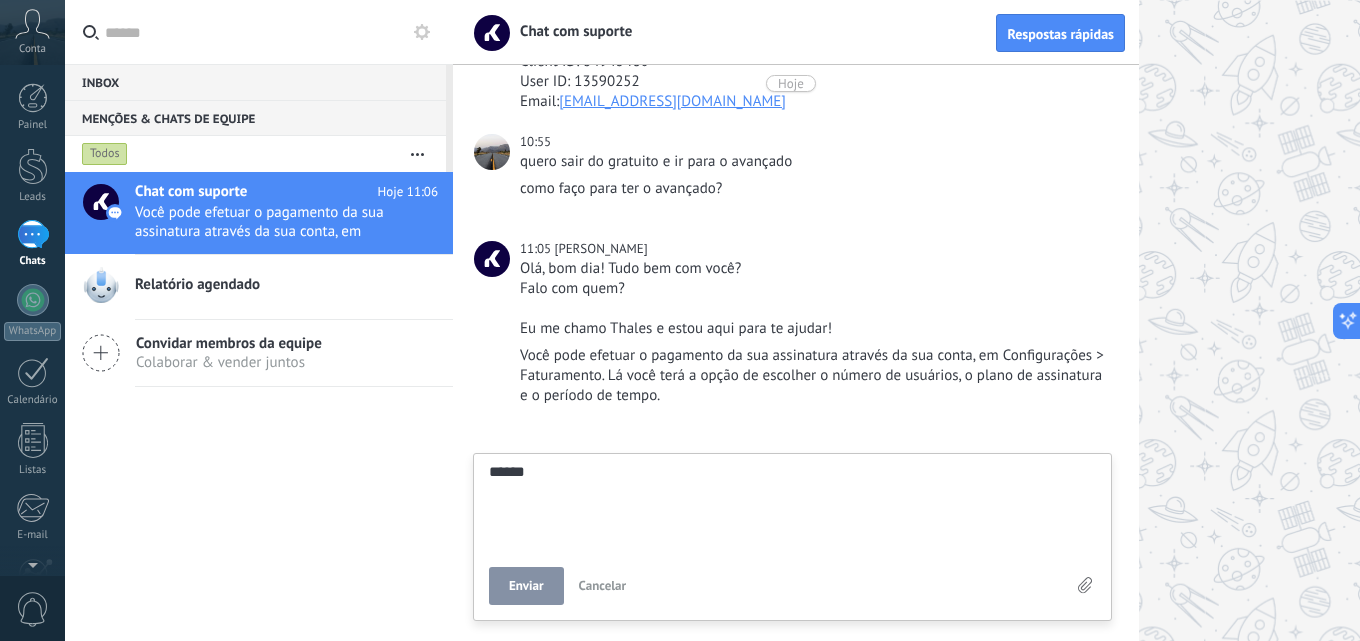 type on "*******" 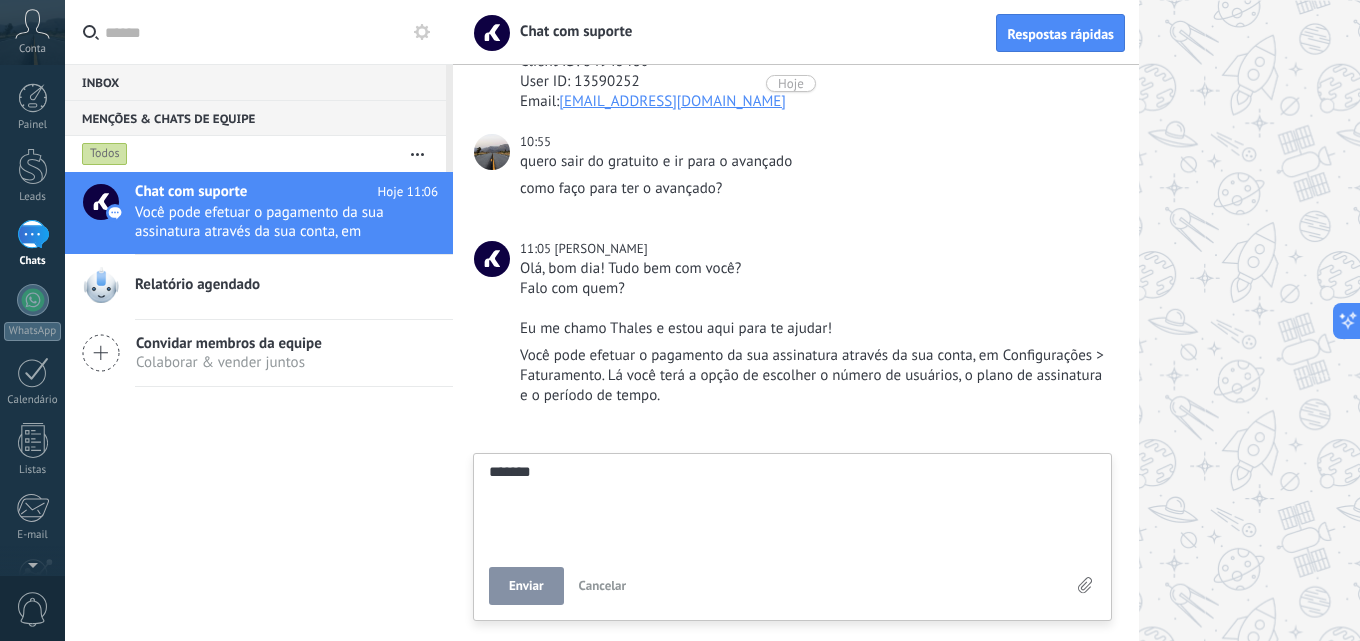 type on "********" 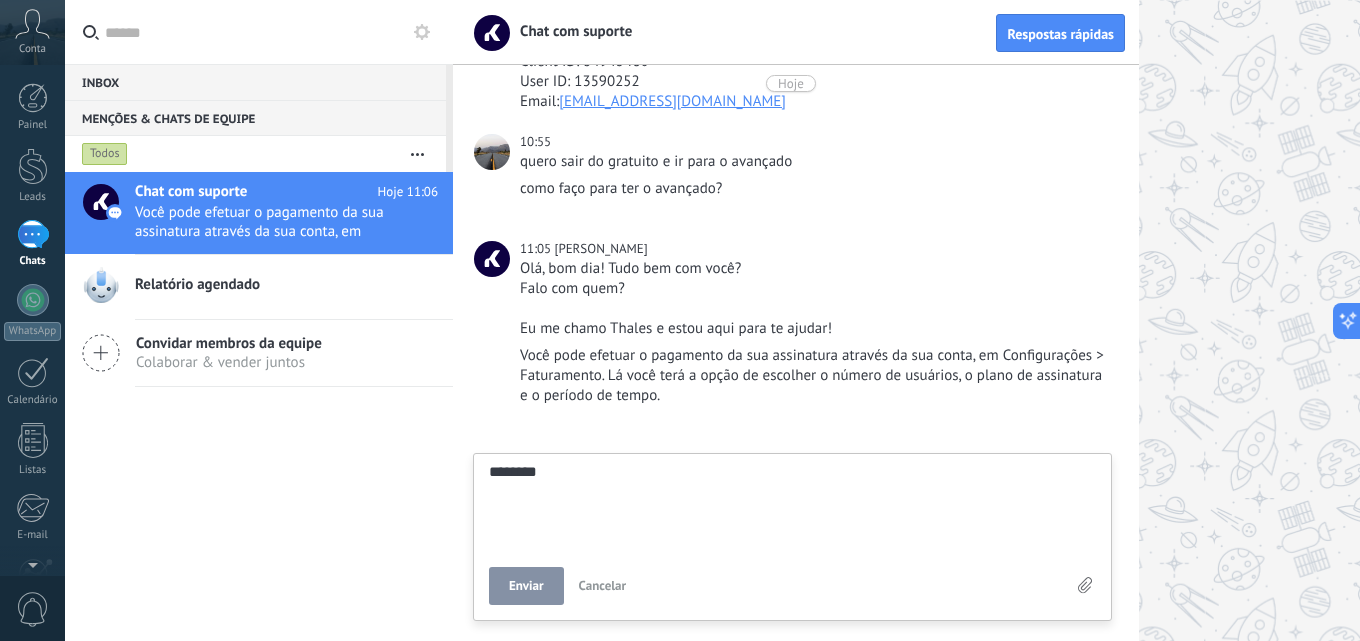 type on "********" 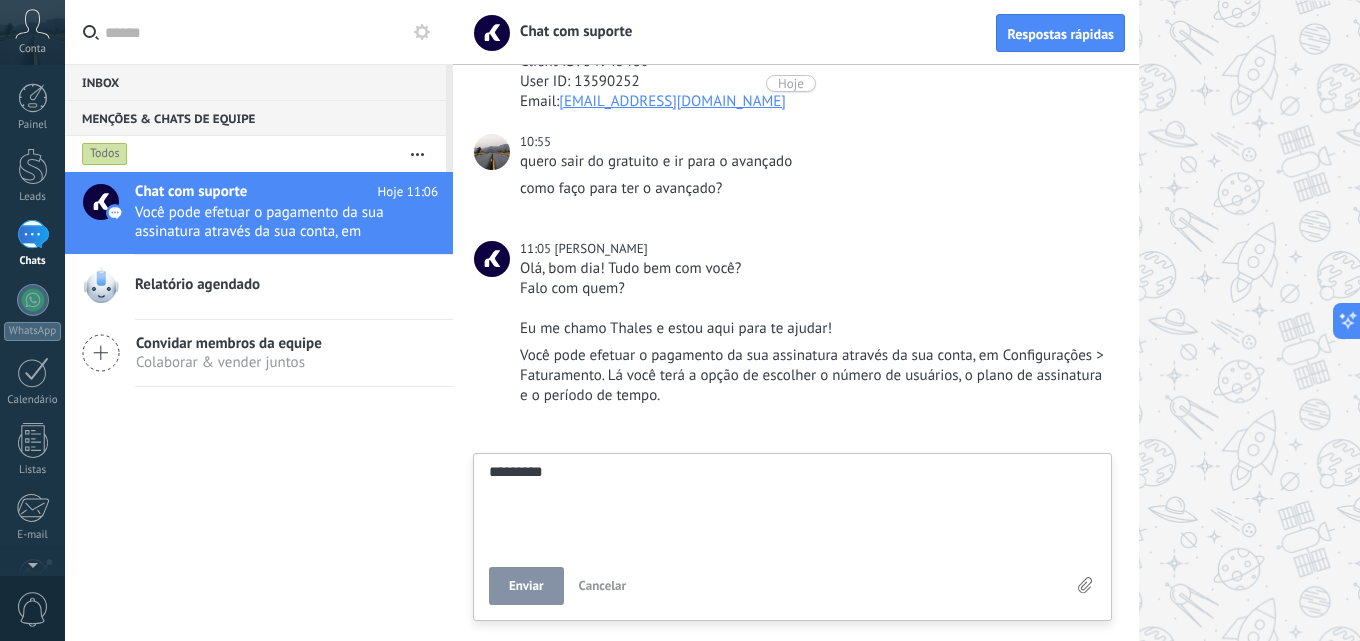 type on "********" 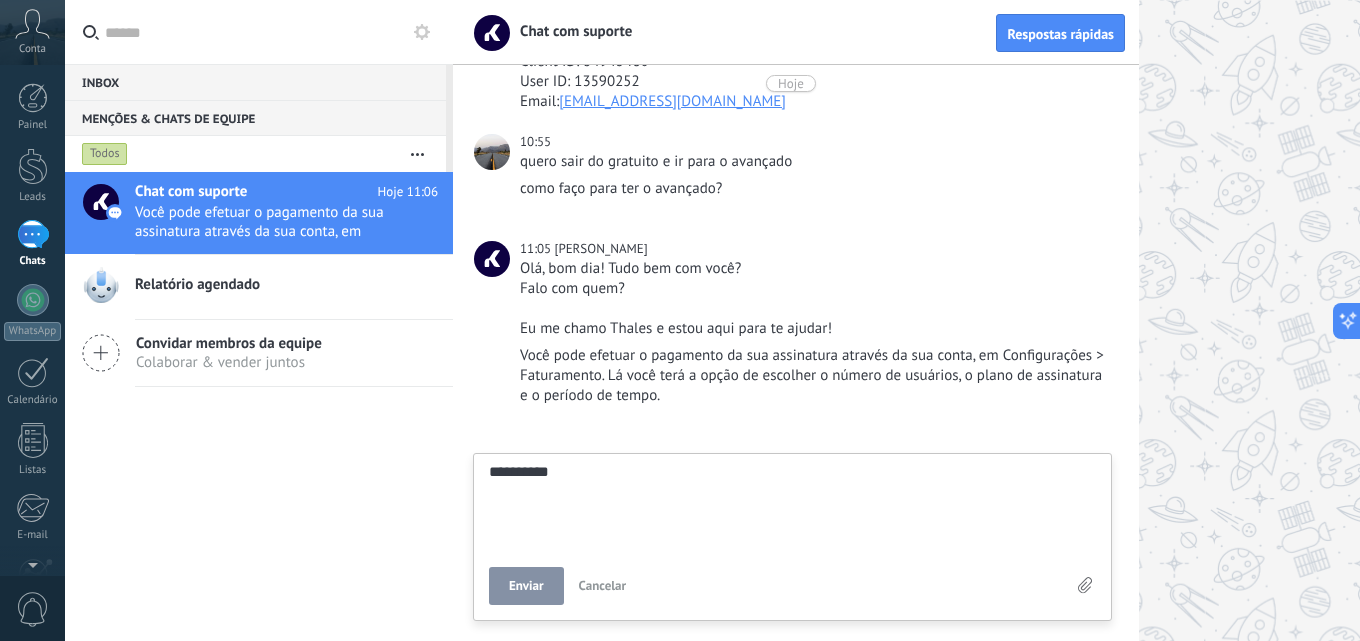 type on "**********" 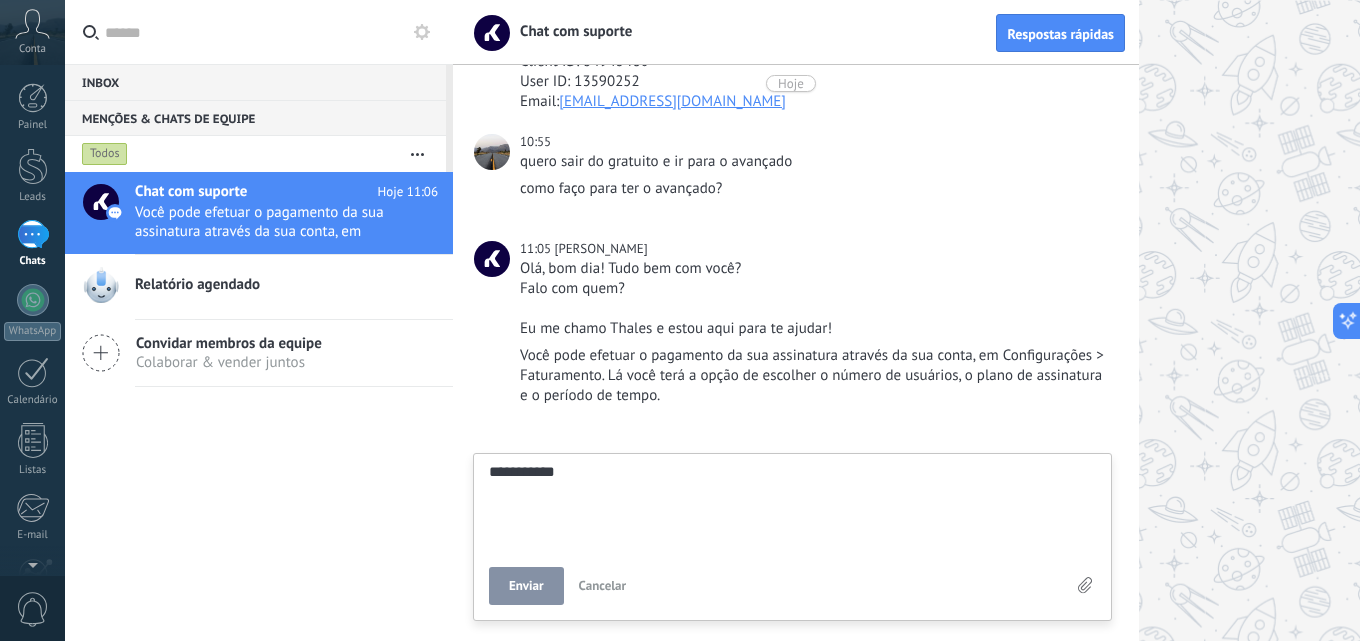 type on "**********" 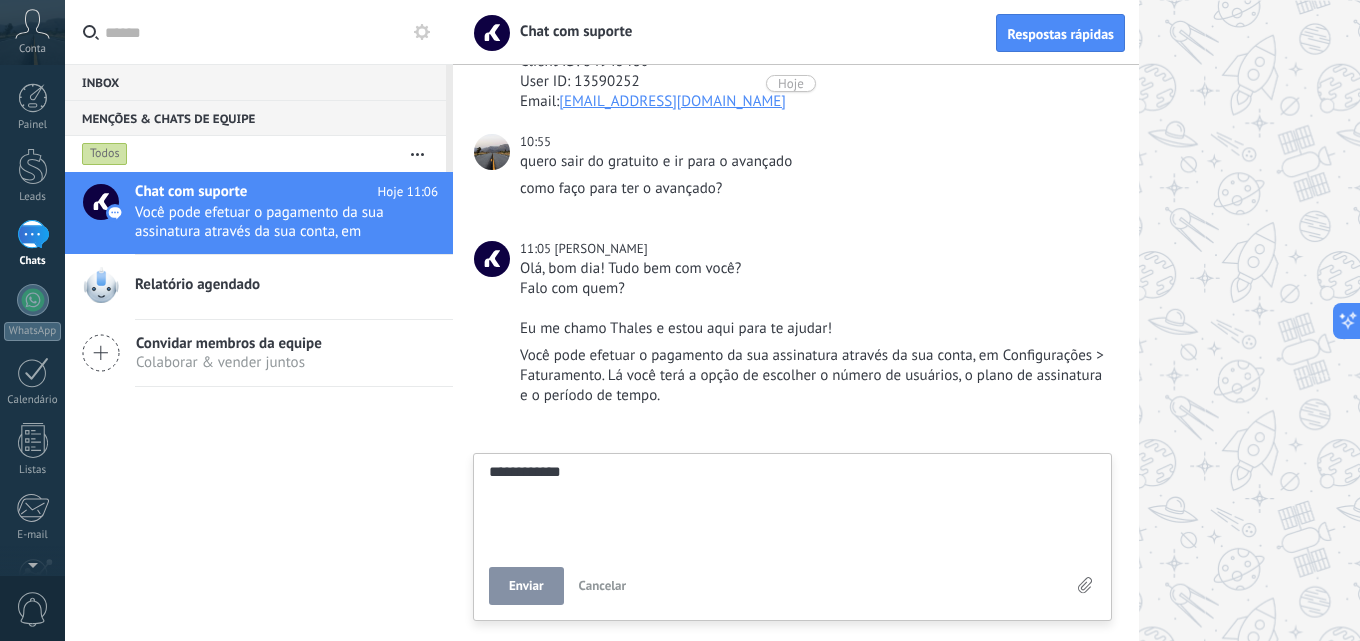 type on "**********" 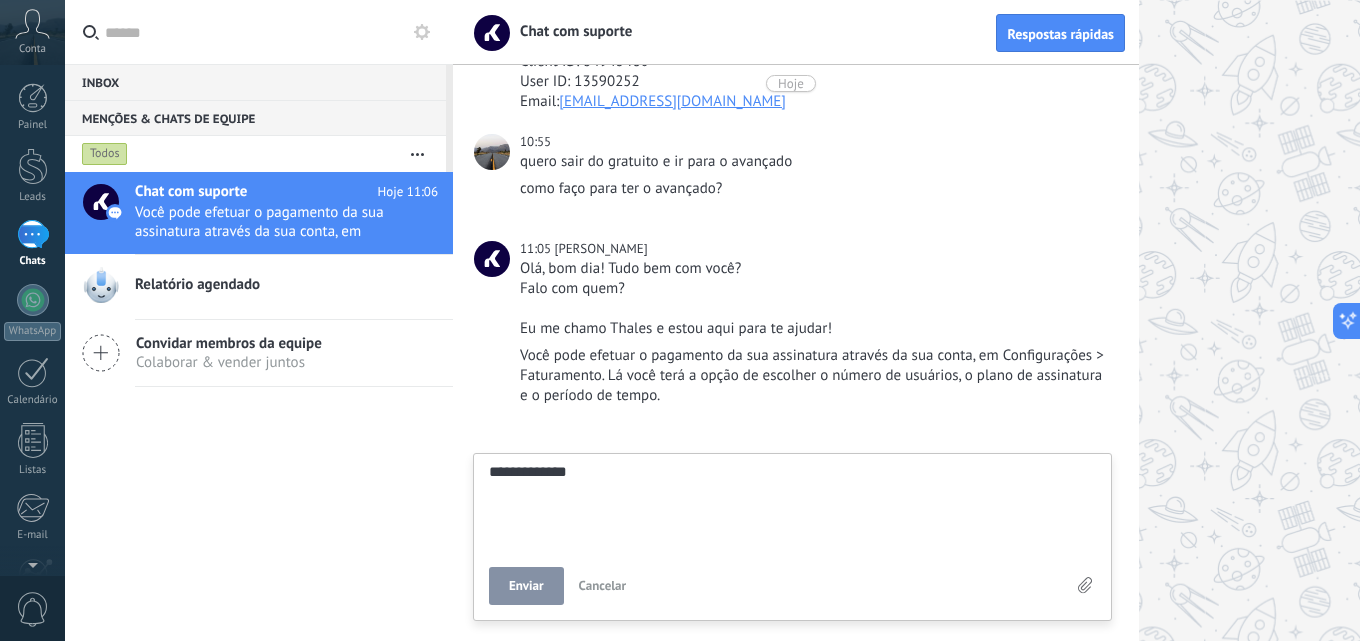 type on "**********" 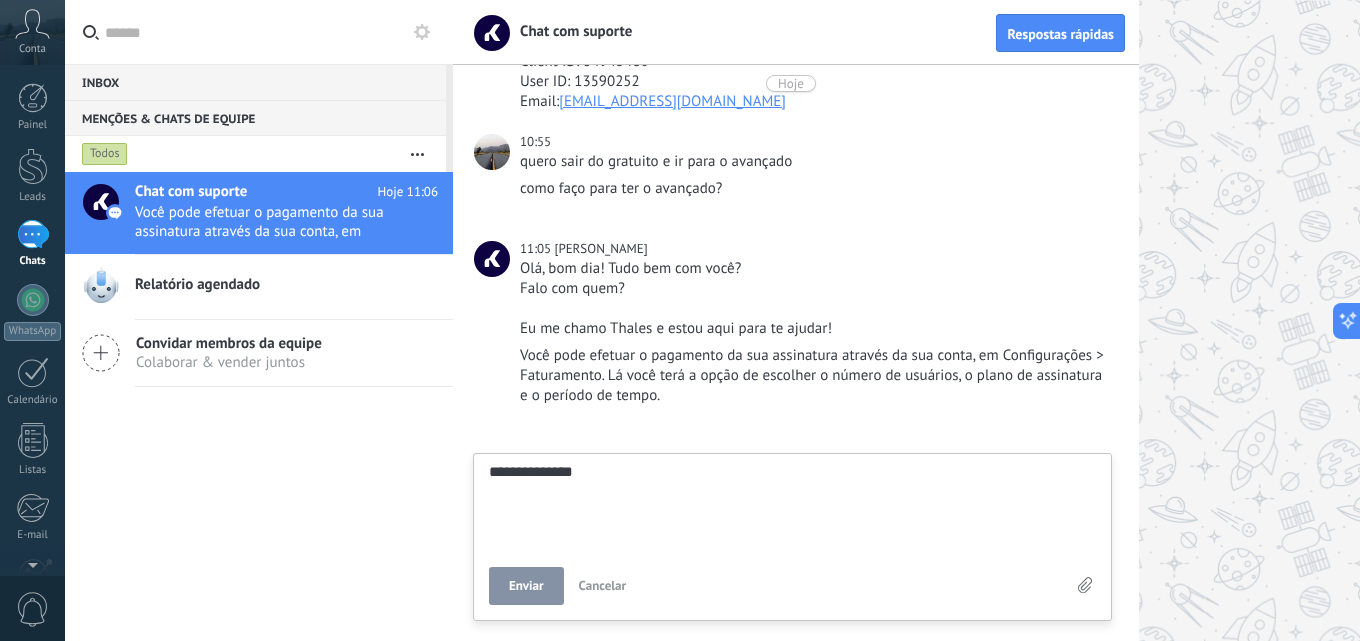 type on "**********" 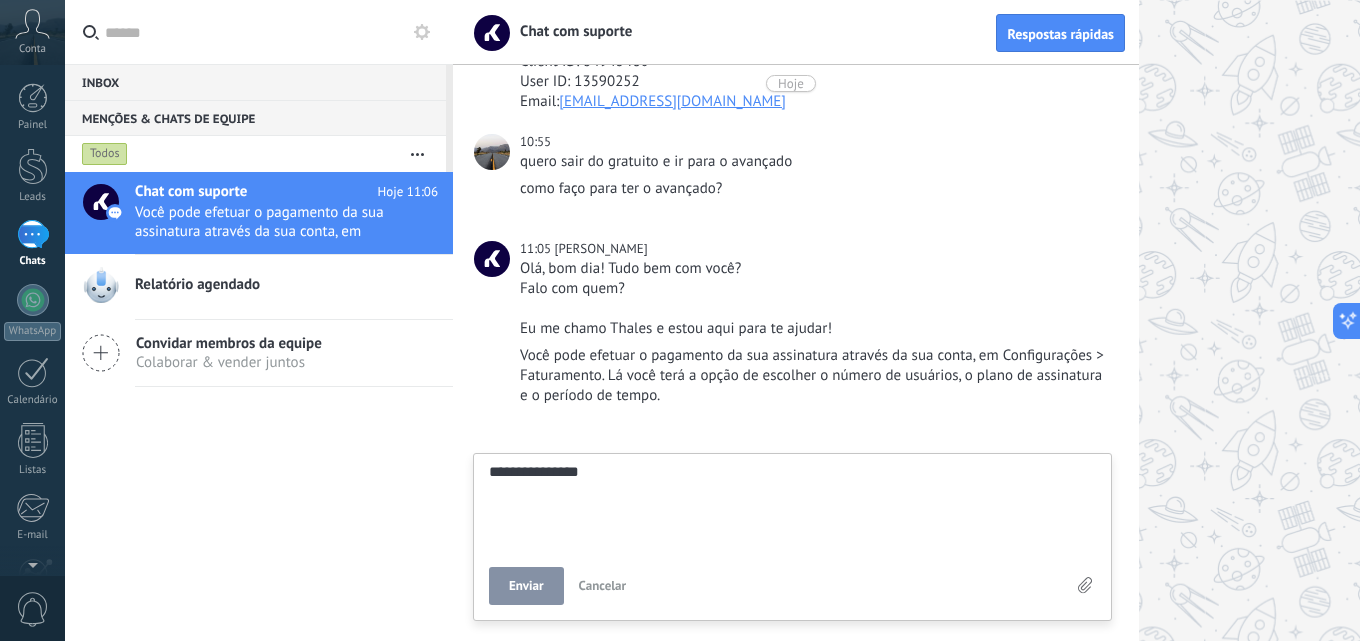 type on "**********" 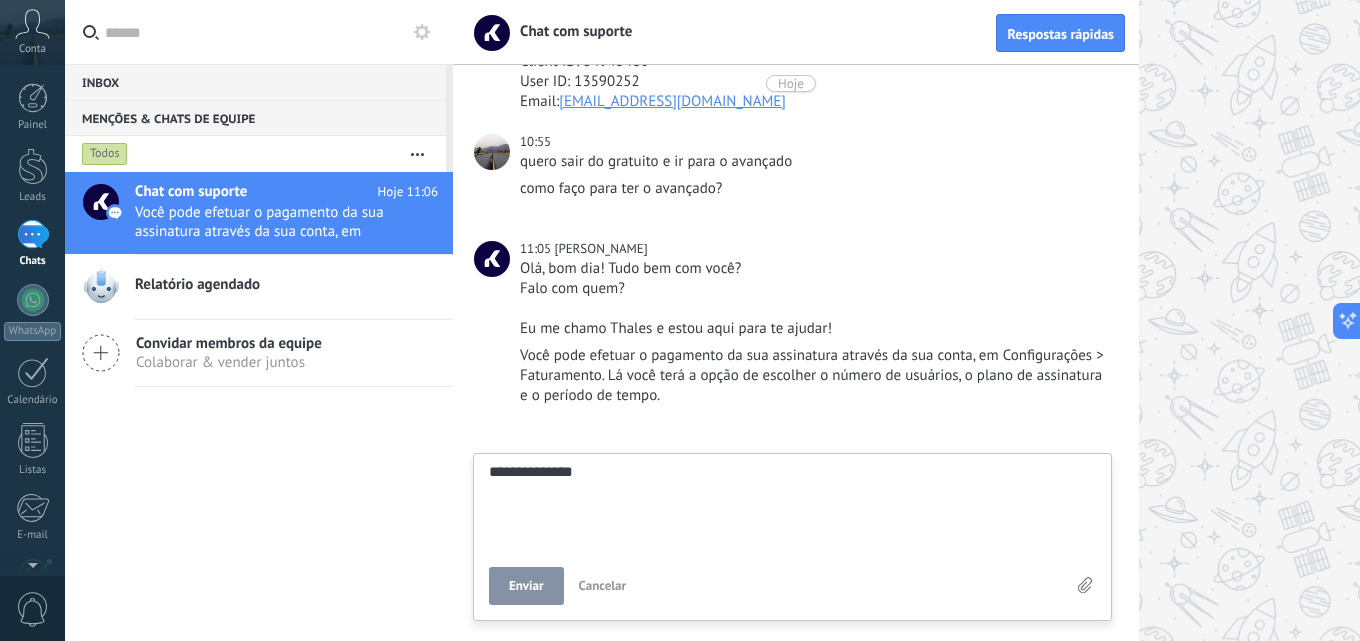 type on "**********" 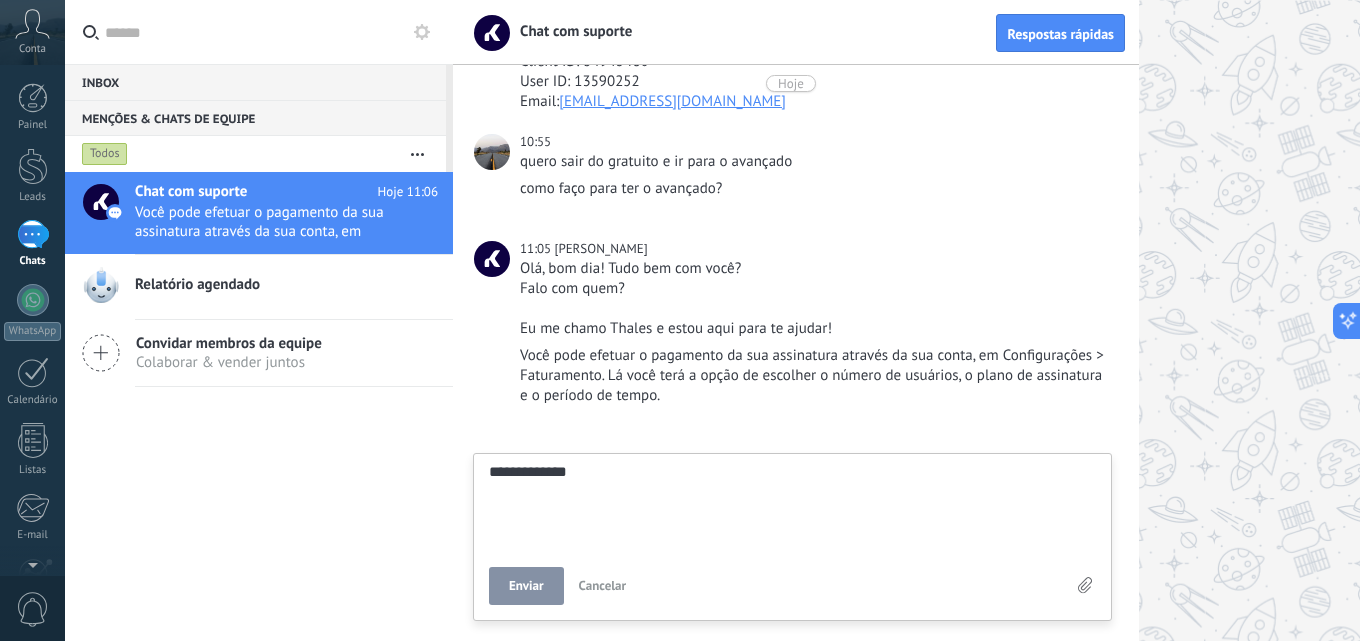 type on "**********" 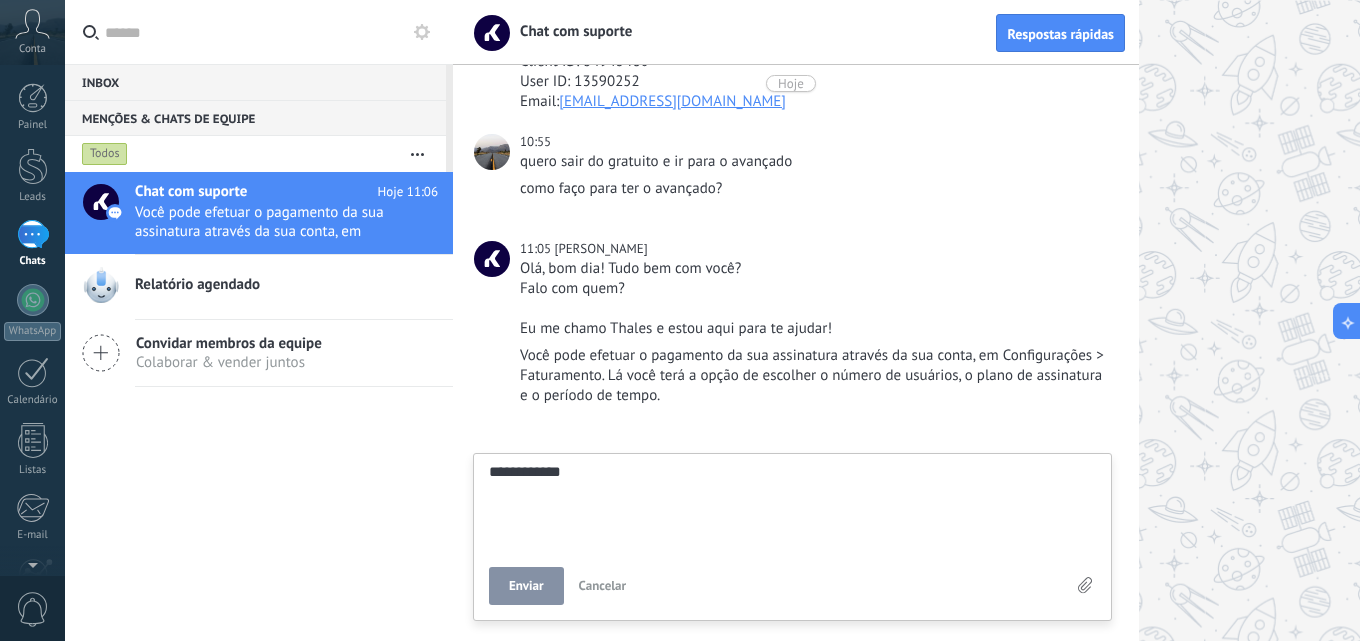type on "**********" 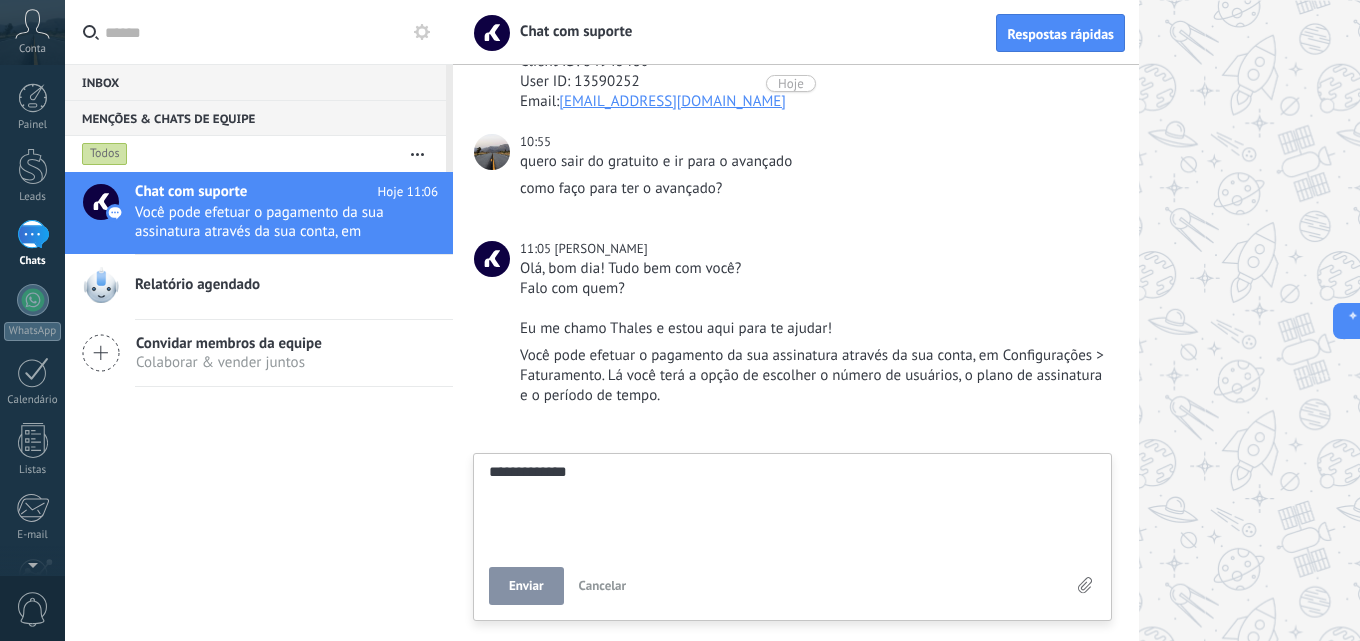 type on "**********" 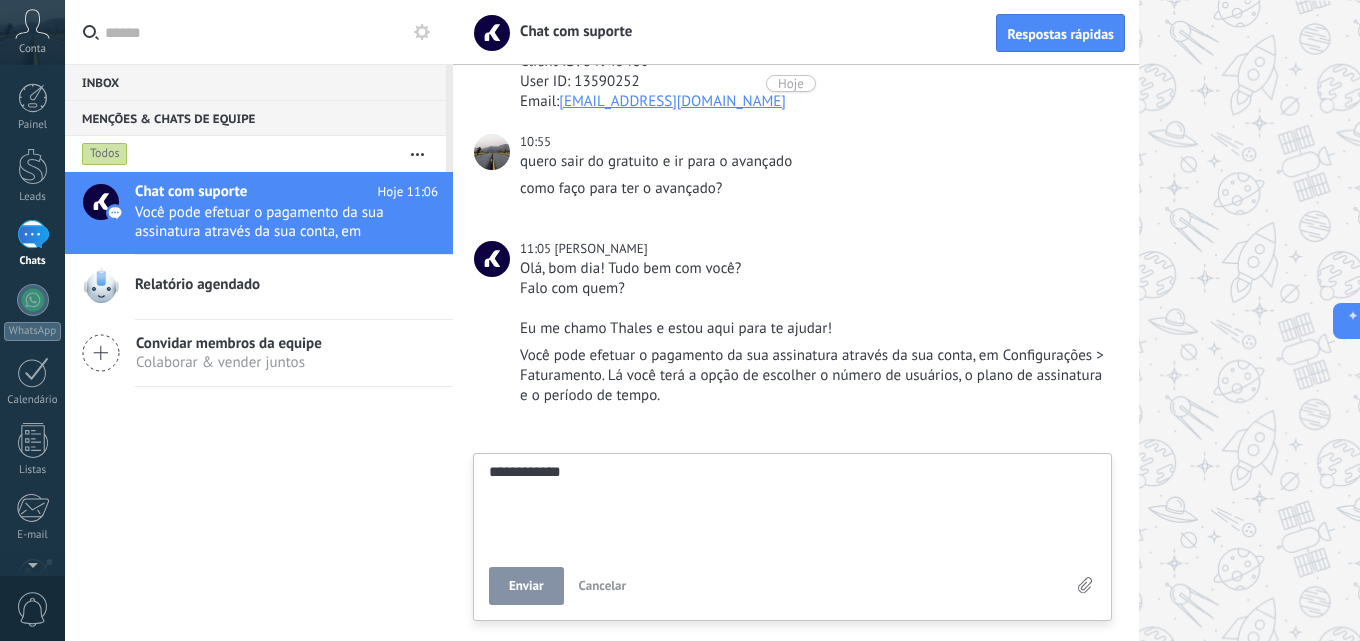 type on "**********" 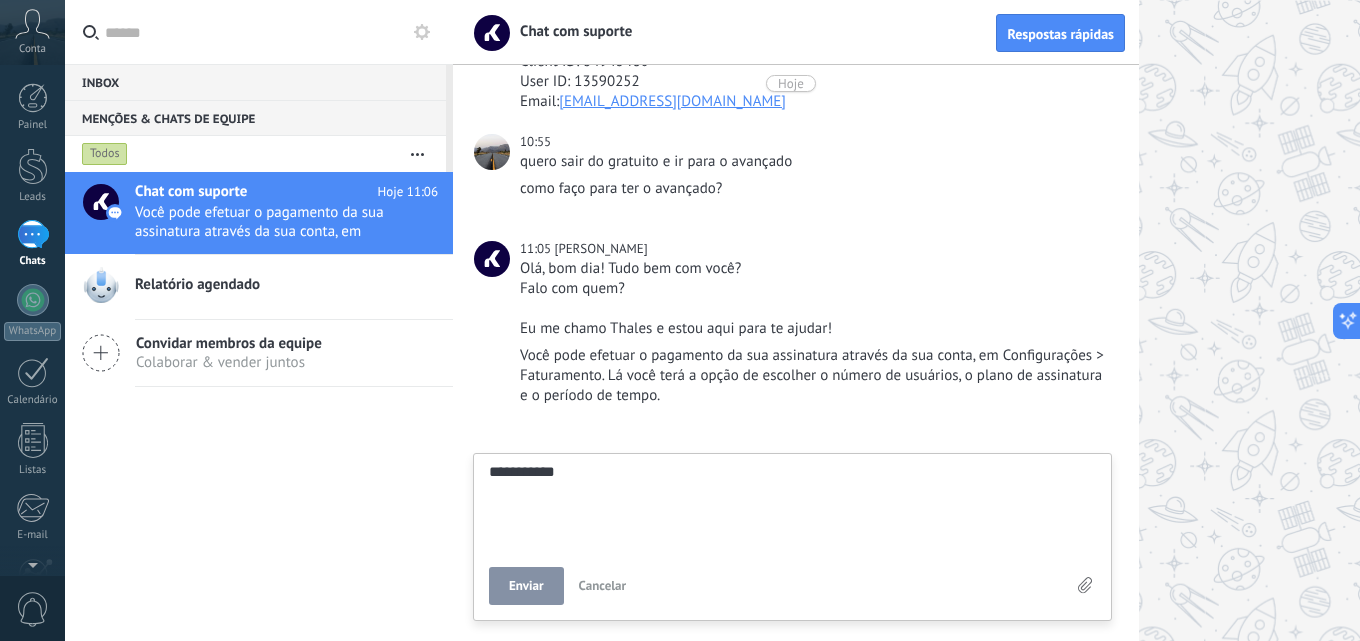 type on "**********" 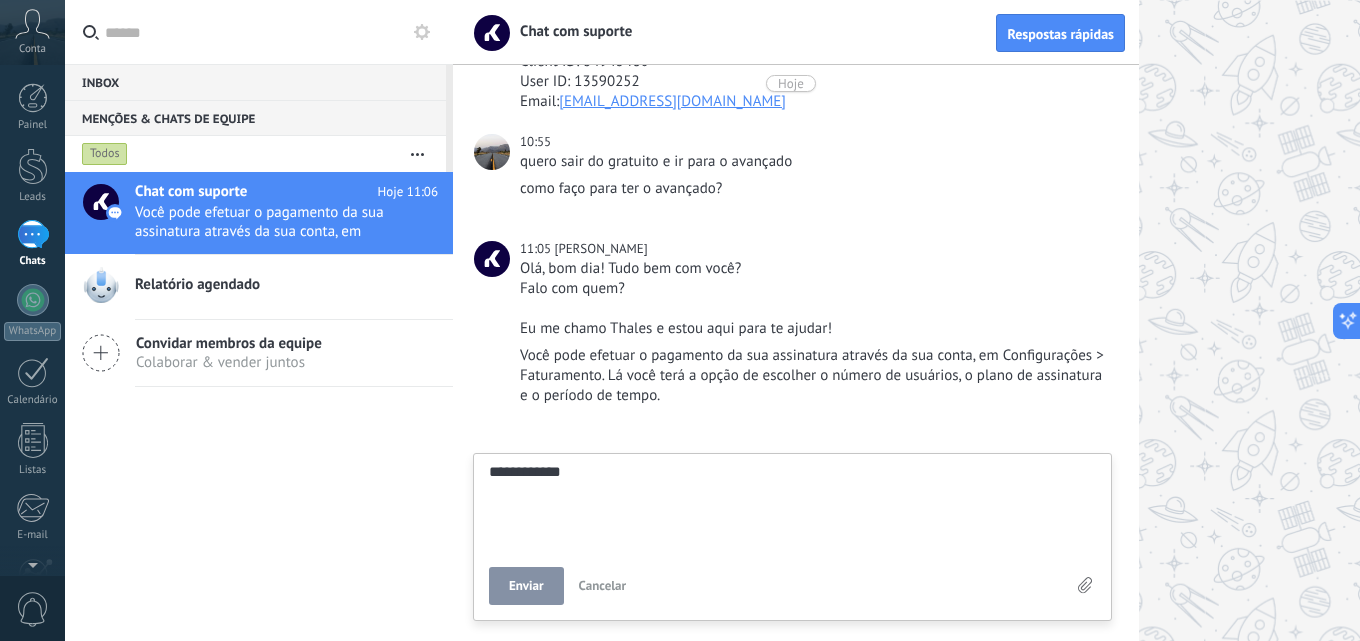 type on "**********" 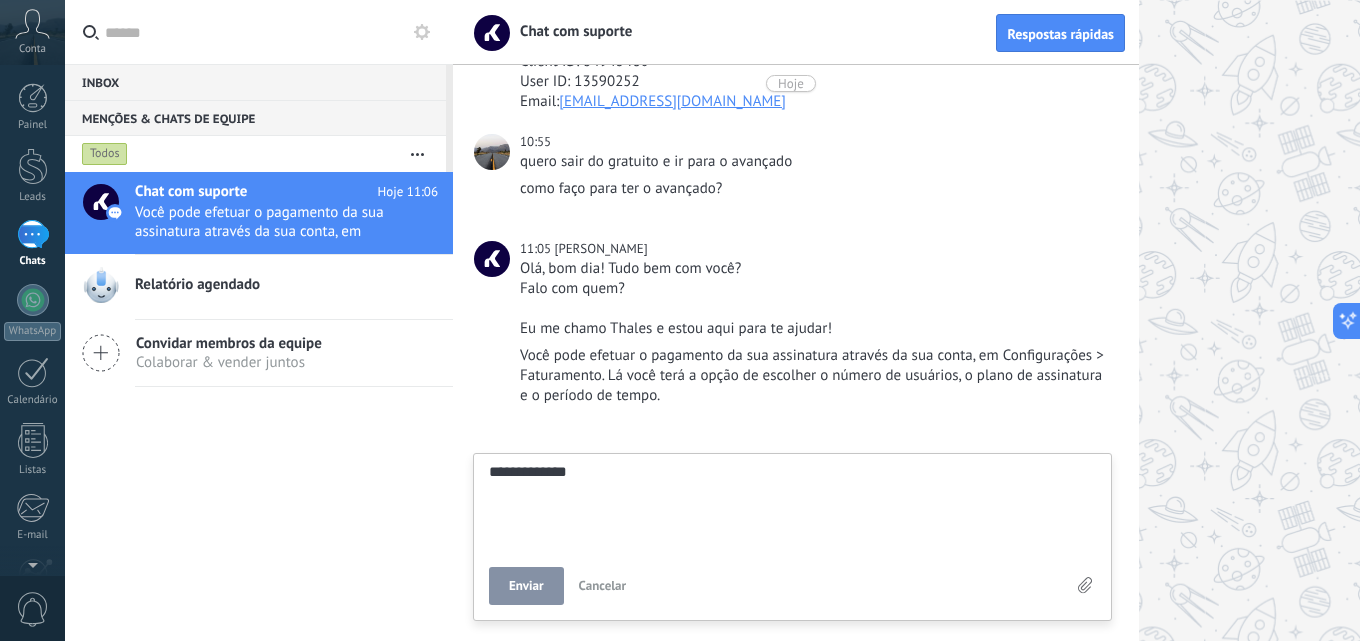 type on "**********" 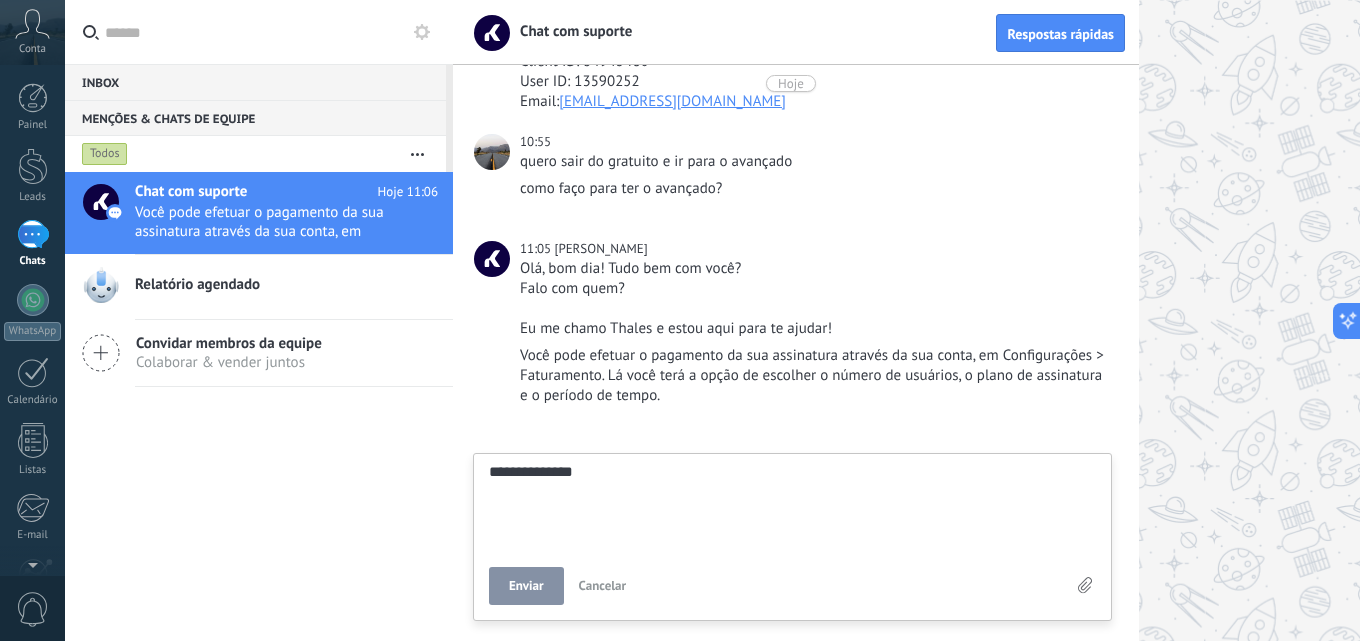 type on "**********" 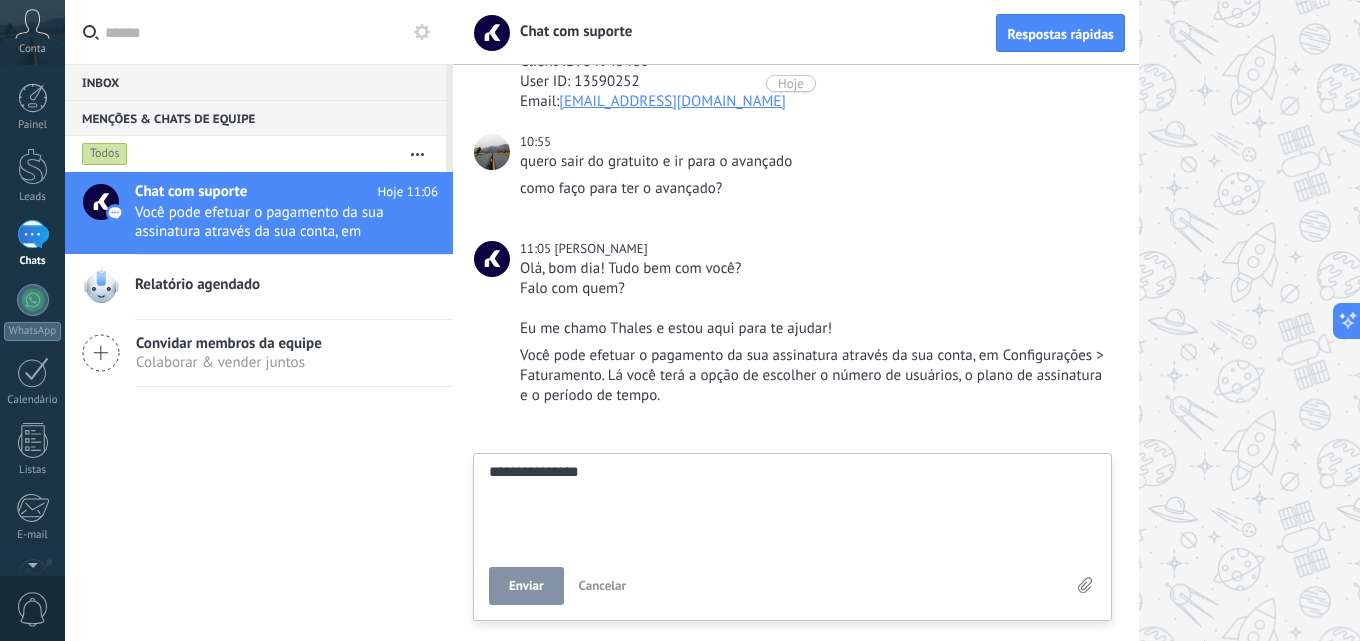 scroll, scrollTop: 19, scrollLeft: 0, axis: vertical 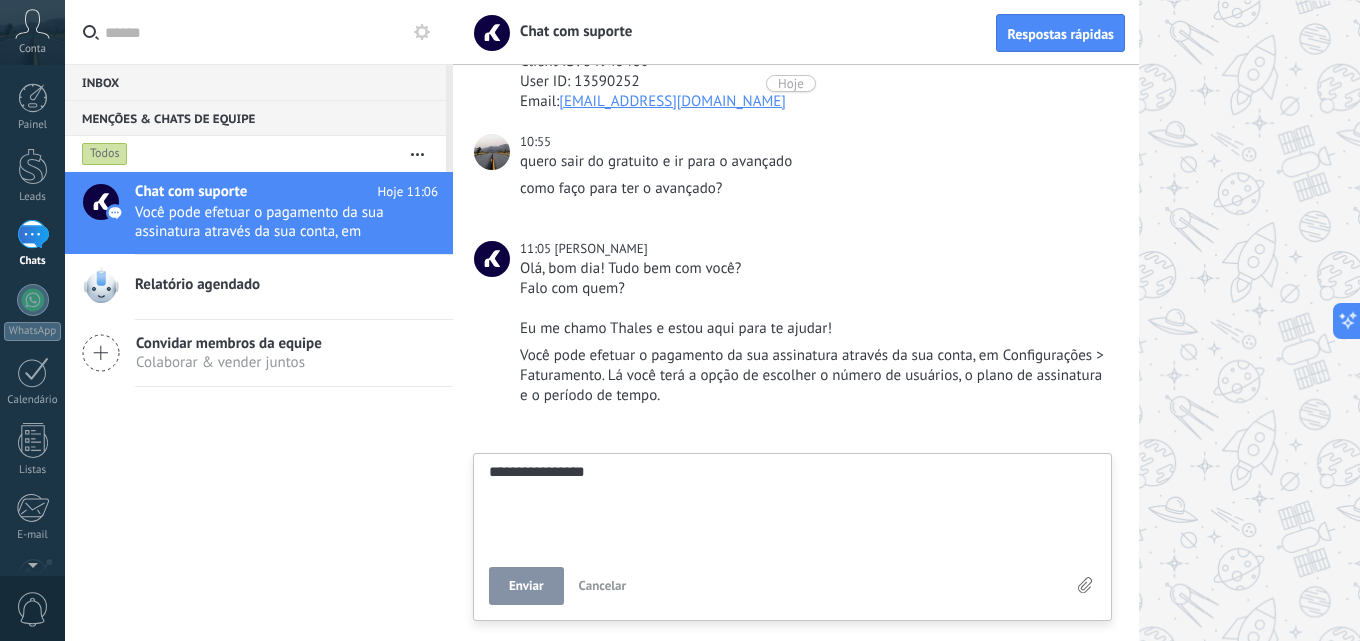type on "**********" 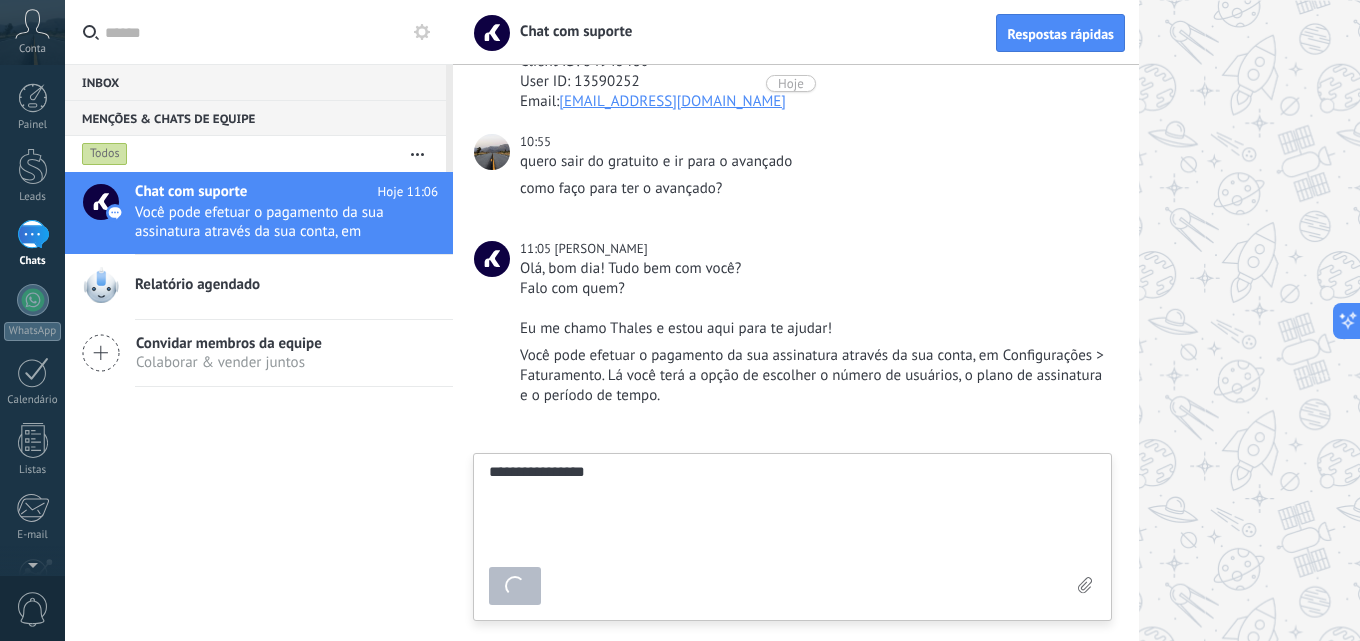 type on "********" 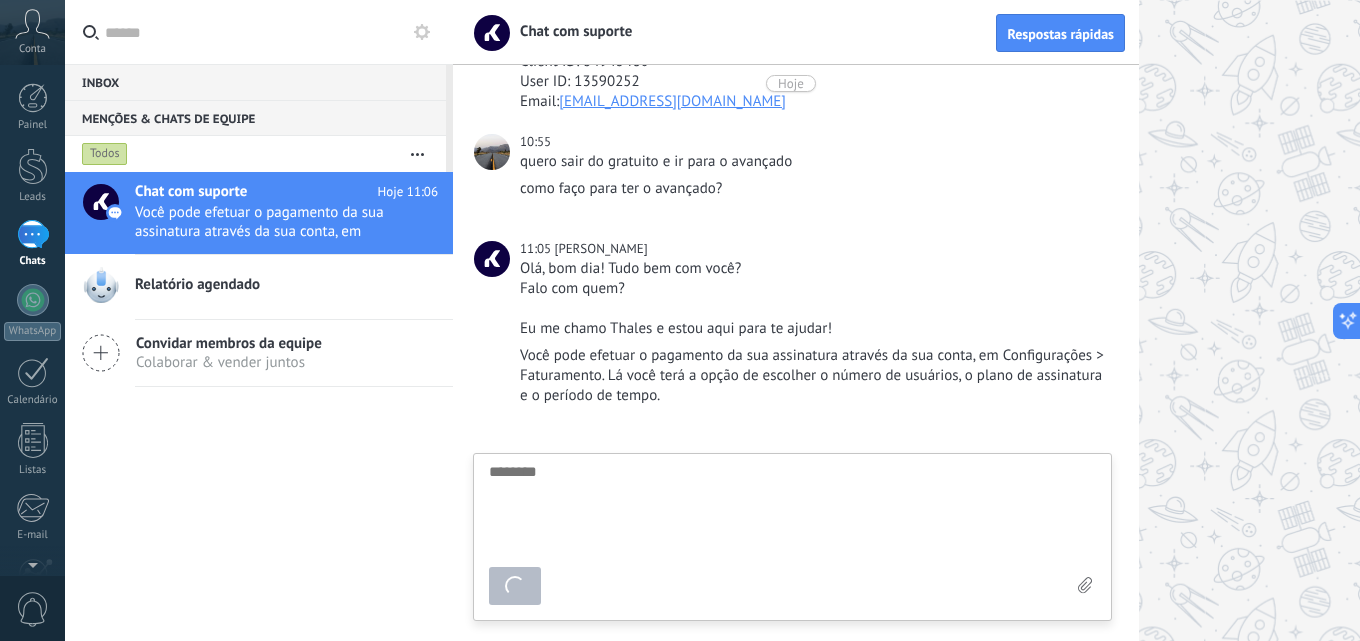scroll, scrollTop: 183, scrollLeft: 0, axis: vertical 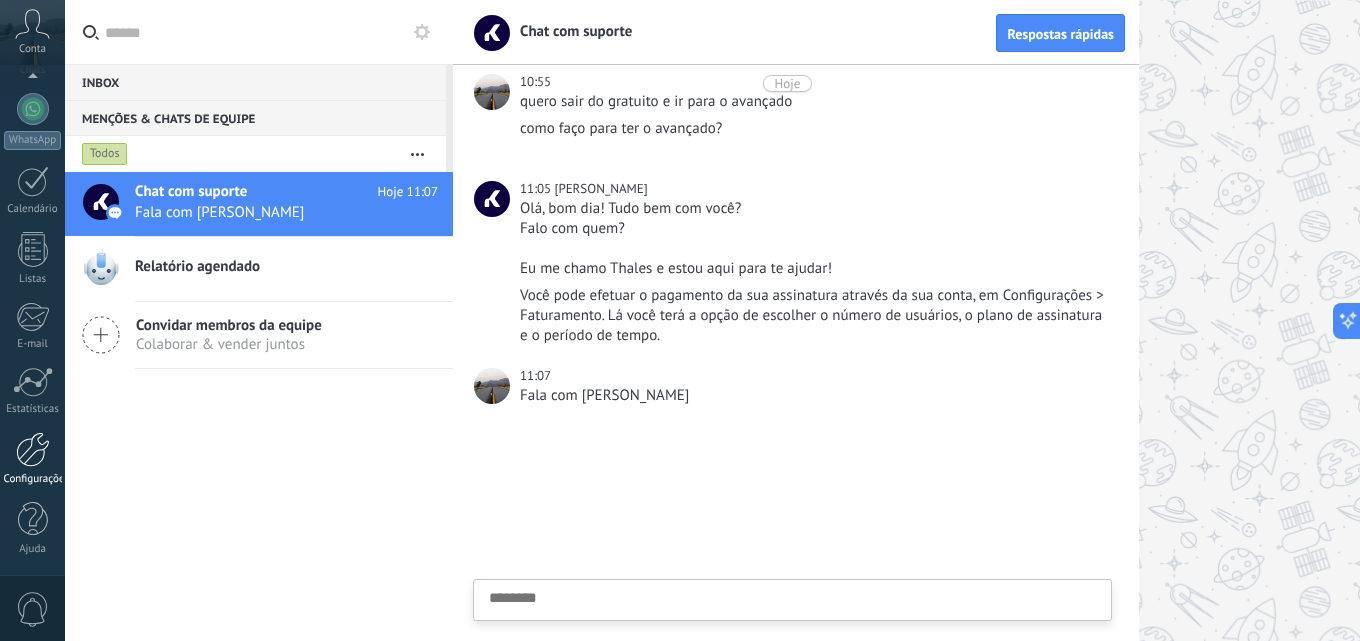 click at bounding box center [33, 449] 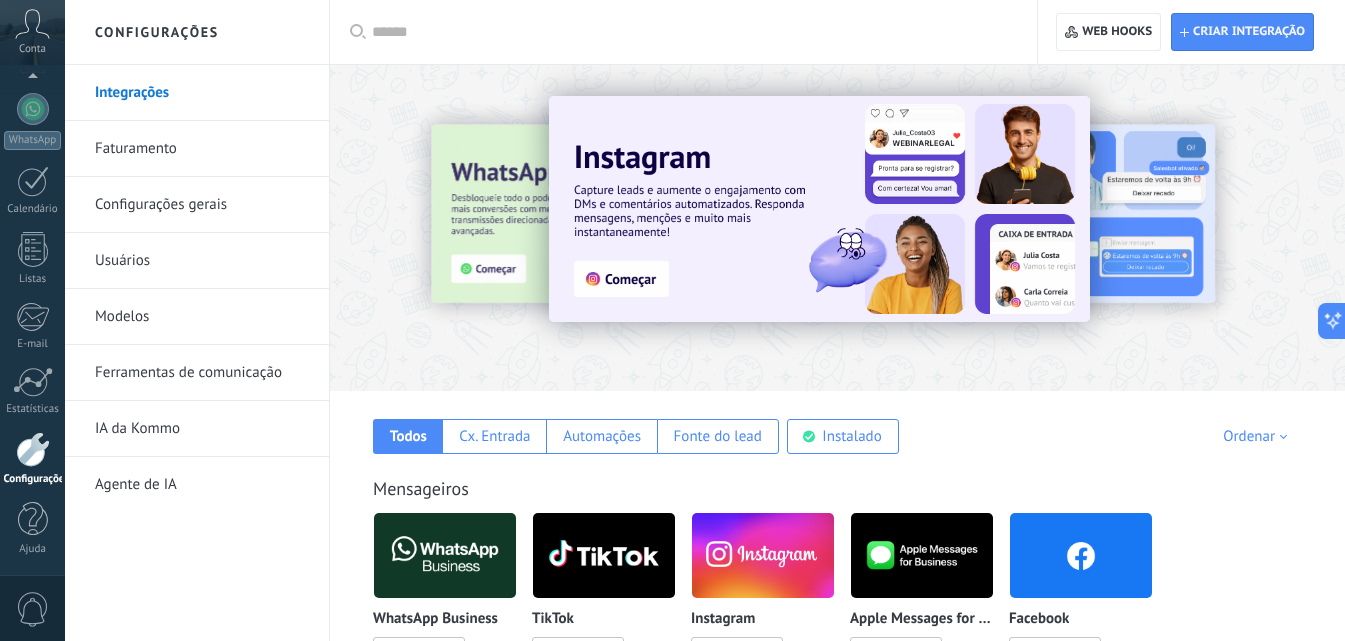 click on "Faturamento" at bounding box center (202, 149) 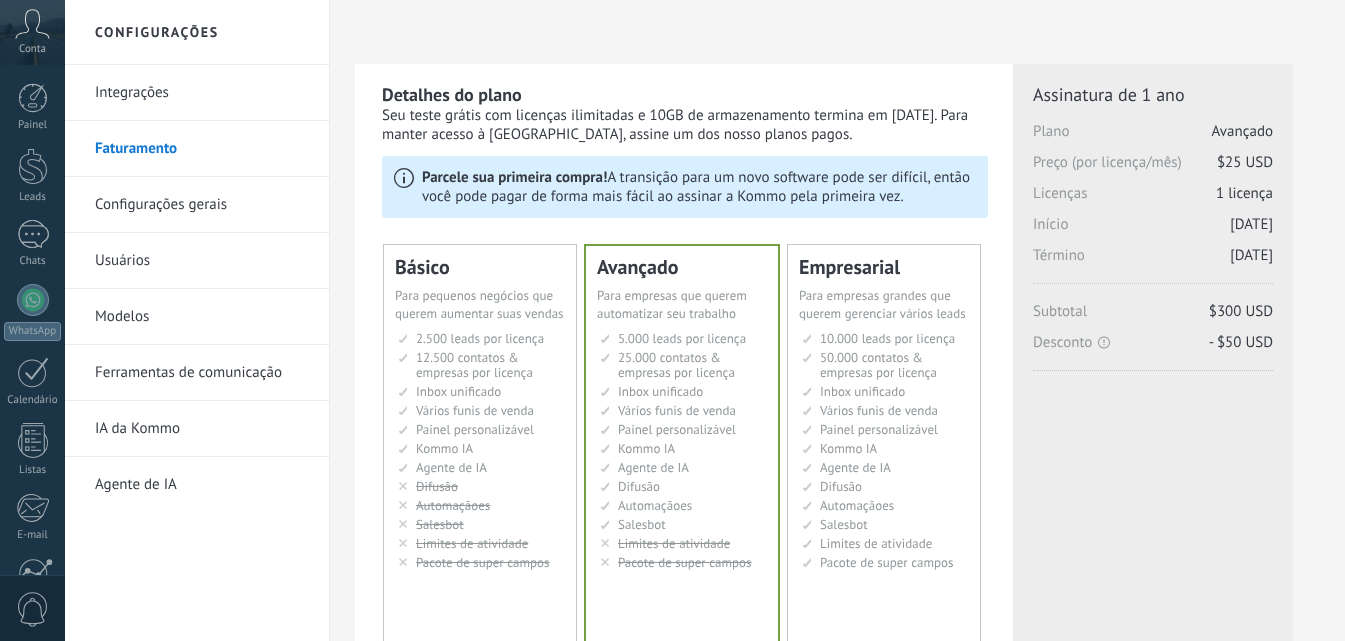 scroll, scrollTop: 0, scrollLeft: 0, axis: both 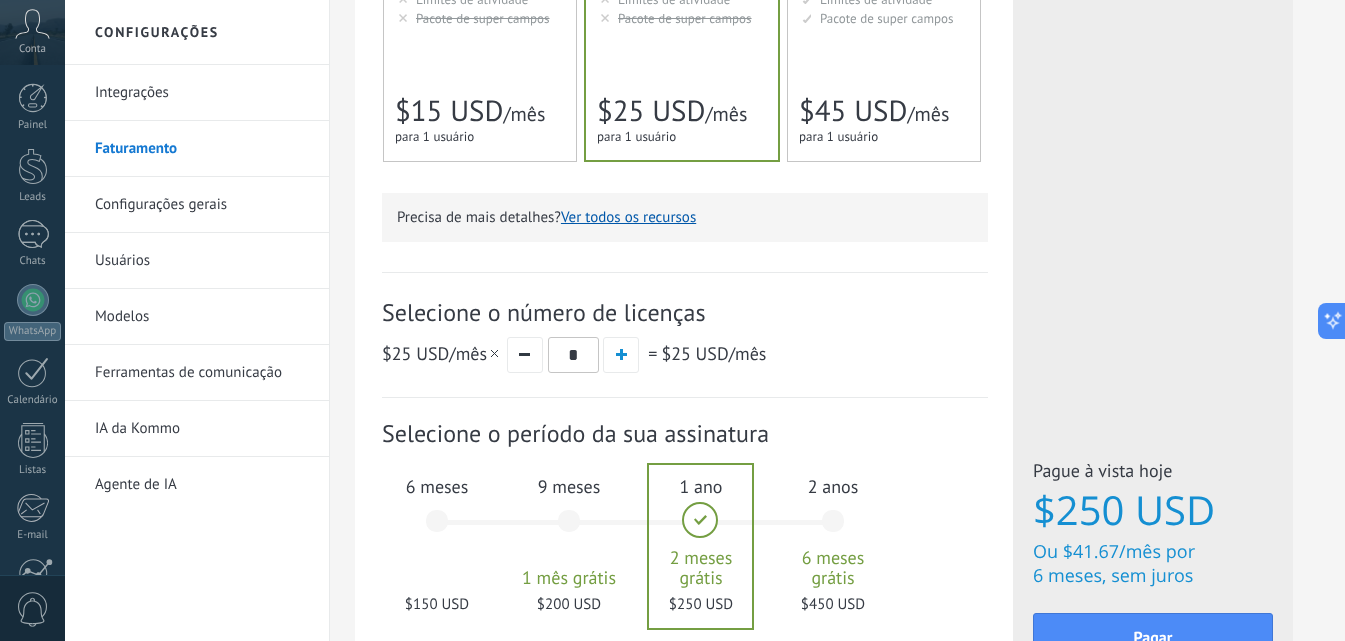 drag, startPoint x: 1352, startPoint y: 147, endPoint x: 1359, endPoint y: 390, distance: 243.1008 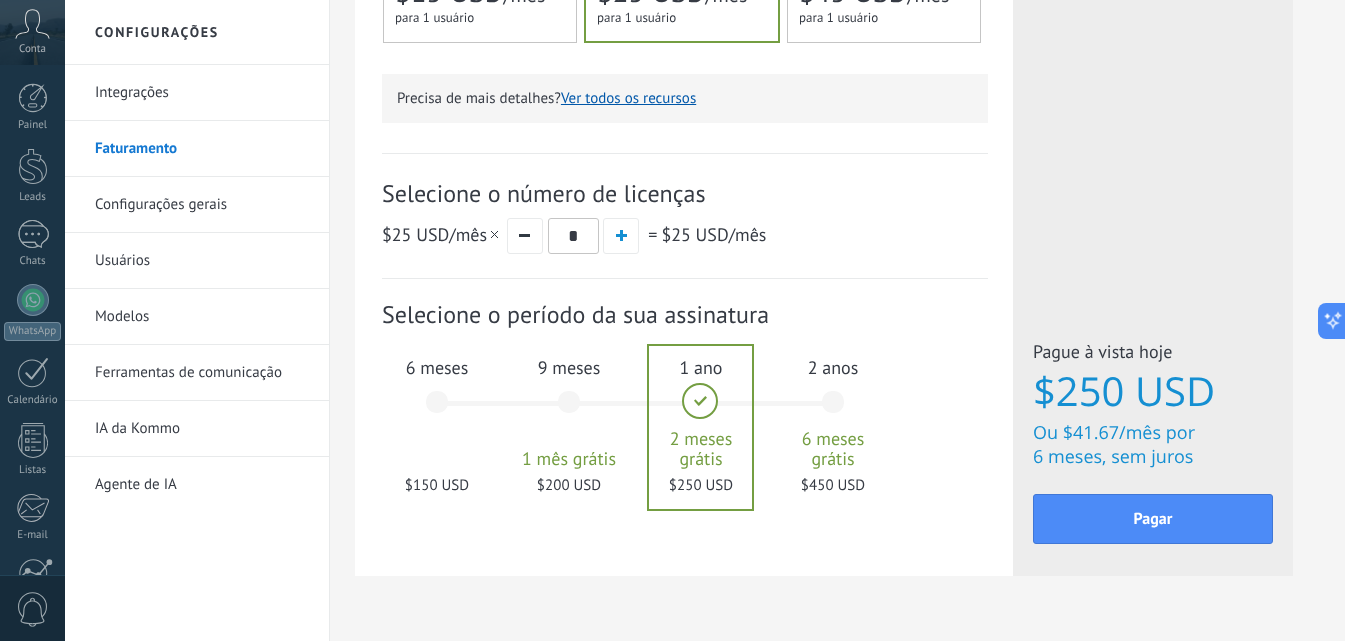 scroll, scrollTop: 660, scrollLeft: 0, axis: vertical 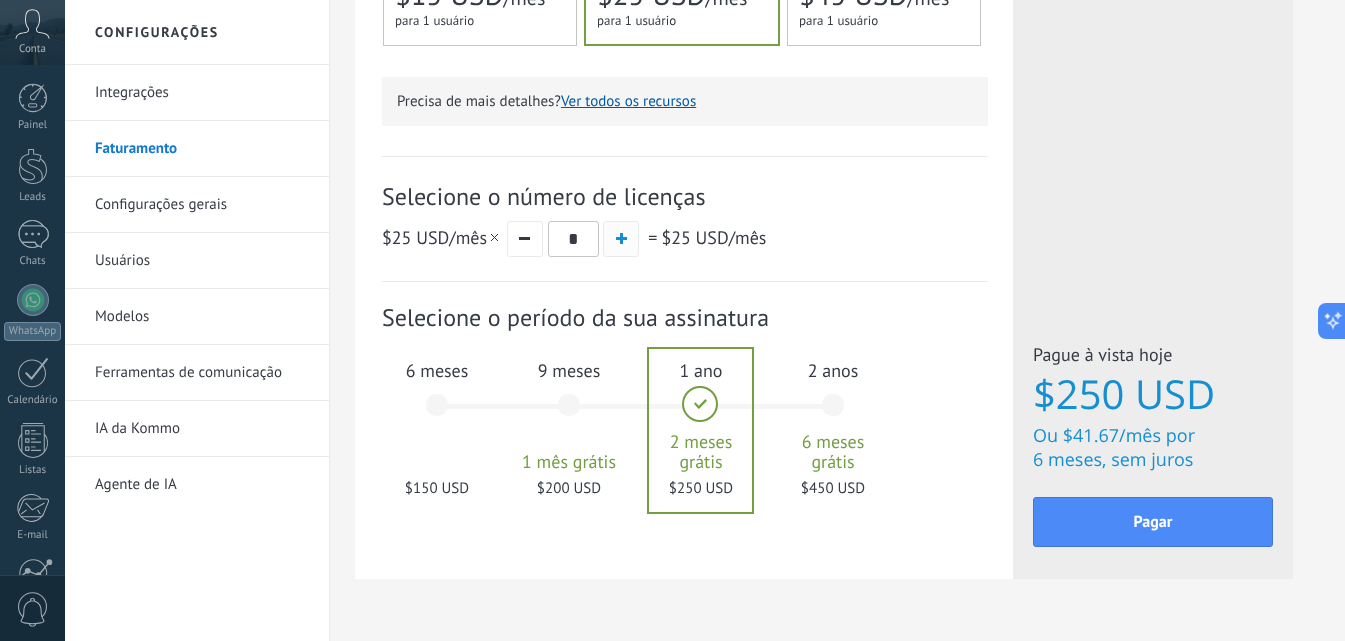 click at bounding box center (621, 239) 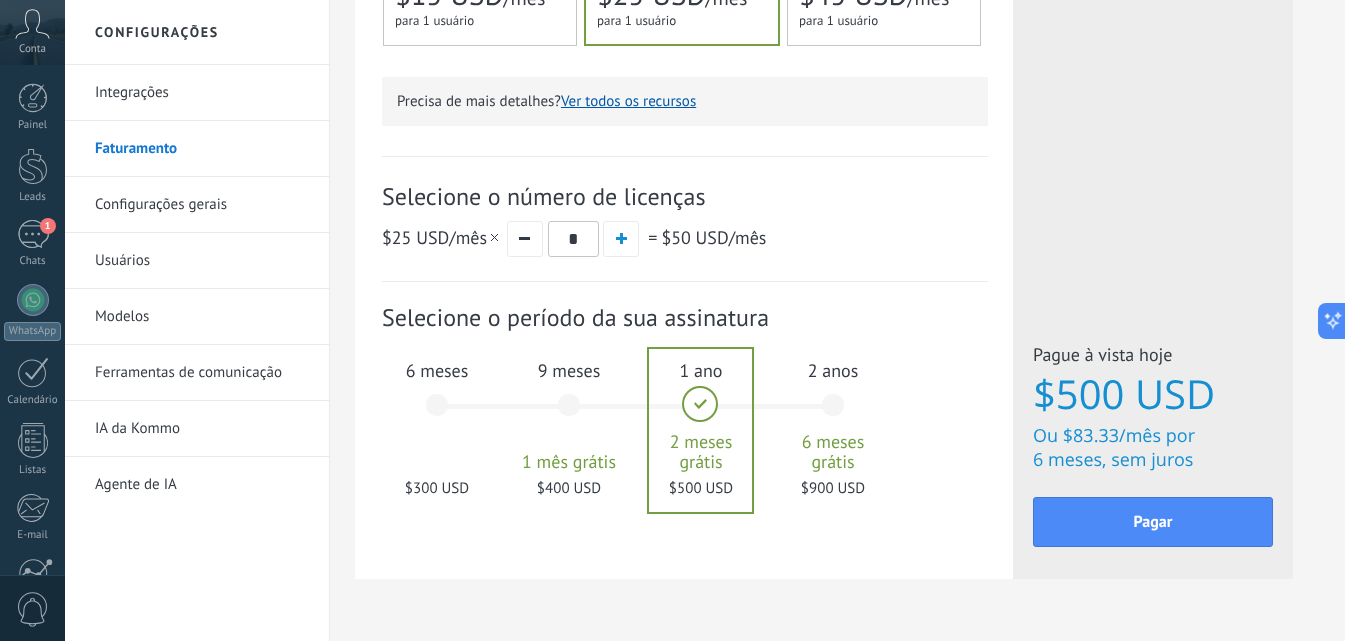 click on "6 meses
$300 USD" at bounding box center (437, 414) 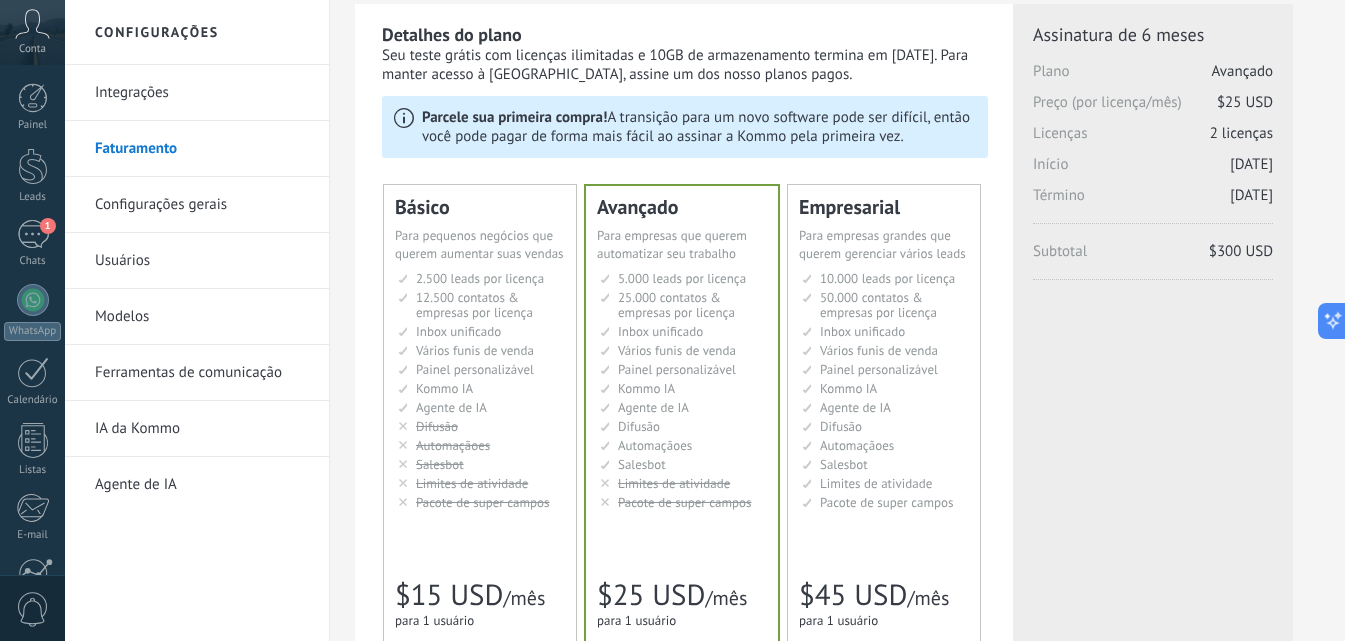scroll, scrollTop: 69, scrollLeft: 0, axis: vertical 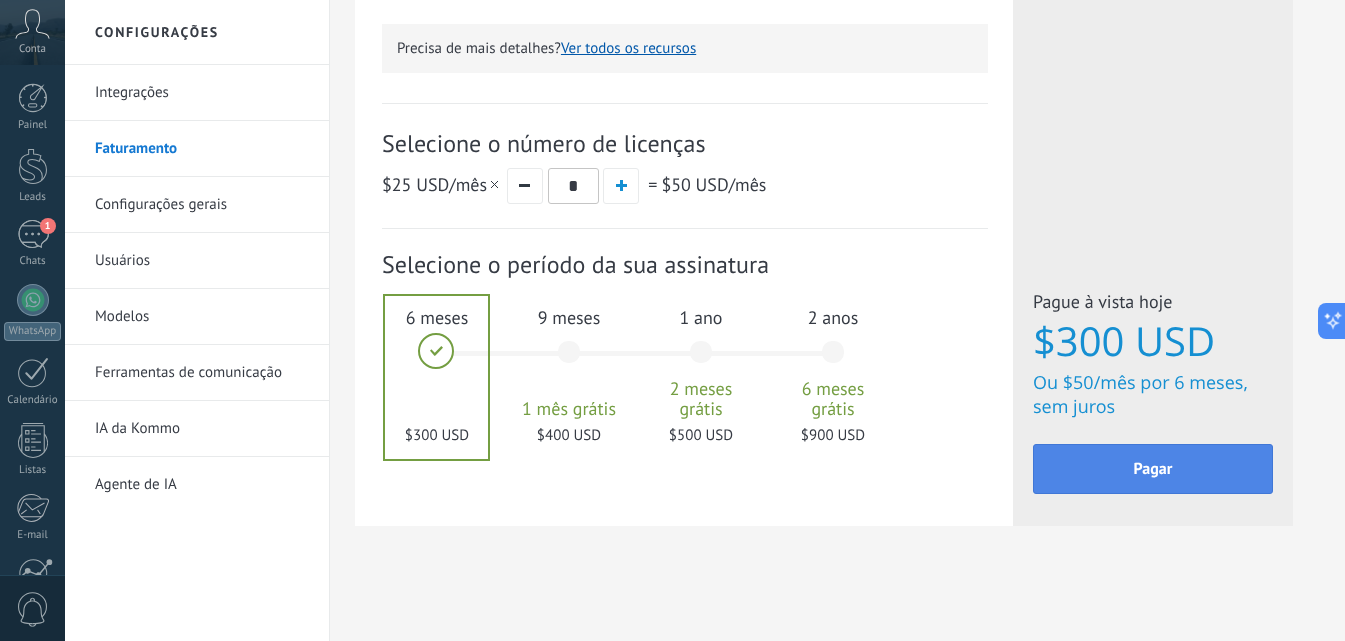 click on "Pagar" at bounding box center (1153, 469) 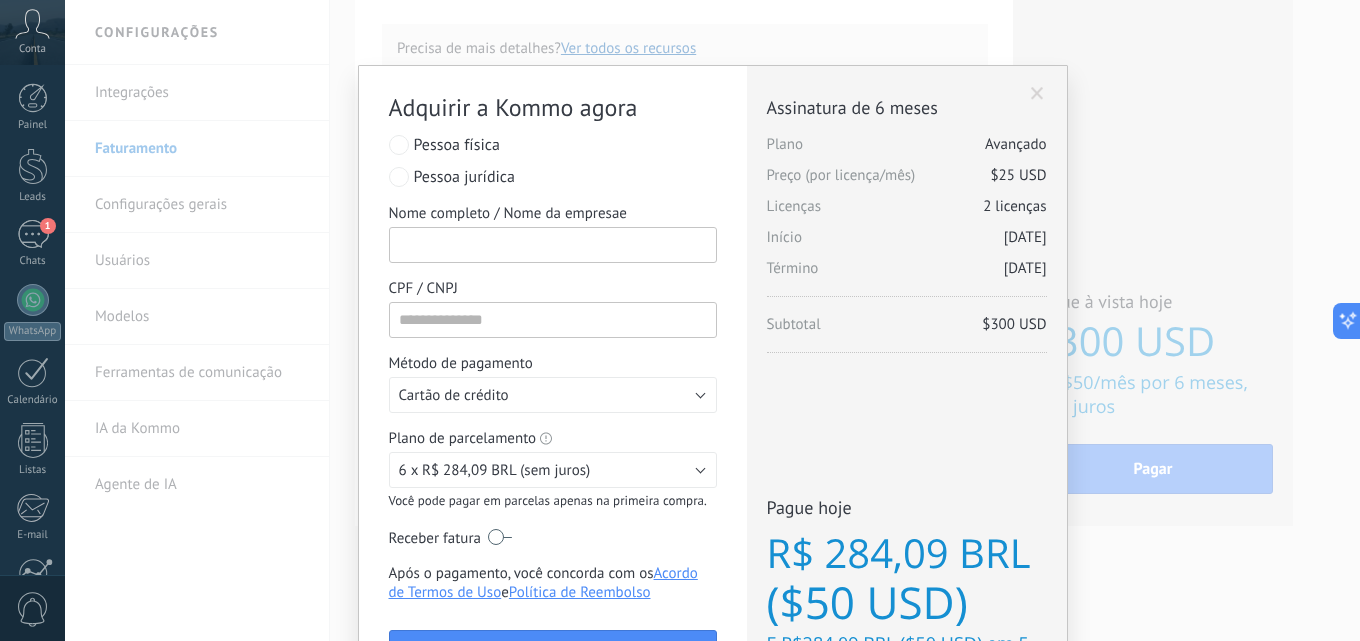 click on "Nome completo / Nome da empresae" at bounding box center (553, 245) 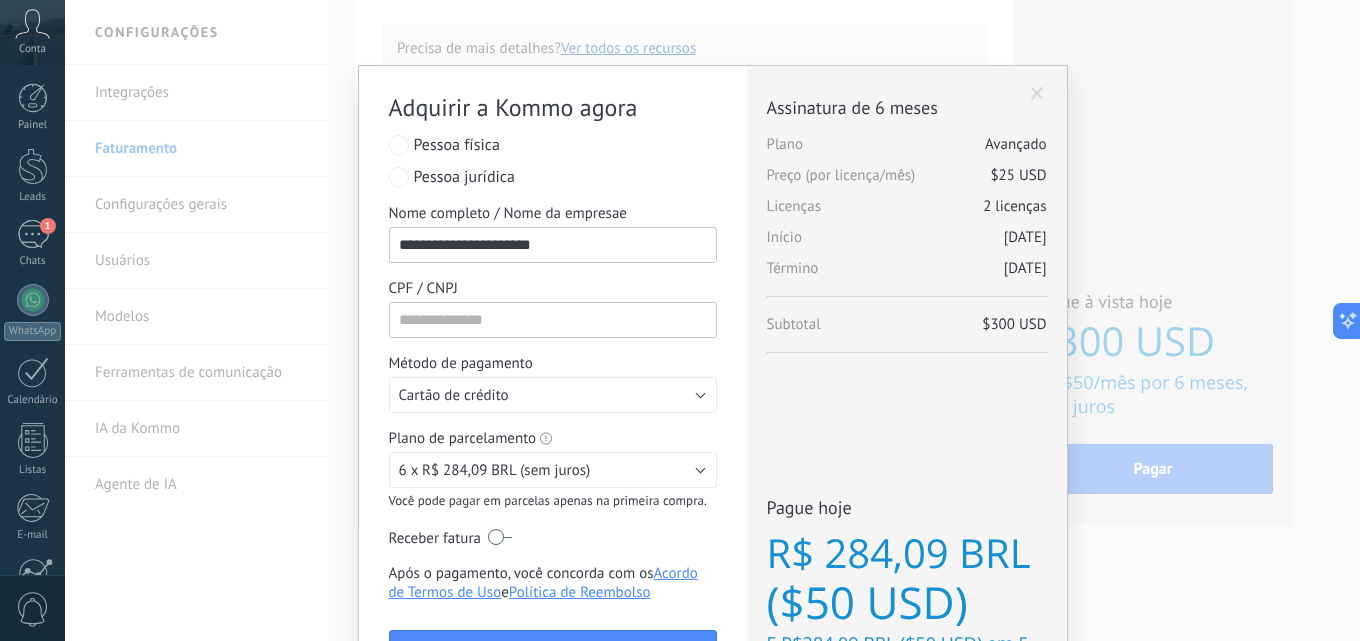 type on "**********" 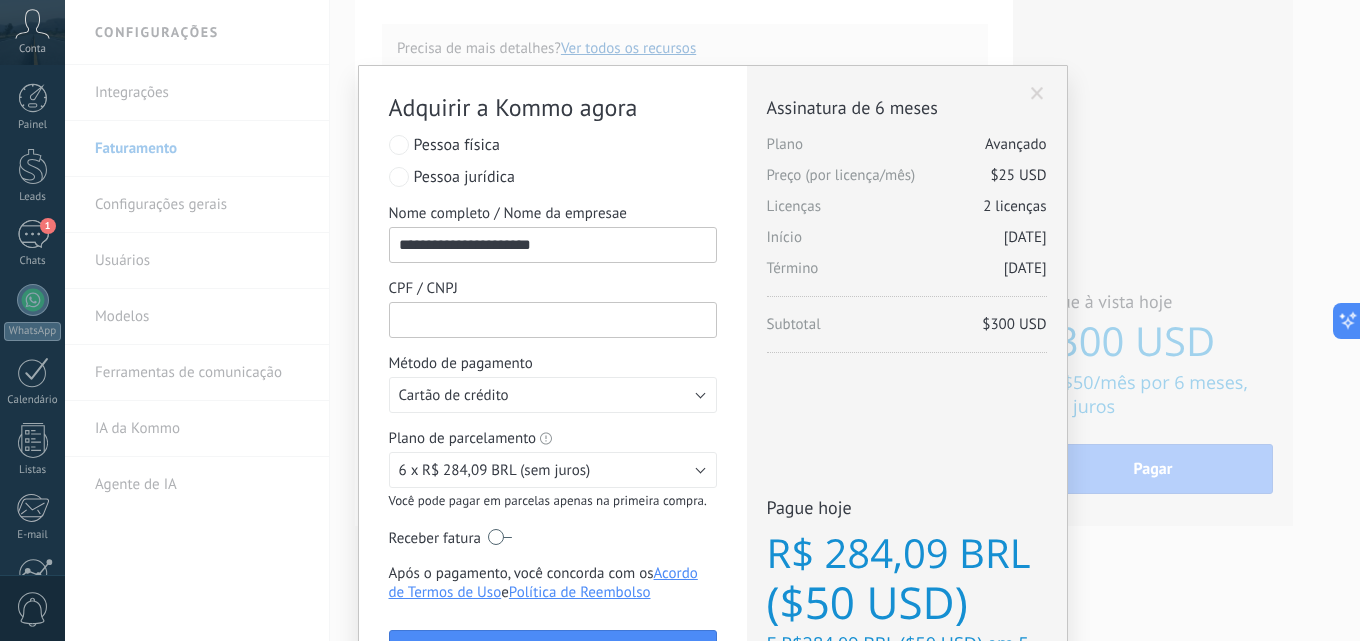 click on "CPF / CNPJ" at bounding box center [553, 320] 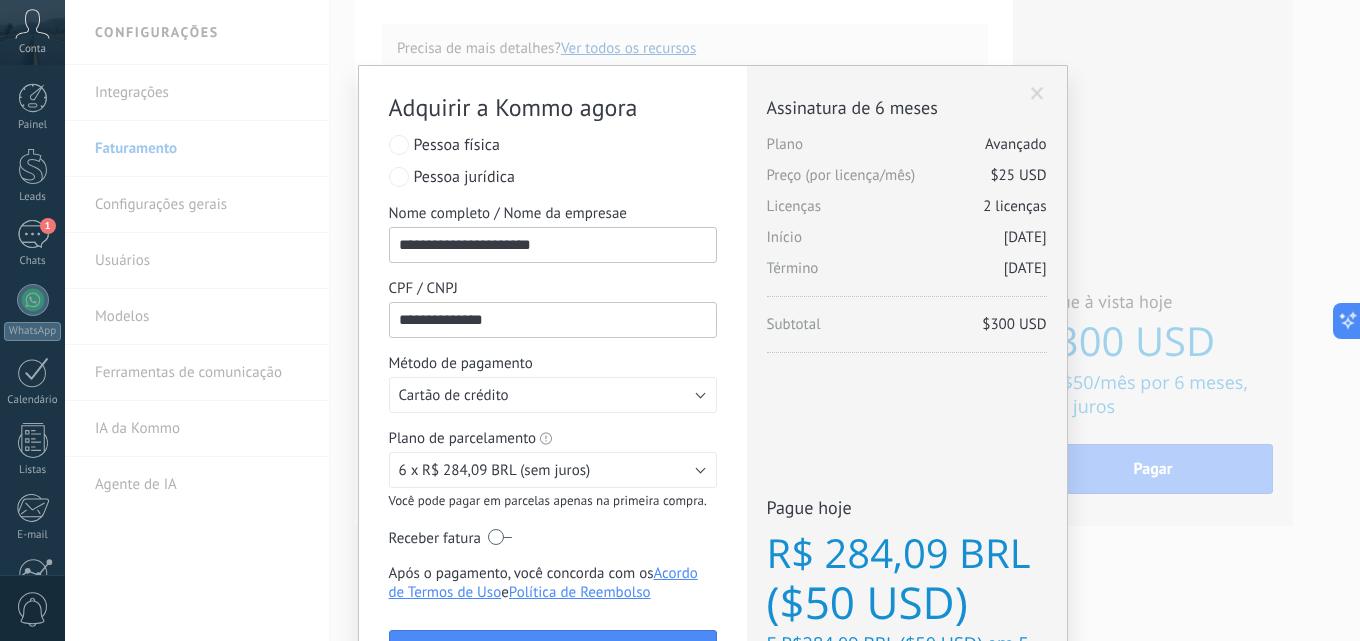 type on "**********" 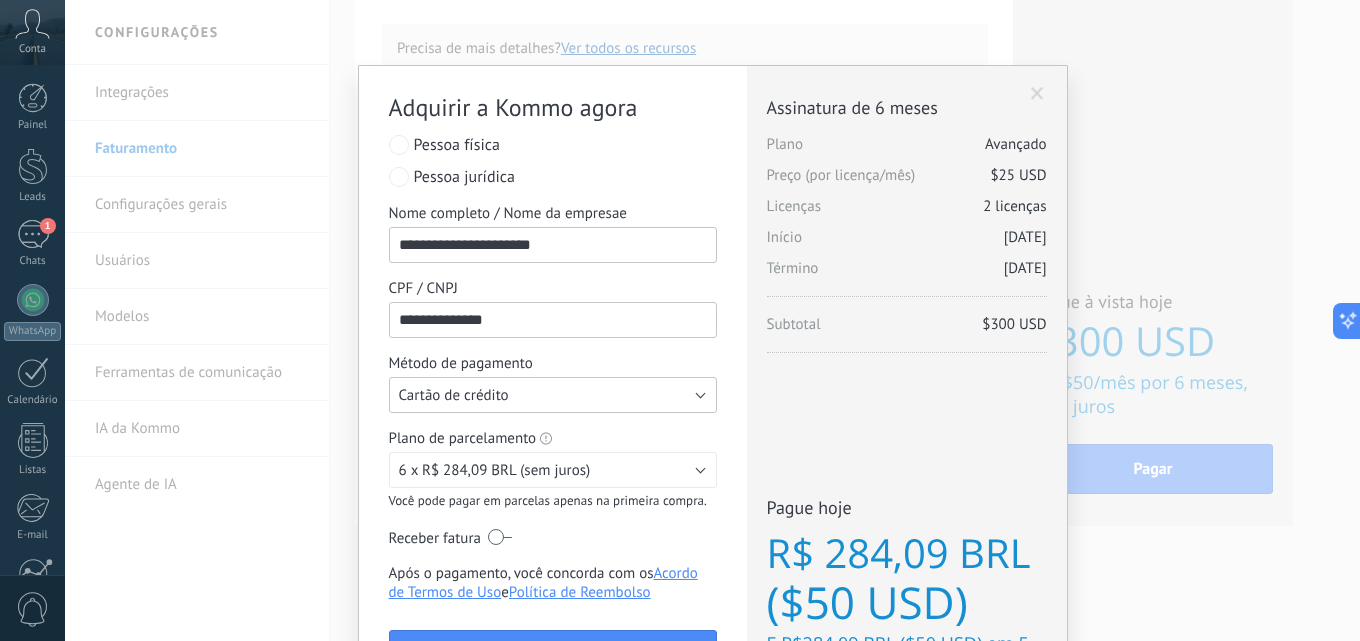 click on "Cartão de crédito" at bounding box center [553, 395] 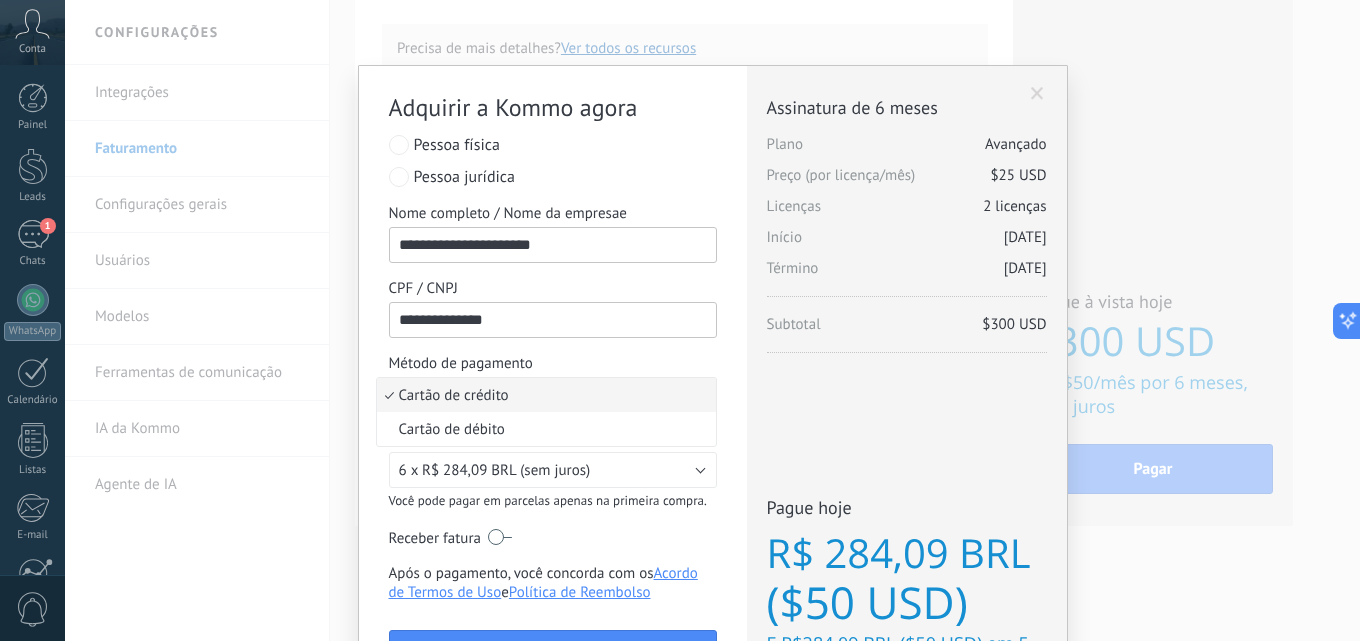 click on "Cartão de crédito" at bounding box center [543, 395] 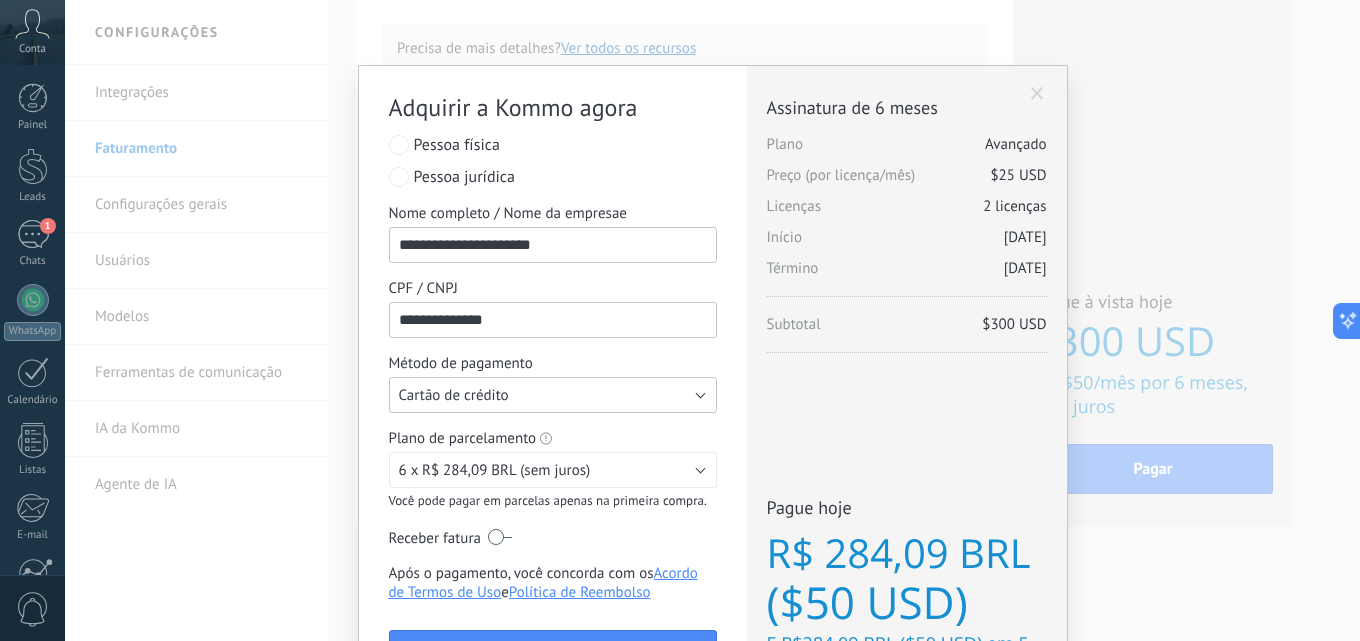 click on "Cartão de crédito" at bounding box center (553, 395) 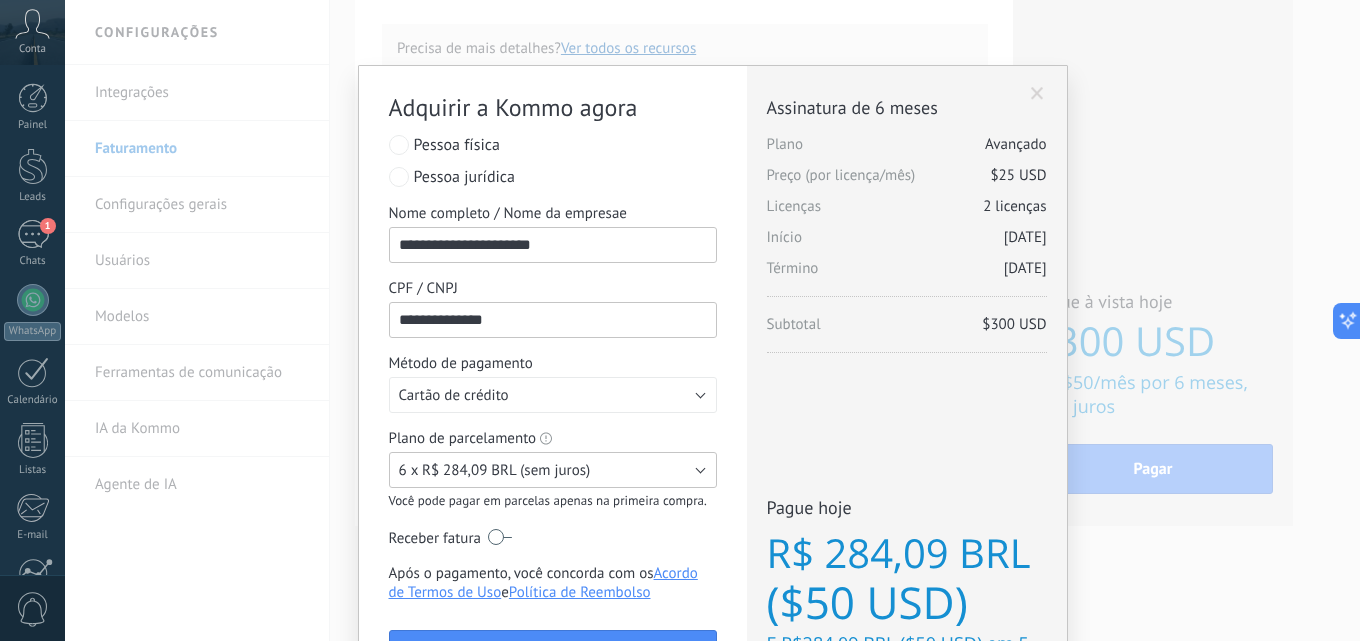 click on "6 x R$ 284,09 BRL (sem juros)" at bounding box center (553, 470) 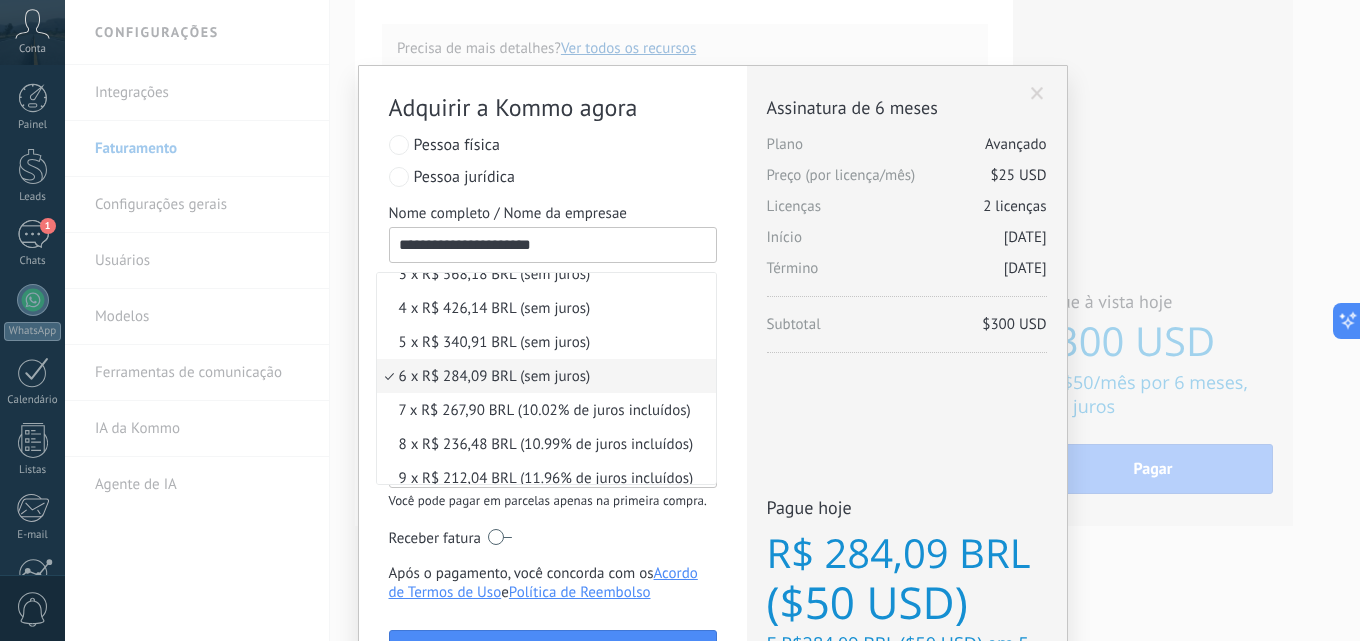 scroll, scrollTop: 0, scrollLeft: 0, axis: both 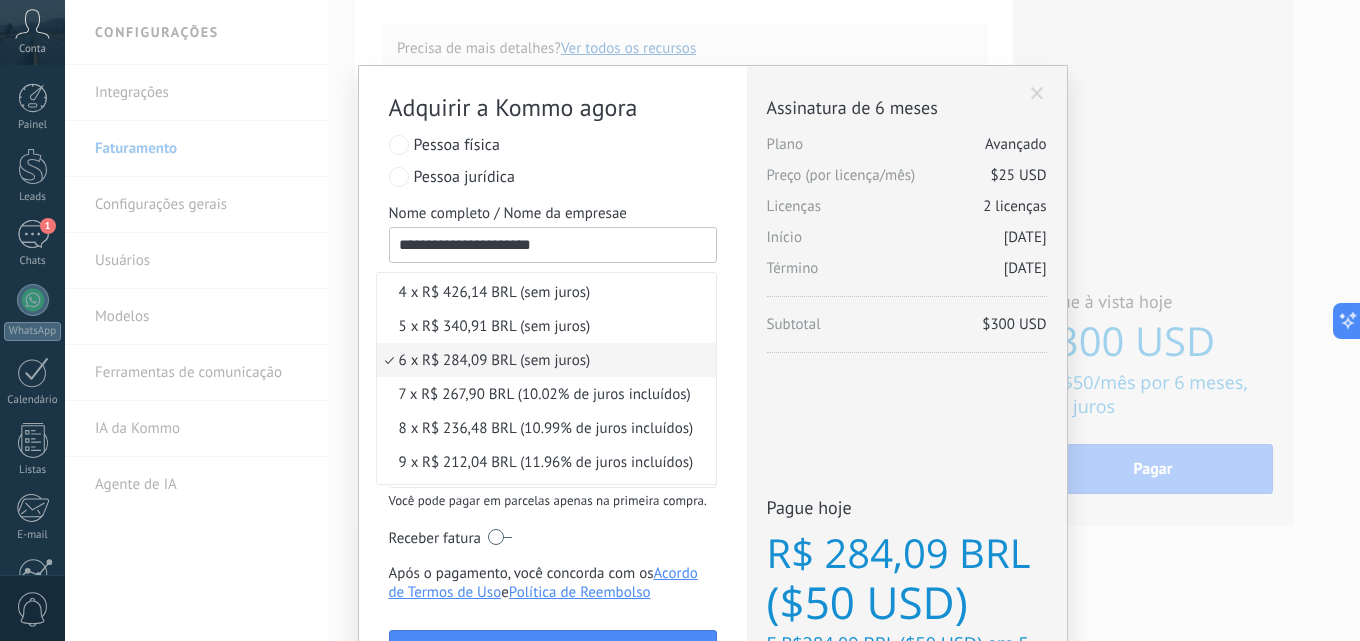 click on "6 x R$ 284,09 BRL (sem juros)" at bounding box center (543, 360) 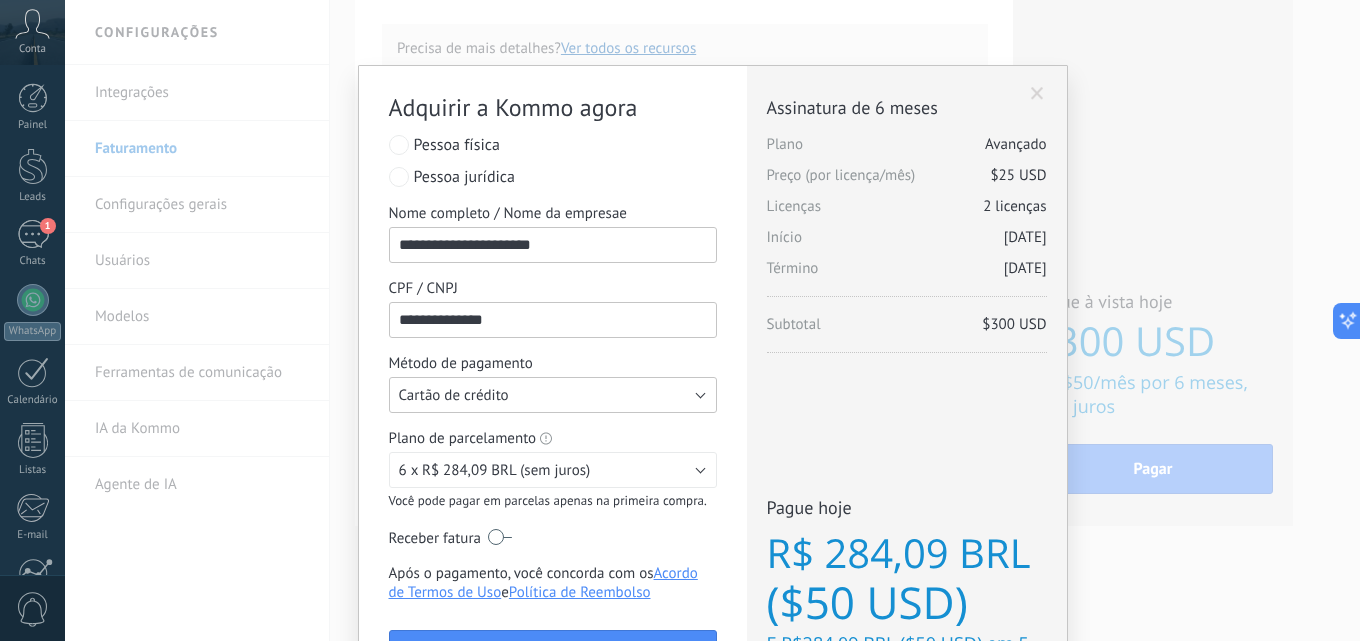 click on "Cartão de crédito" at bounding box center (553, 395) 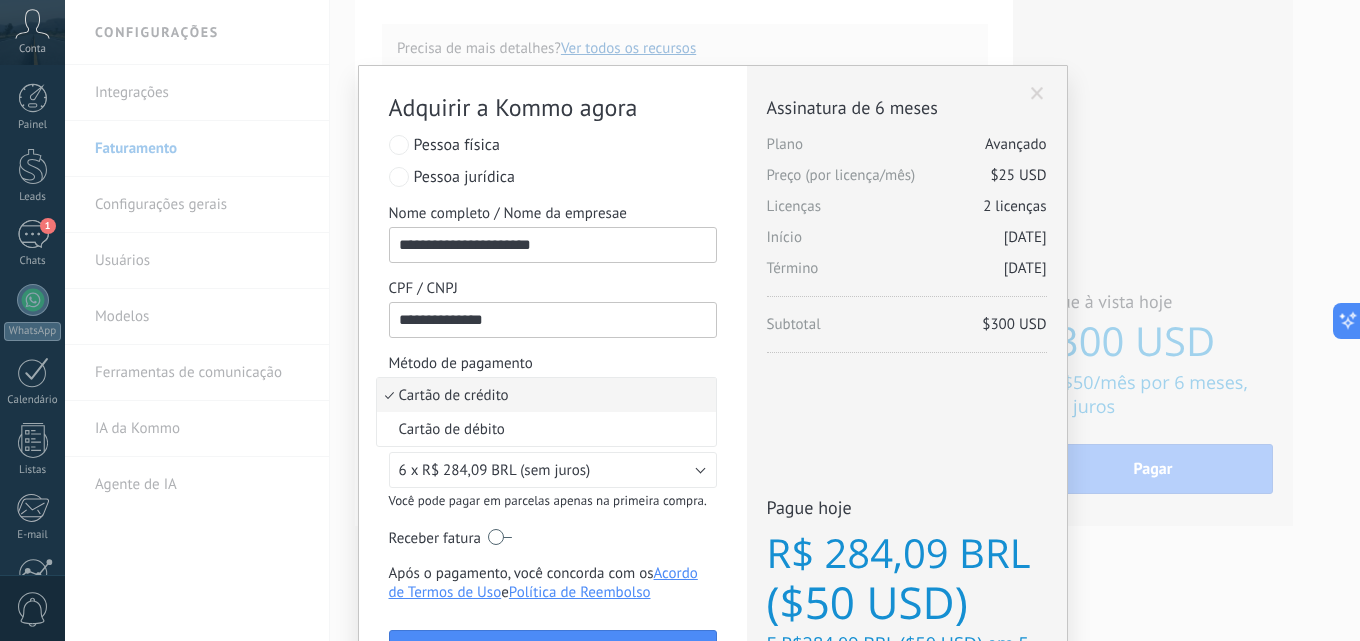 click on "Cartão de crédito" at bounding box center (543, 395) 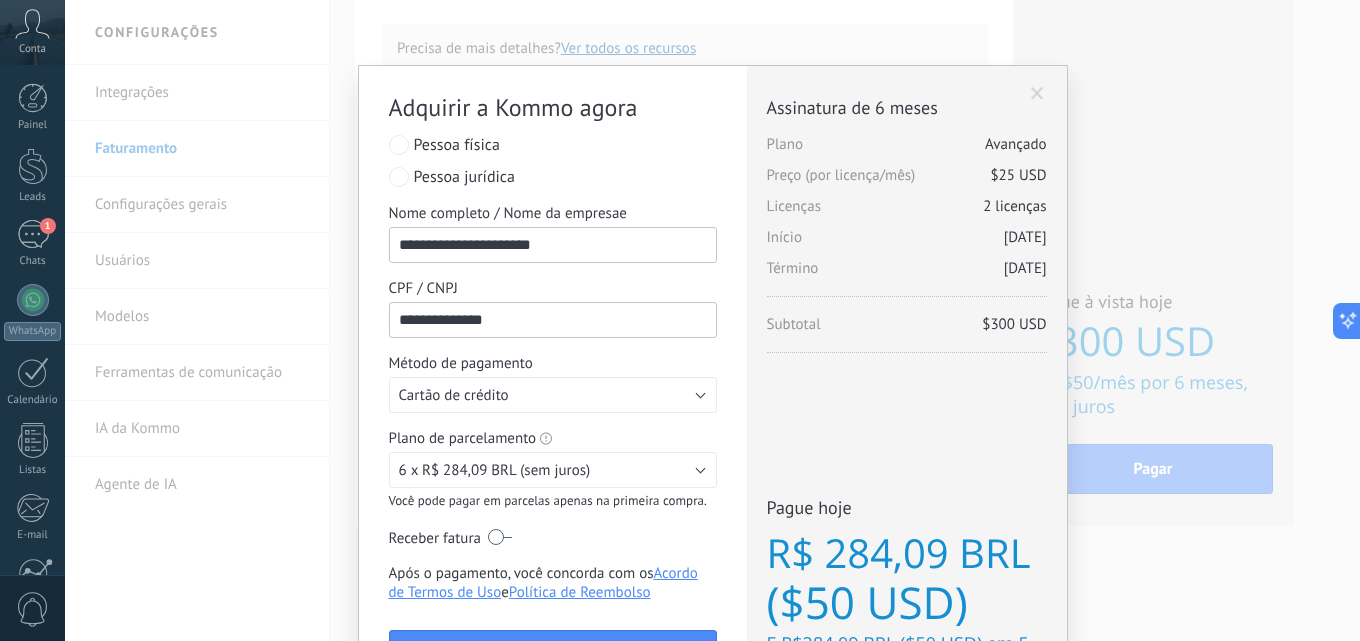 click at bounding box center [500, 537] 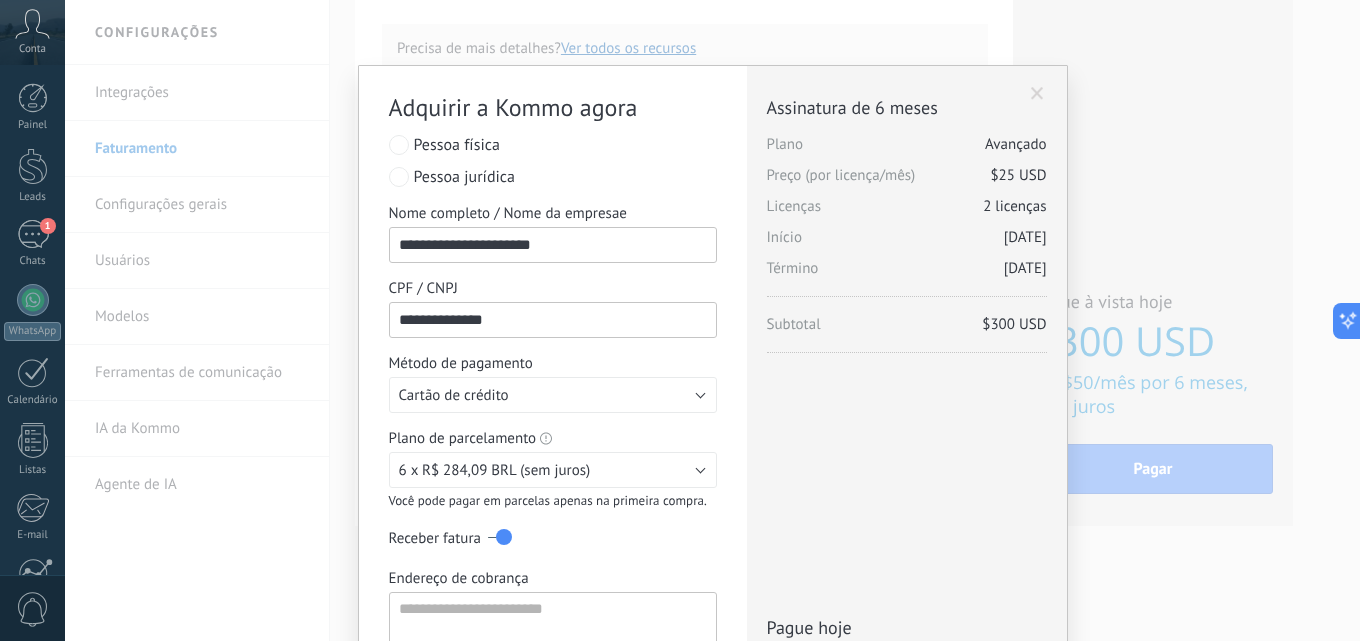 click on "Licenças adicionais
Plano
Avançado
Preço (por licença/mês)
$25 USD
Novas licenças
2 licenças
Período
183 dias
(até
29.01.2026 )
Subtotal
$300 USD
O preço final é recalculado com base nos dias restantes da sua assinatura.
Upgrade de plano
Novo plano
Avançado
Preço (por licença/mês)
$25 USD
Licenças
2 licenças
Período
183 dias
(até
29.01.2026 )
Subtotal
$300 USD" at bounding box center (907, 453) 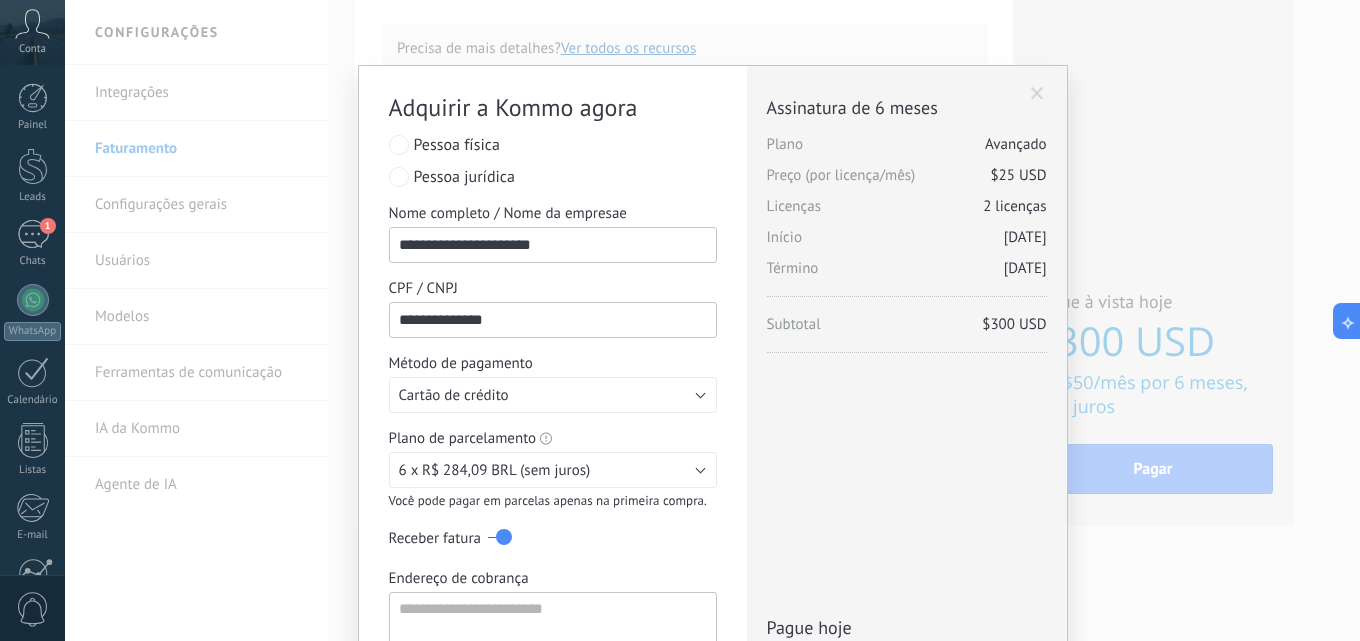 drag, startPoint x: 1352, startPoint y: 195, endPoint x: 1341, endPoint y: 421, distance: 226.26755 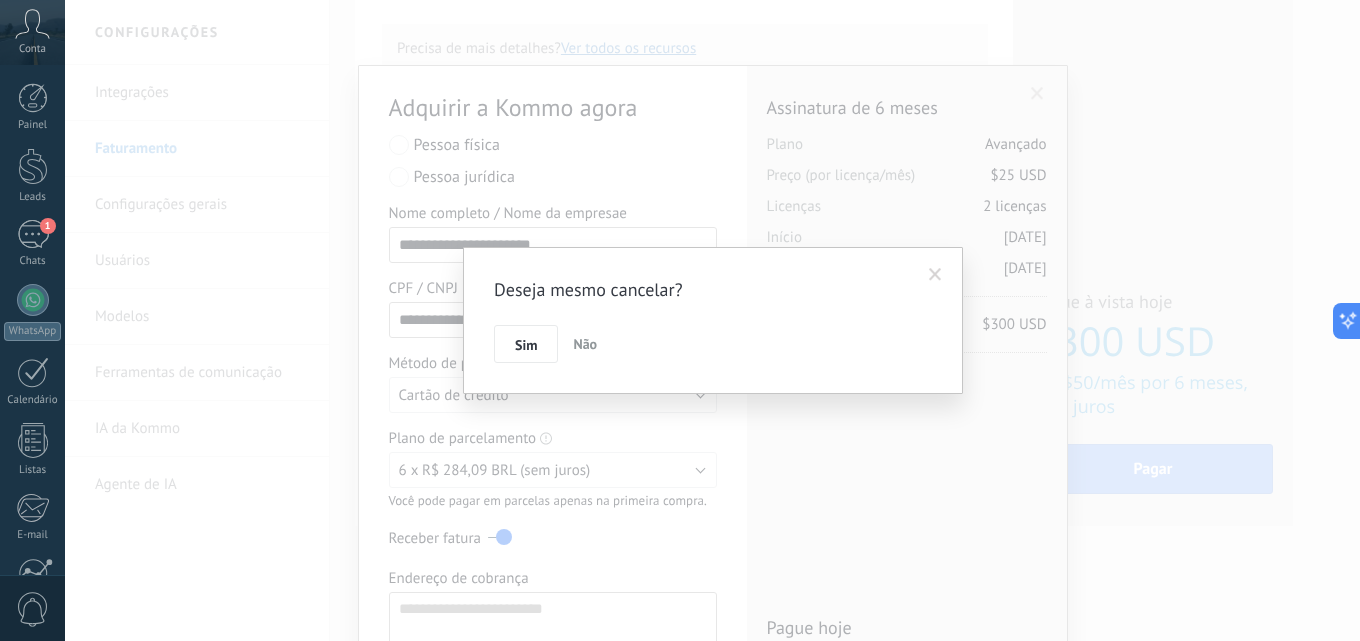 click on "Deseja mesmo cancelar? Sim Não" at bounding box center [712, 320] 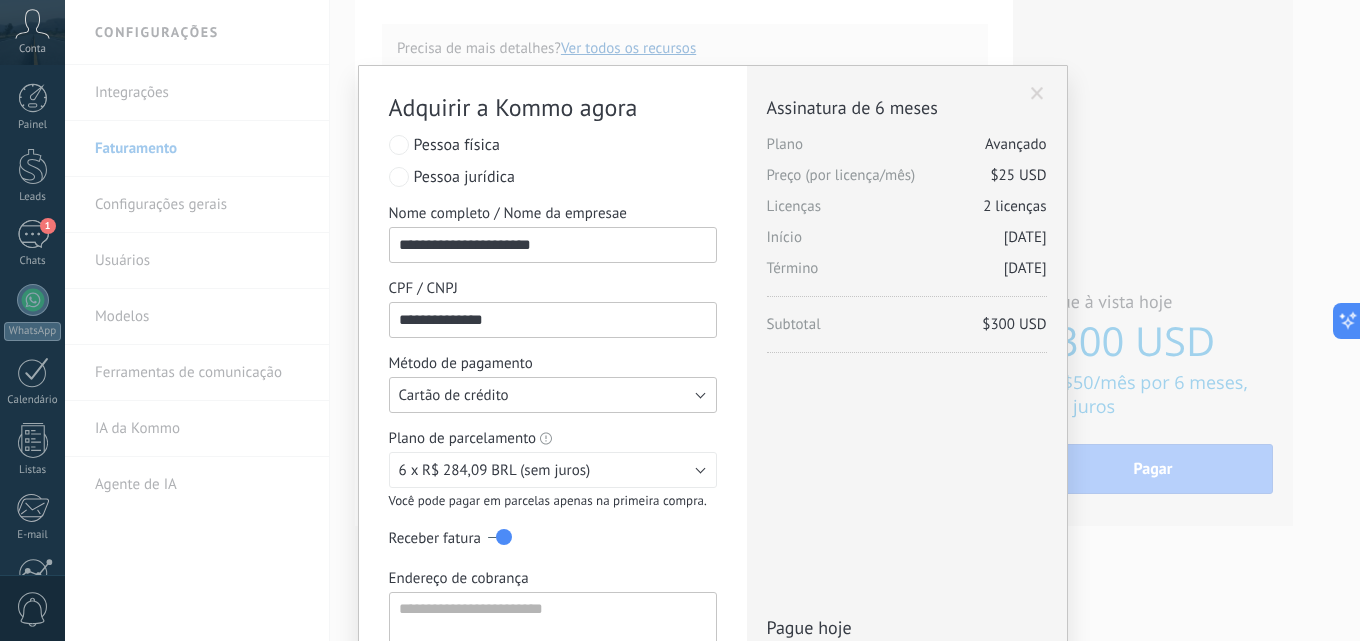 click on "Cartão de crédito" at bounding box center [553, 395] 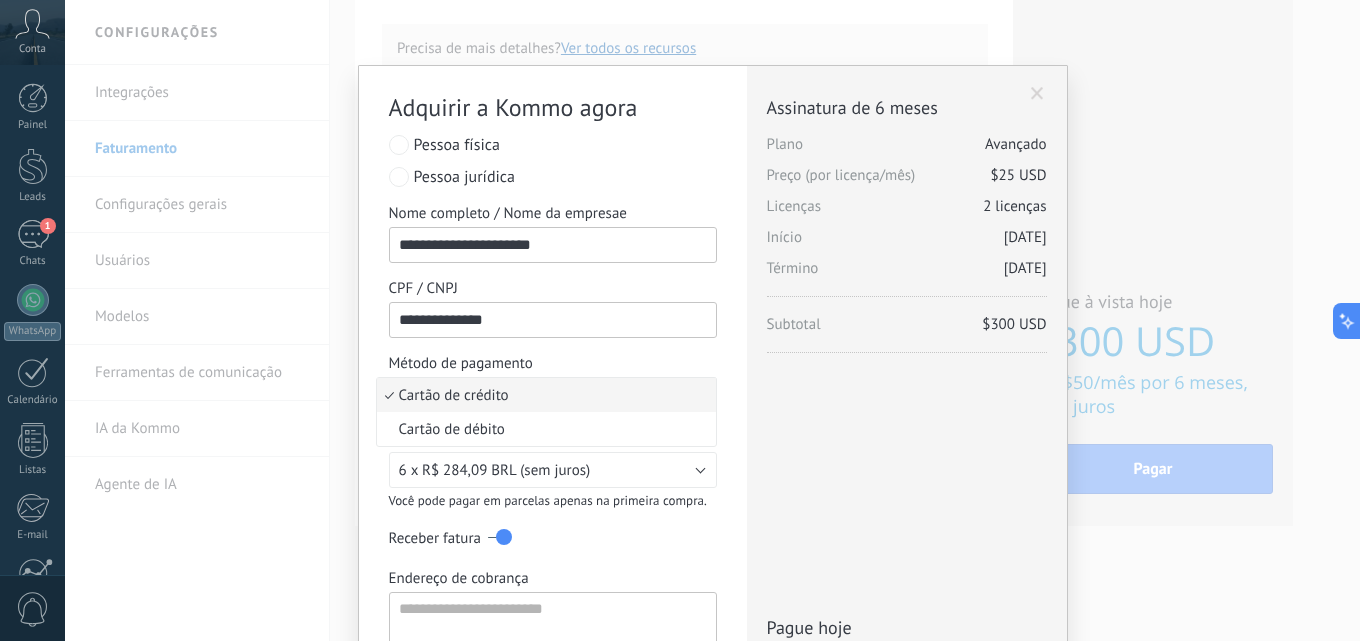 click on "Cartão de crédito" at bounding box center (543, 395) 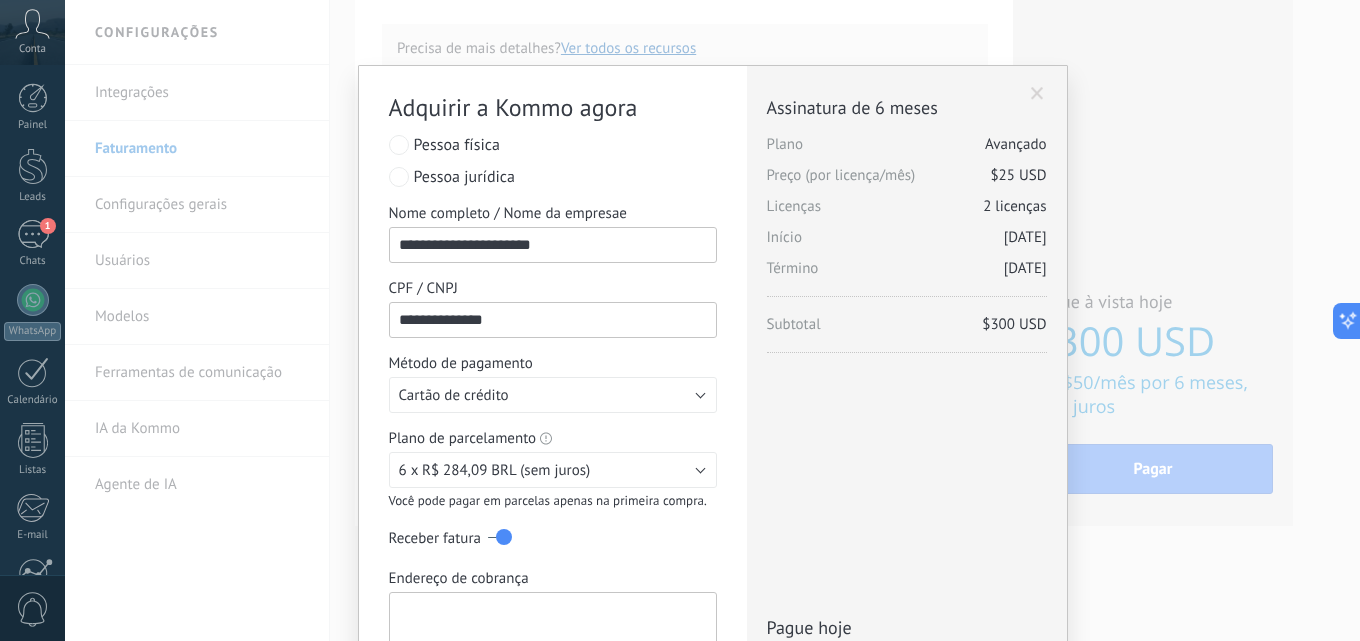 click on "Endereço de cobrança" at bounding box center [553, 630] 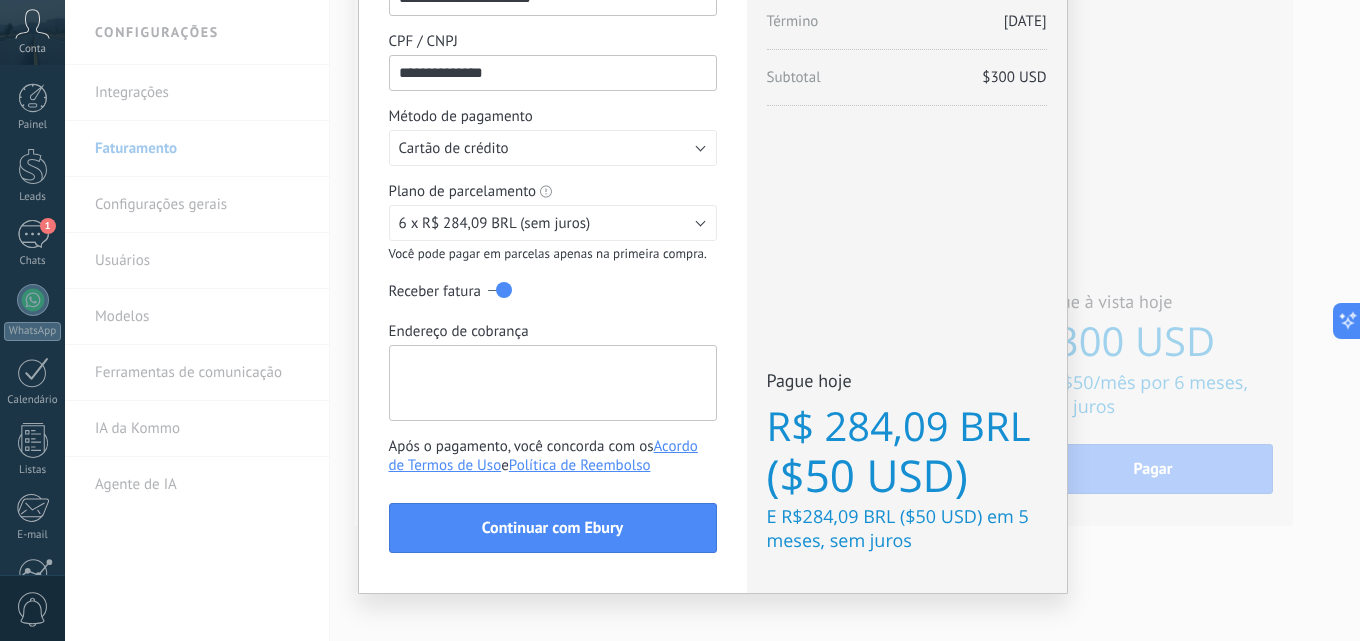 scroll, scrollTop: 265, scrollLeft: 0, axis: vertical 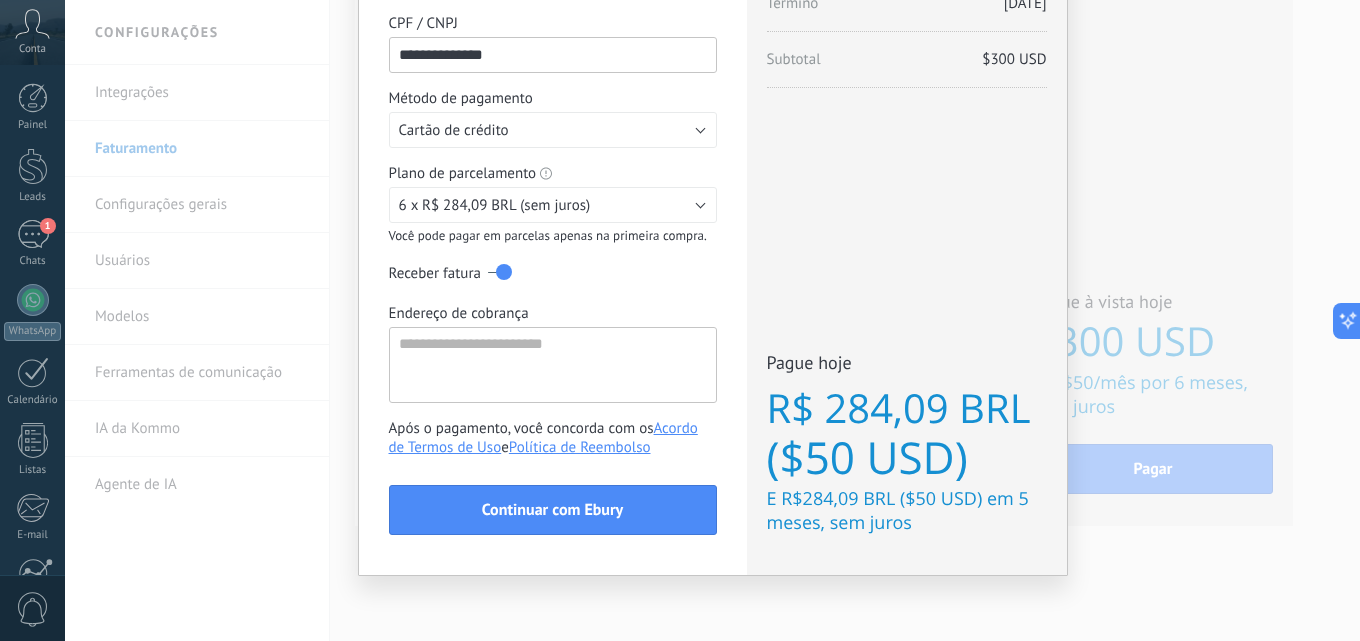 click at bounding box center [500, 272] 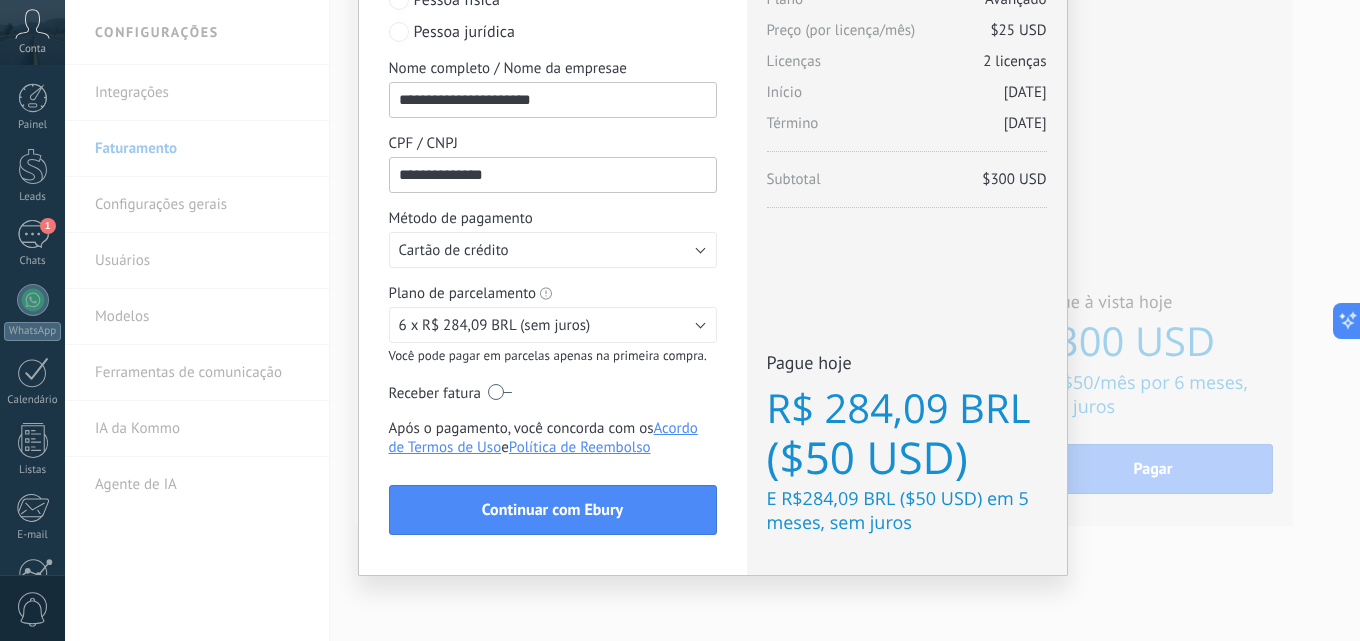 scroll, scrollTop: 145, scrollLeft: 0, axis: vertical 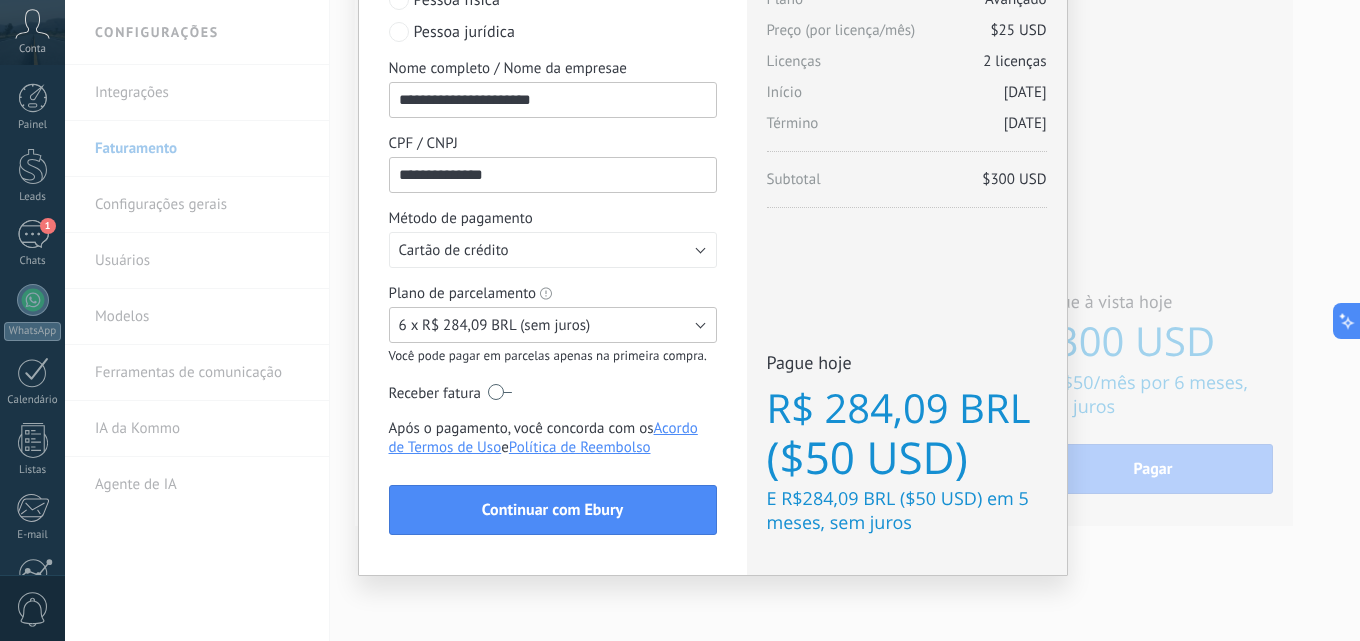 click on "6 x R$ 284,09 BRL (sem juros)" at bounding box center (553, 325) 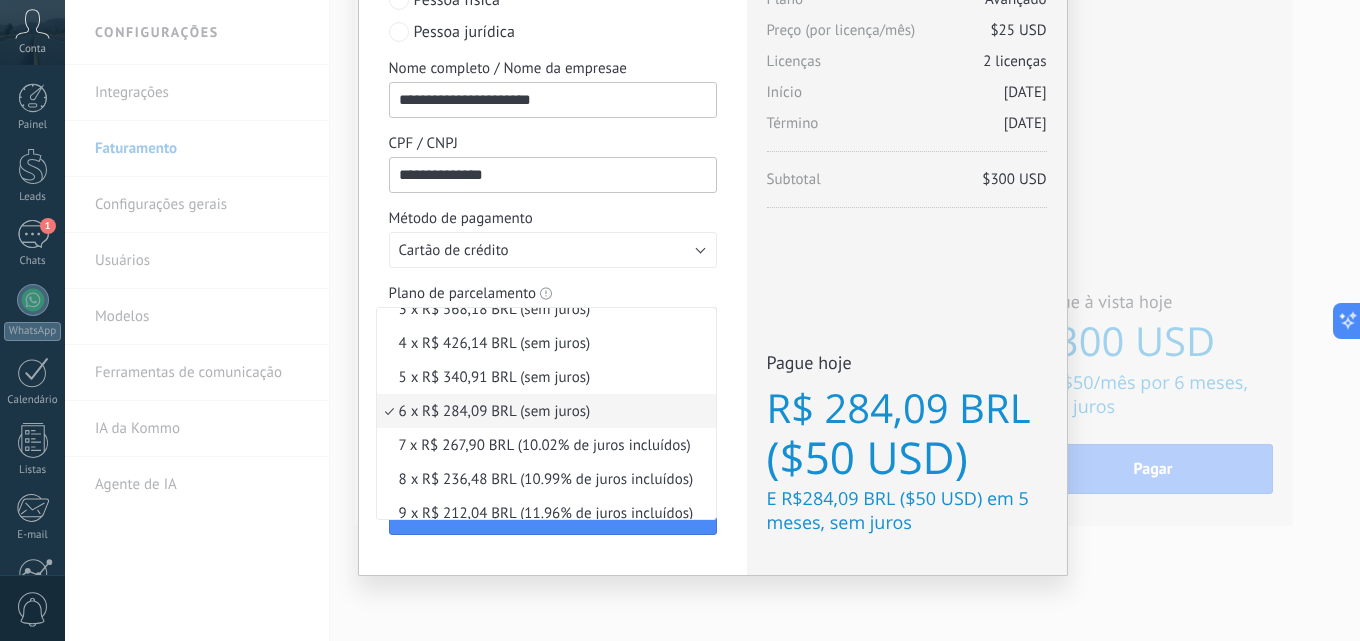 scroll, scrollTop: 0, scrollLeft: 0, axis: both 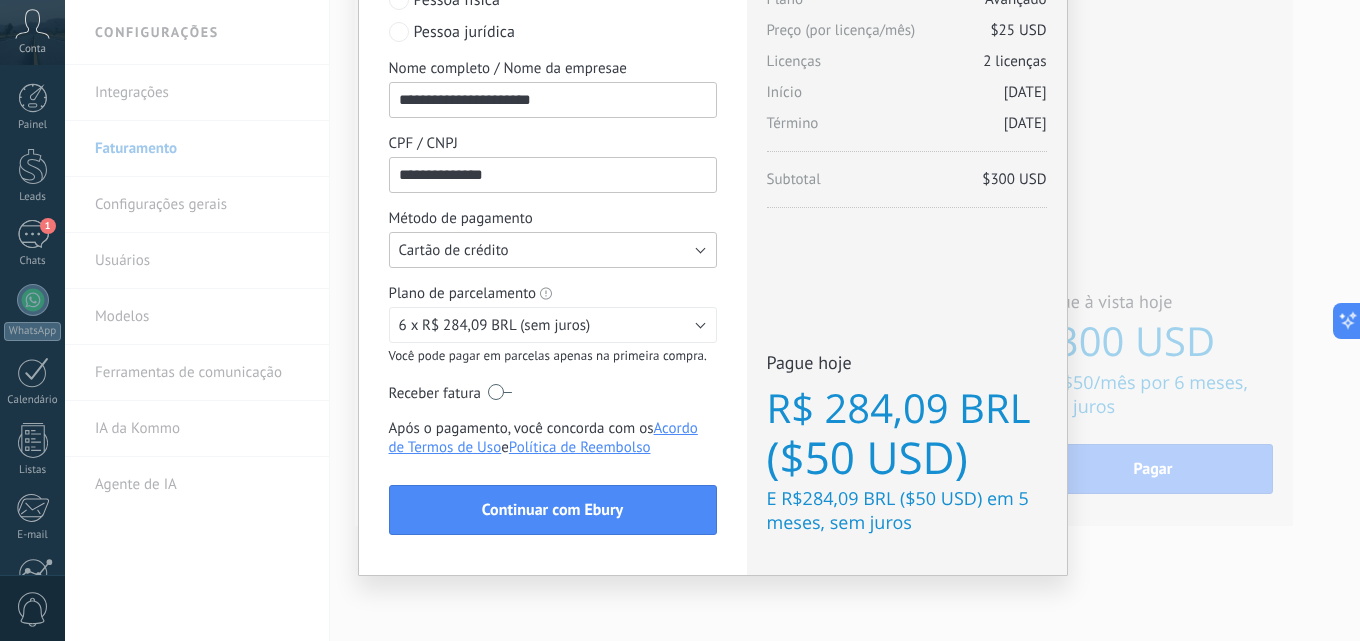 click on "Cartão de crédito" at bounding box center (553, 250) 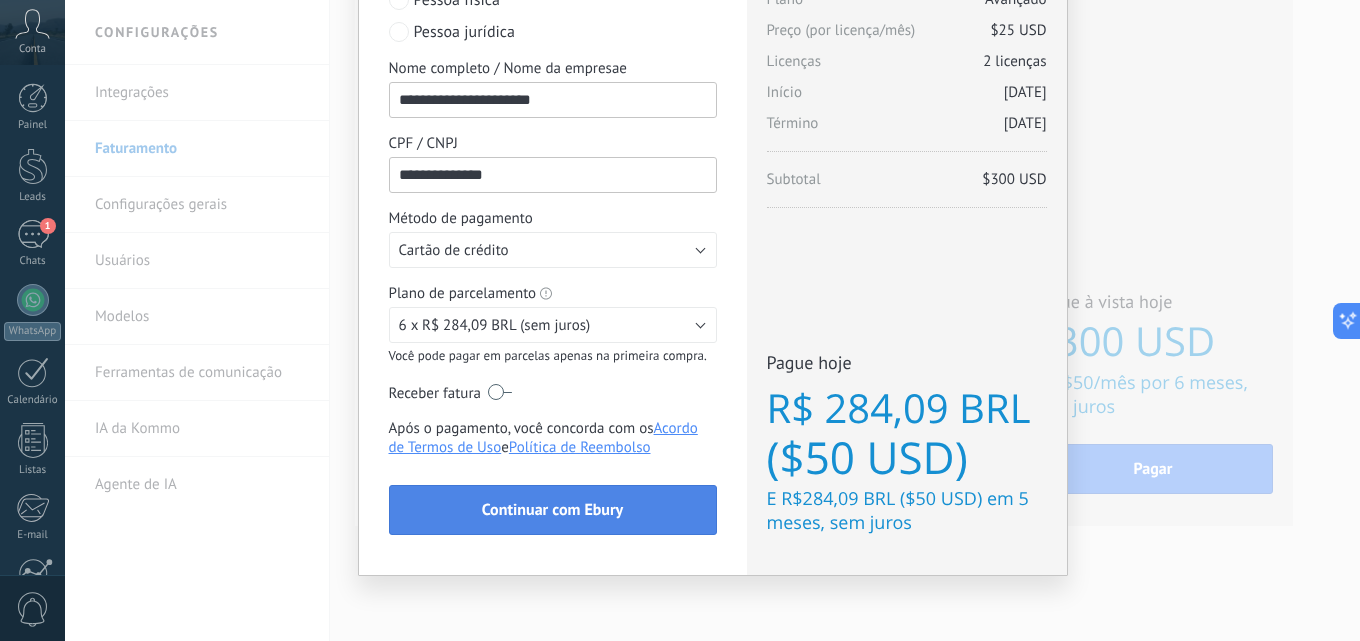 click on "Continuar com Ebury" at bounding box center (553, 510) 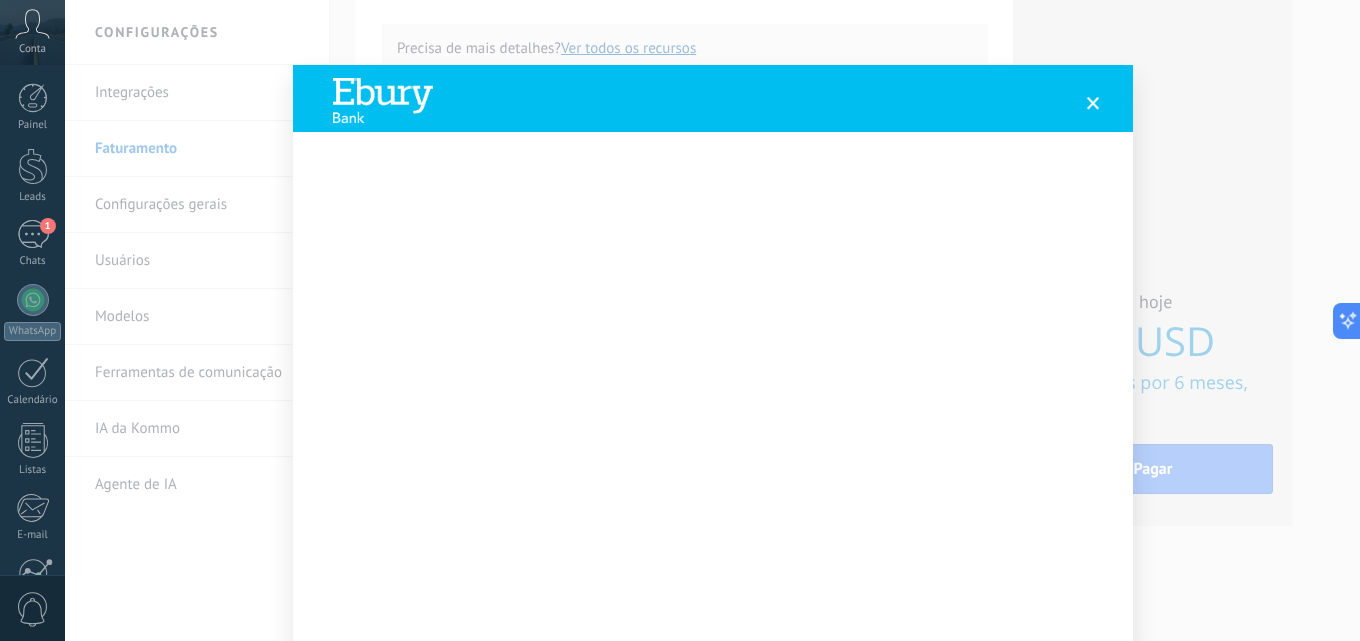 scroll, scrollTop: 141, scrollLeft: 0, axis: vertical 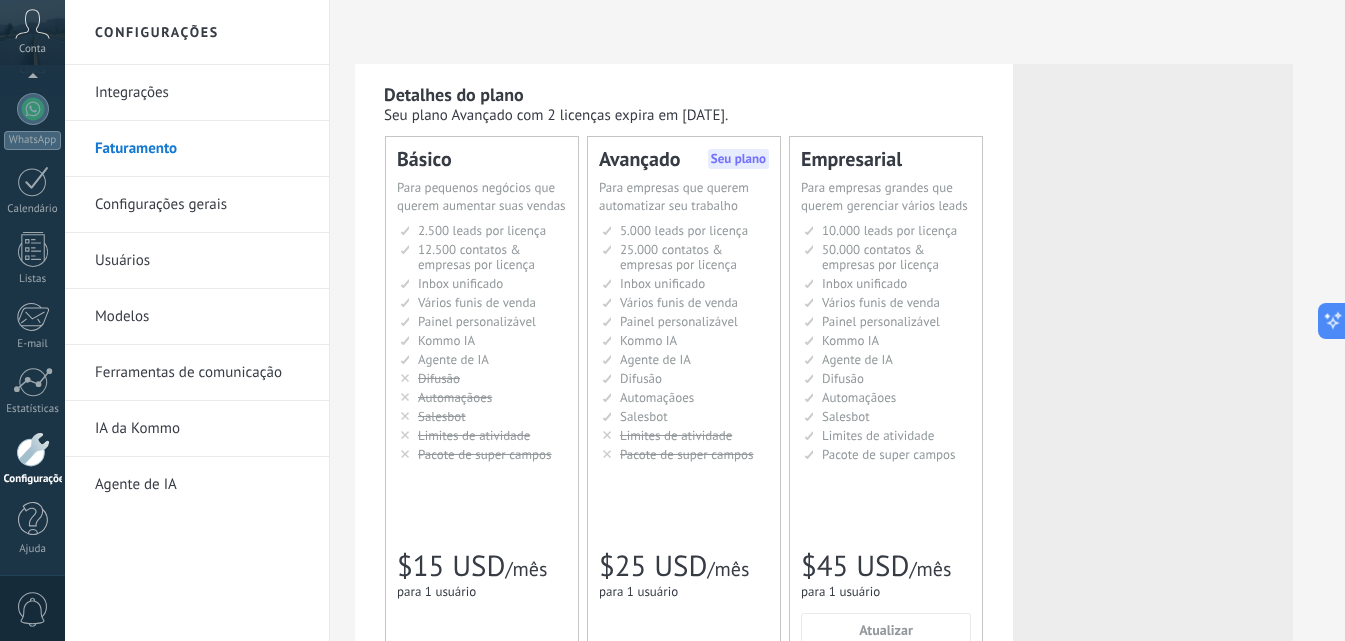 click on "Usuários" at bounding box center (202, 261) 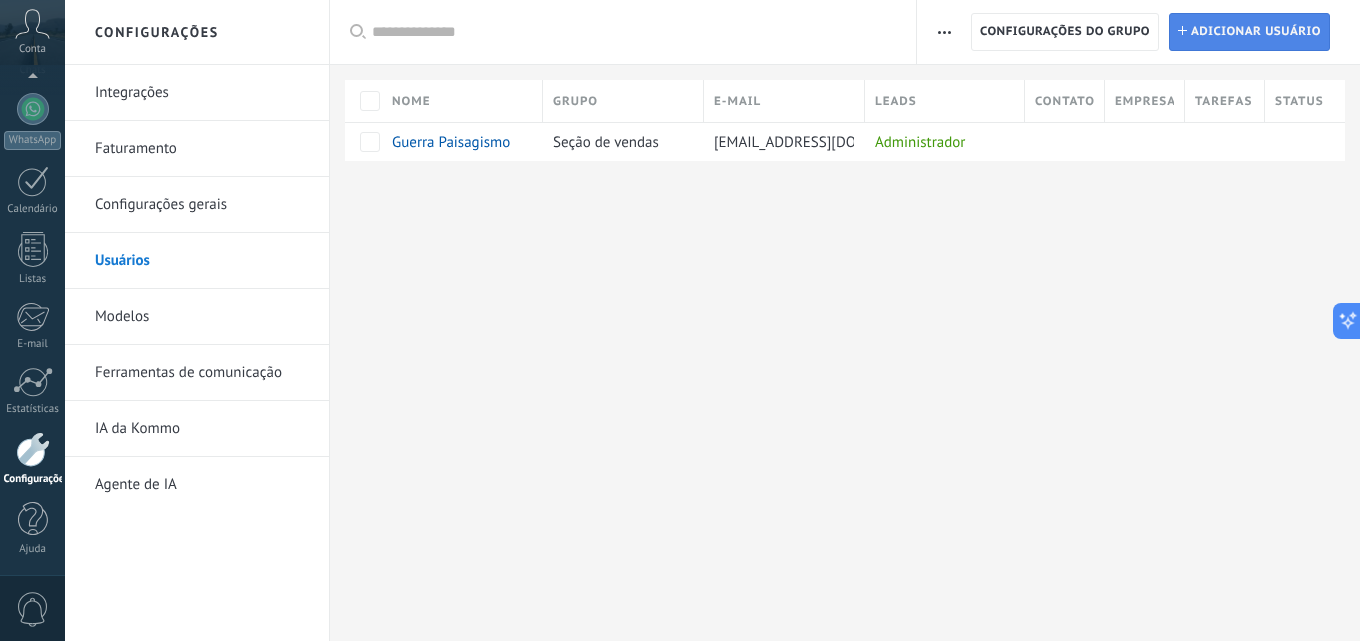 click on "Adicionar usuário" at bounding box center [1256, 32] 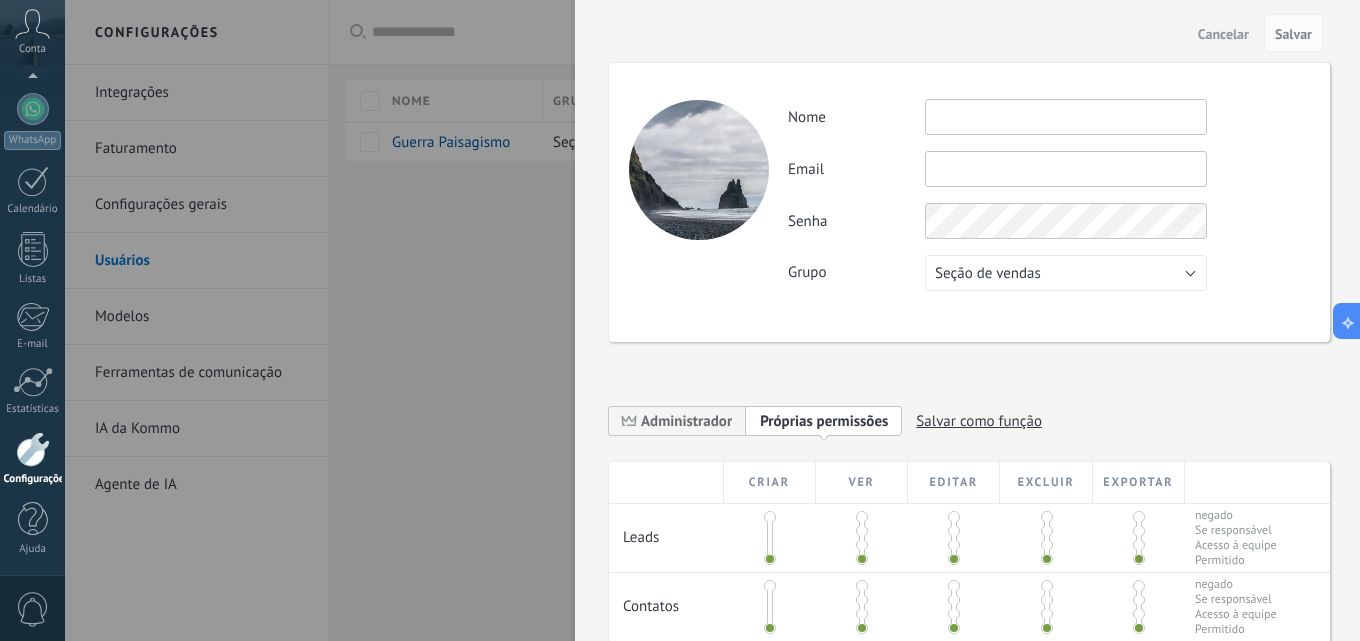 click at bounding box center [1066, 117] 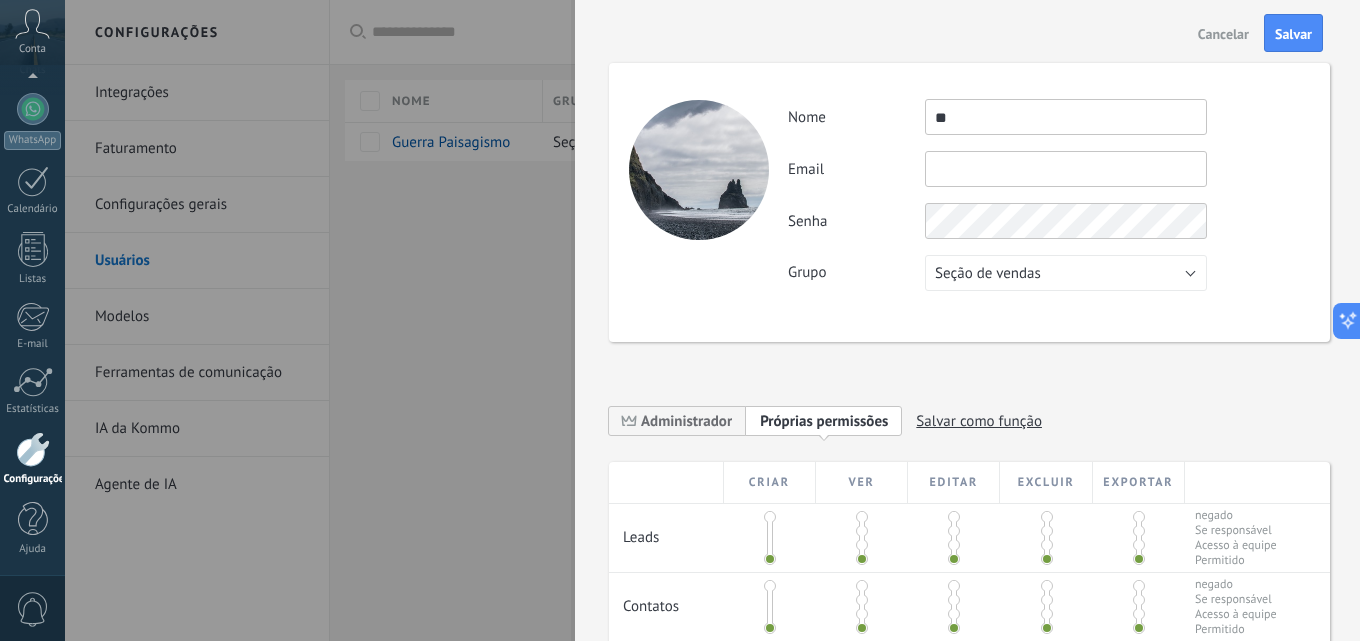 type on "*" 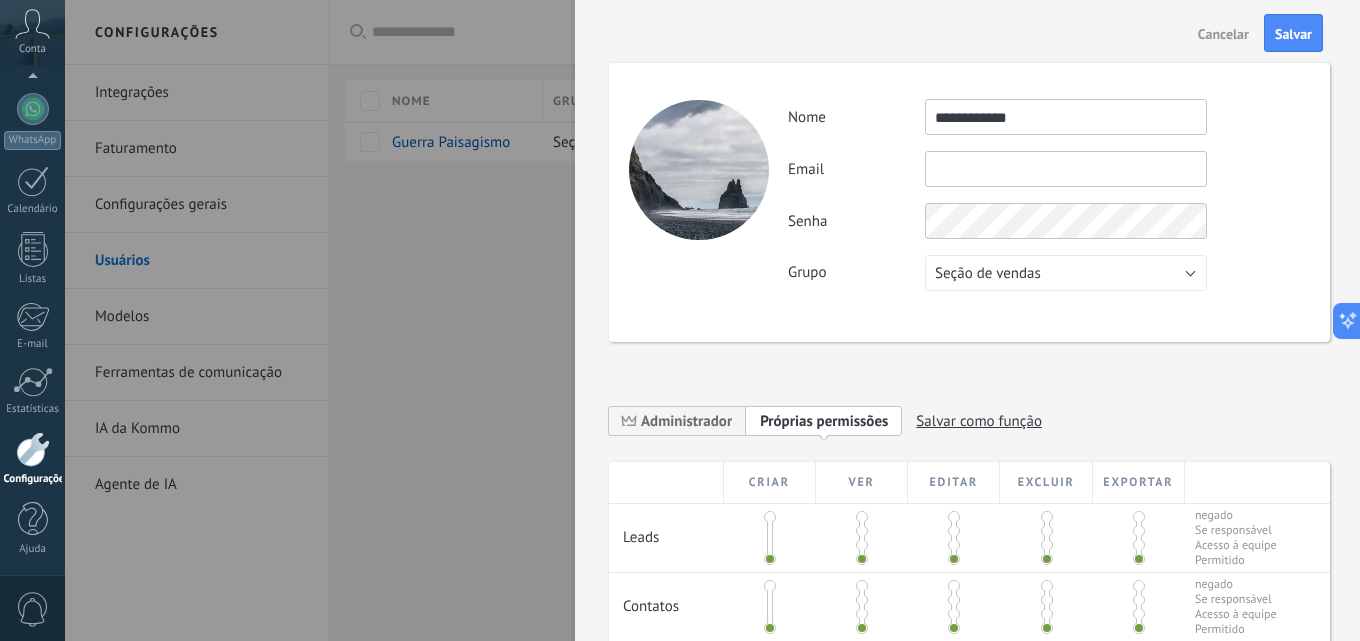 type on "**********" 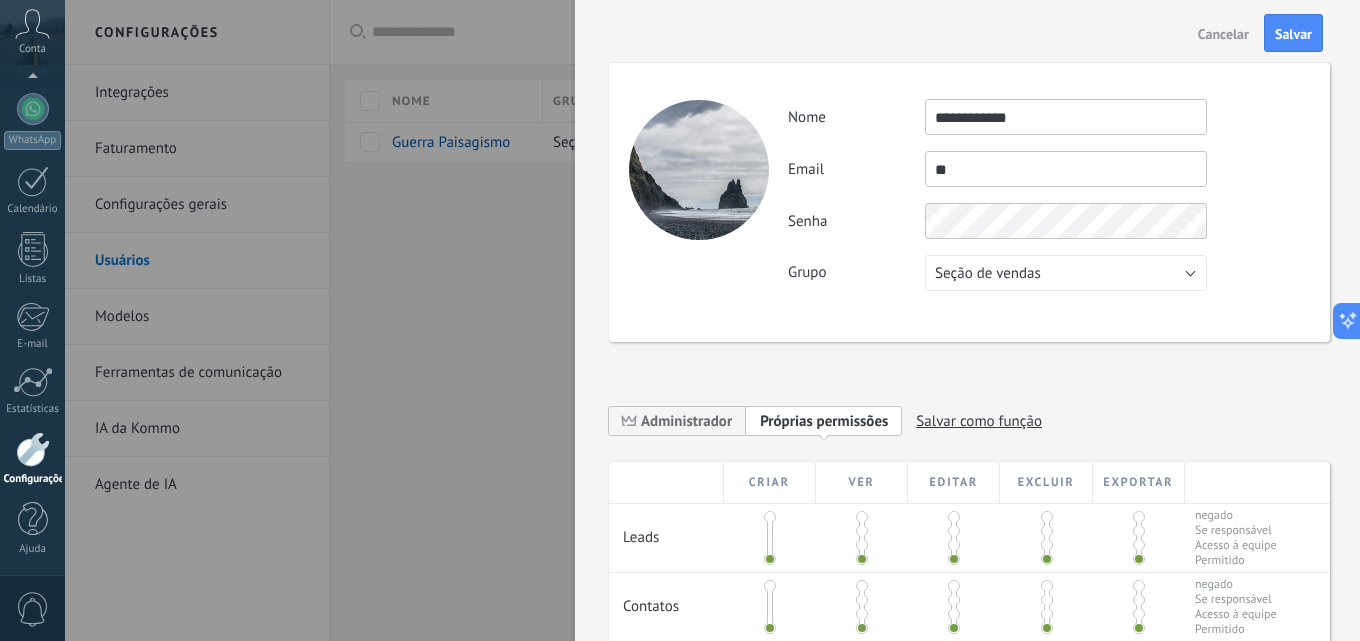 type on "*" 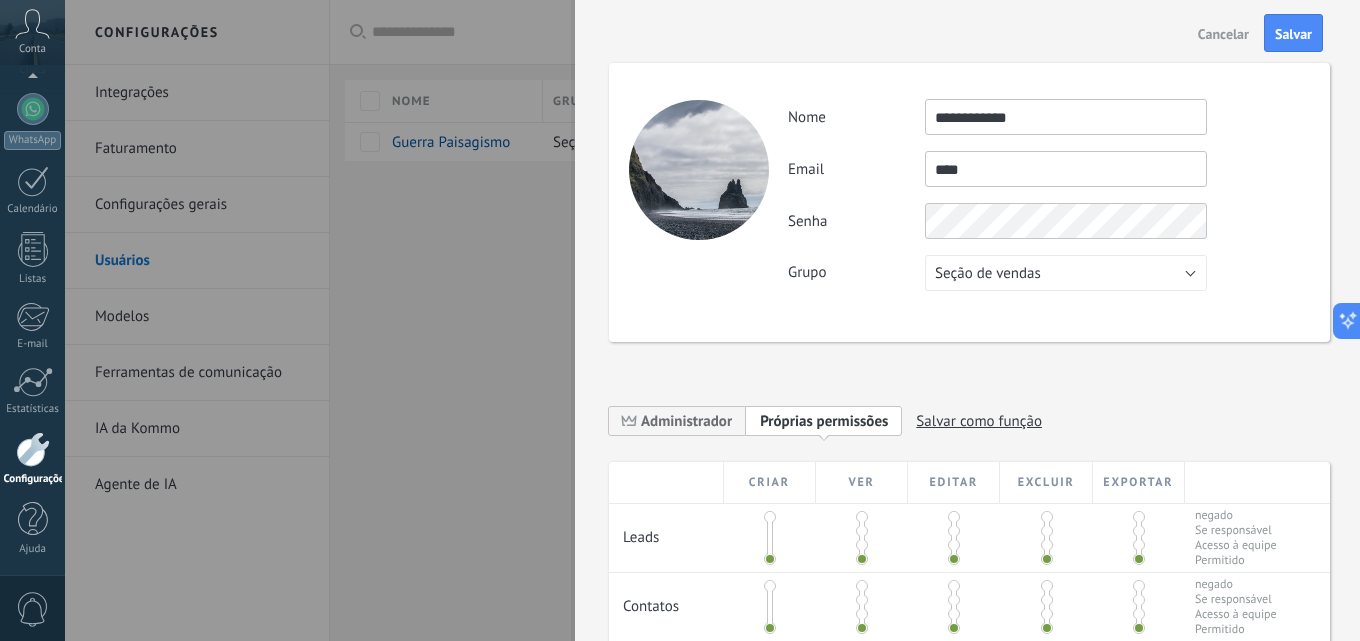 type on "*****" 